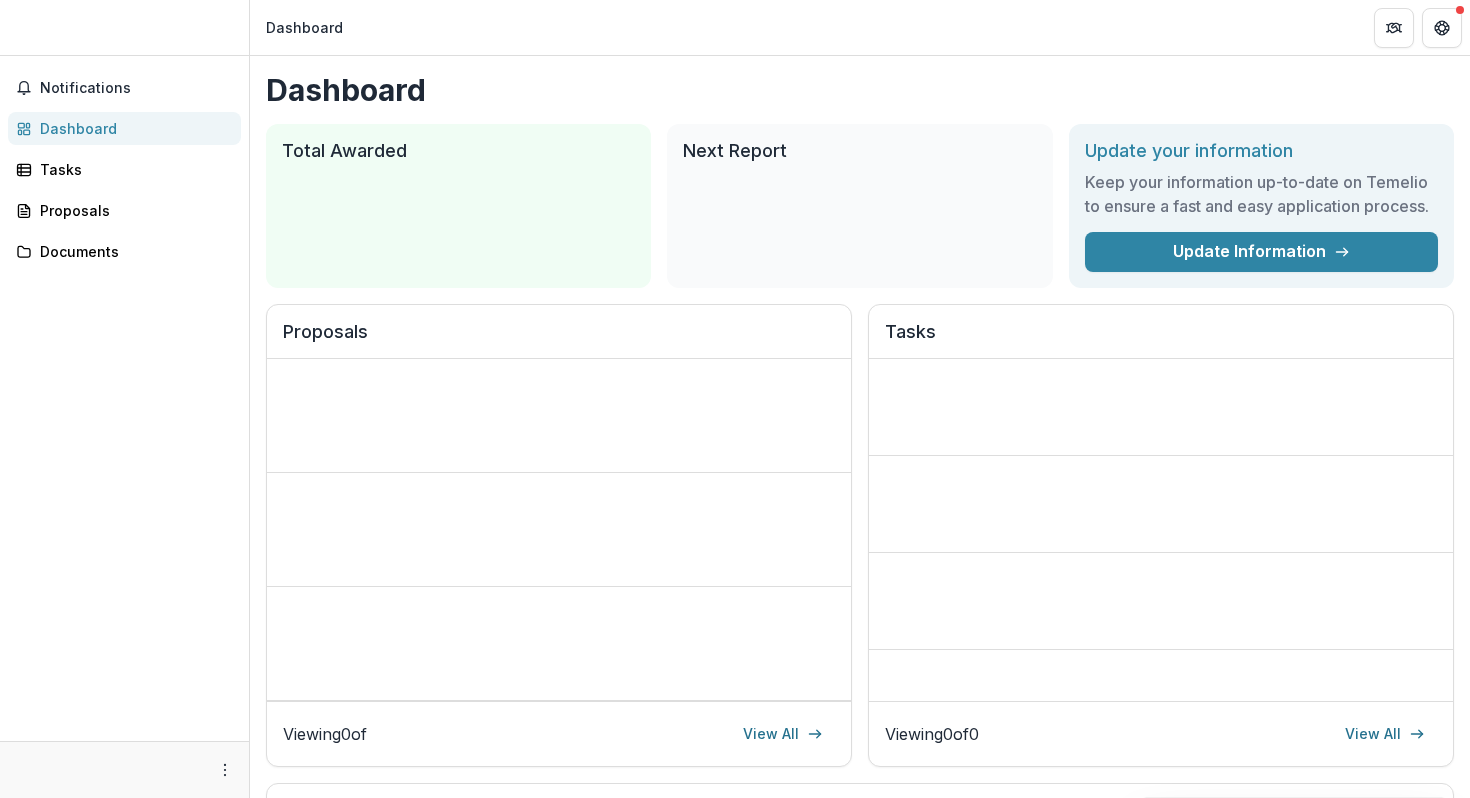 scroll, scrollTop: 0, scrollLeft: 0, axis: both 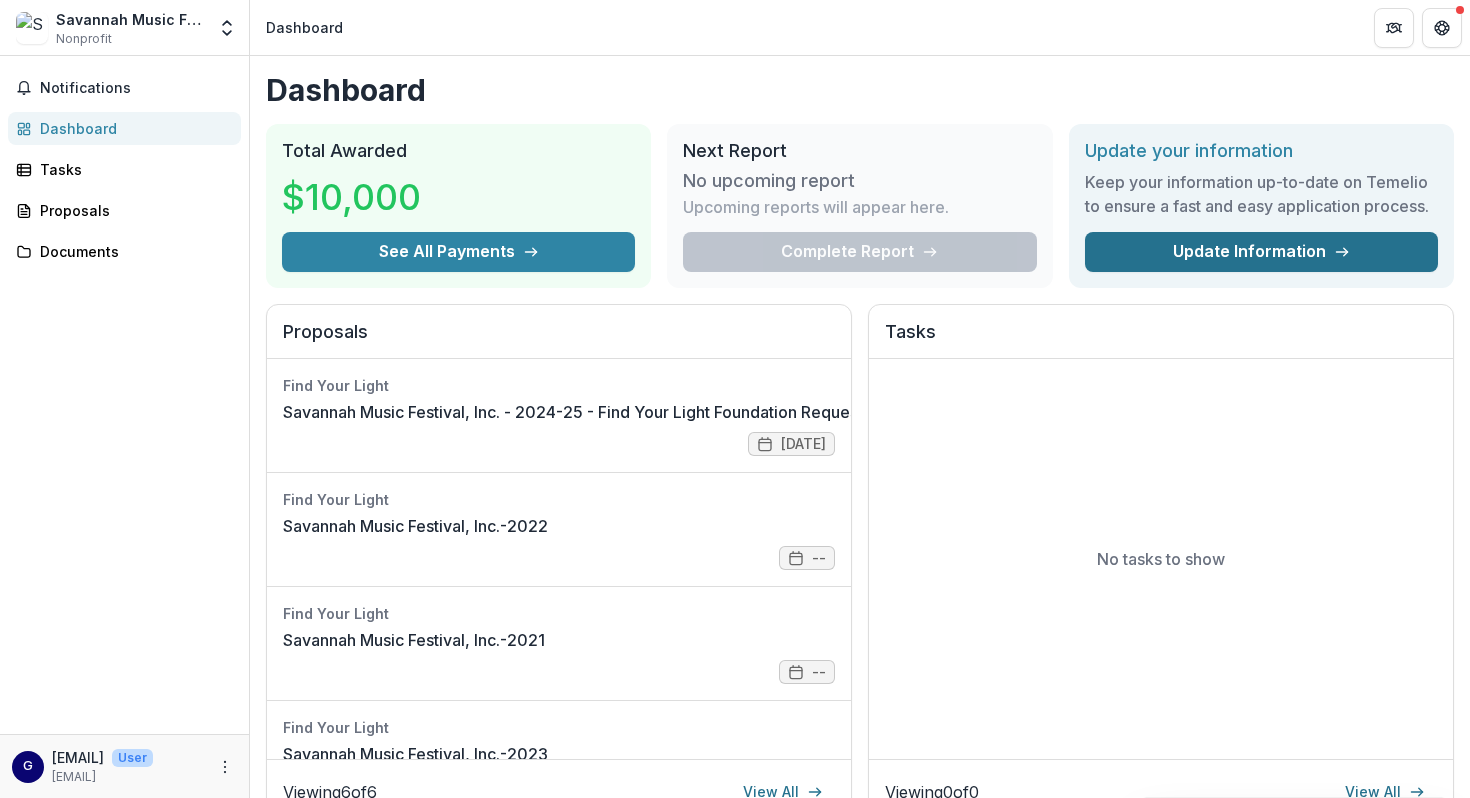 click on "Update Information" at bounding box center [1261, 252] 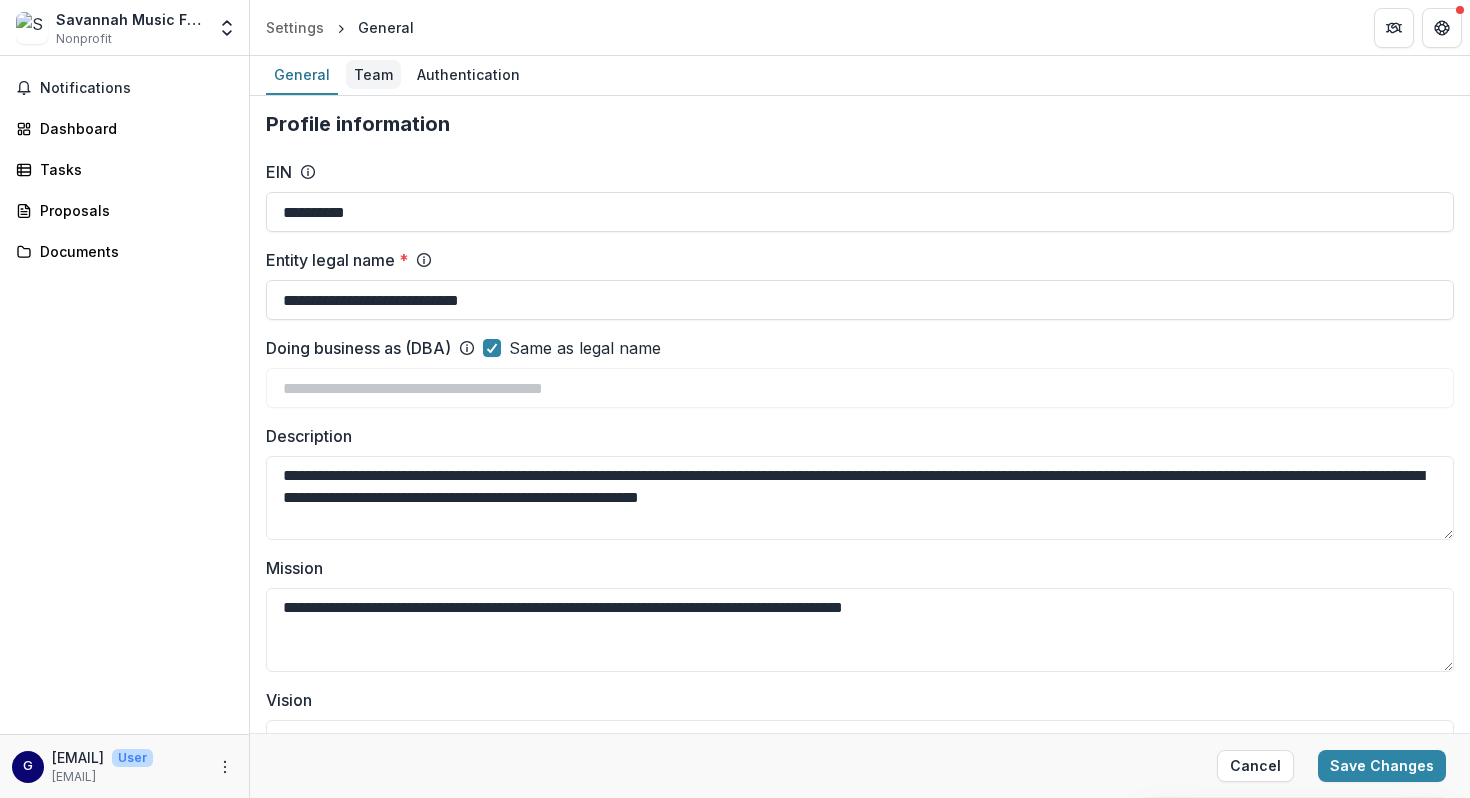 click on "Team" at bounding box center [373, 74] 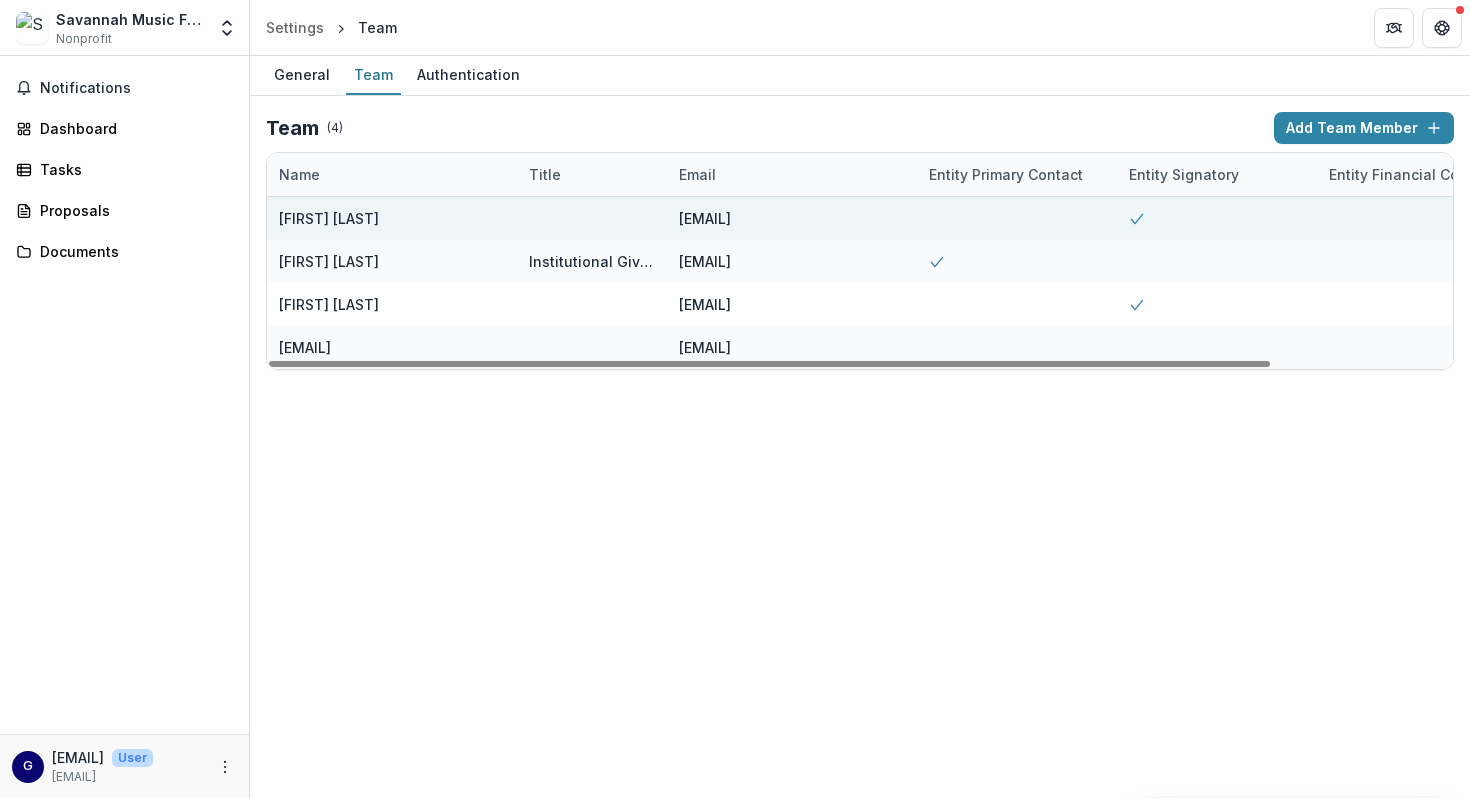 scroll, scrollTop: 0, scrollLeft: 214, axis: horizontal 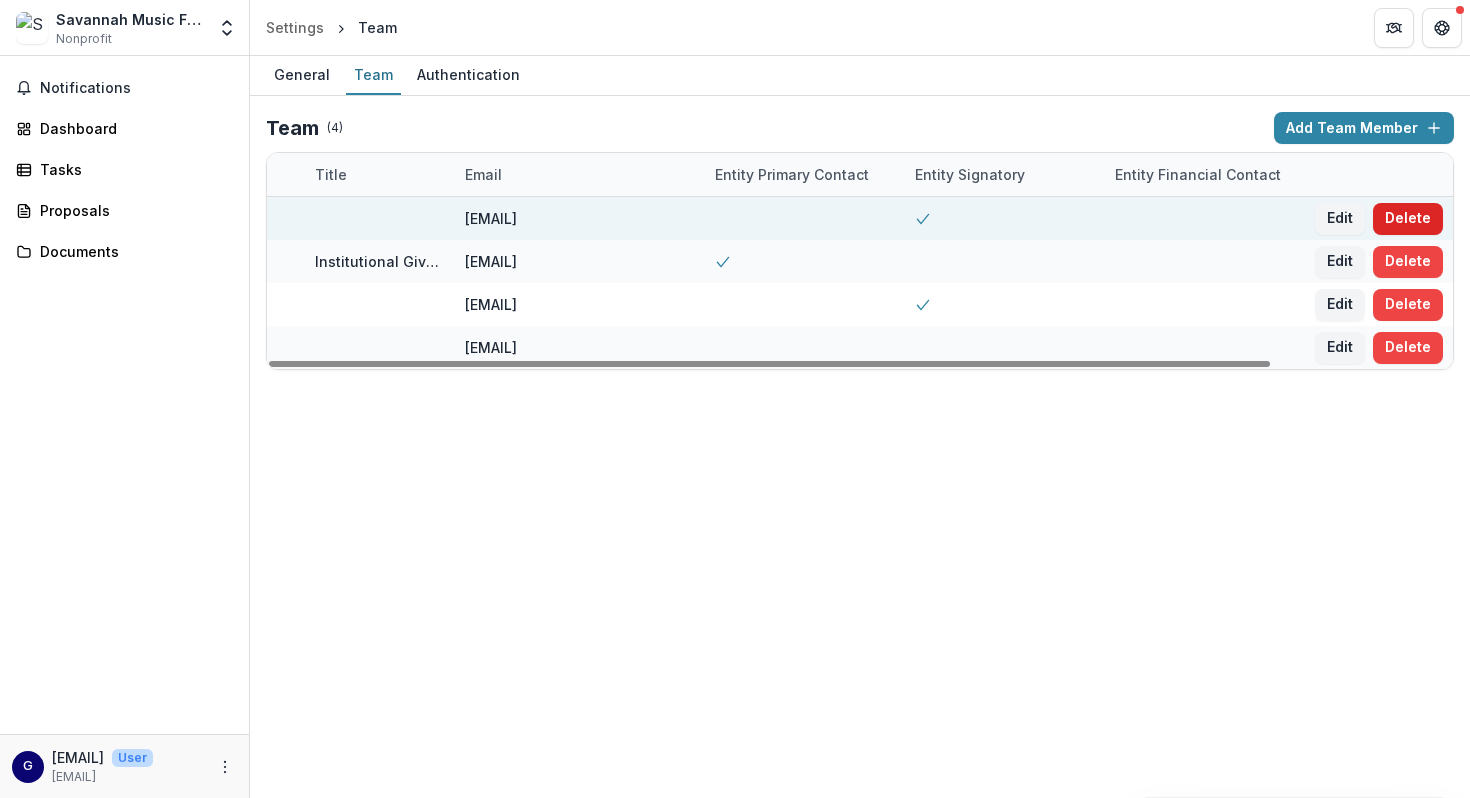 click on "Delete" at bounding box center [1408, 219] 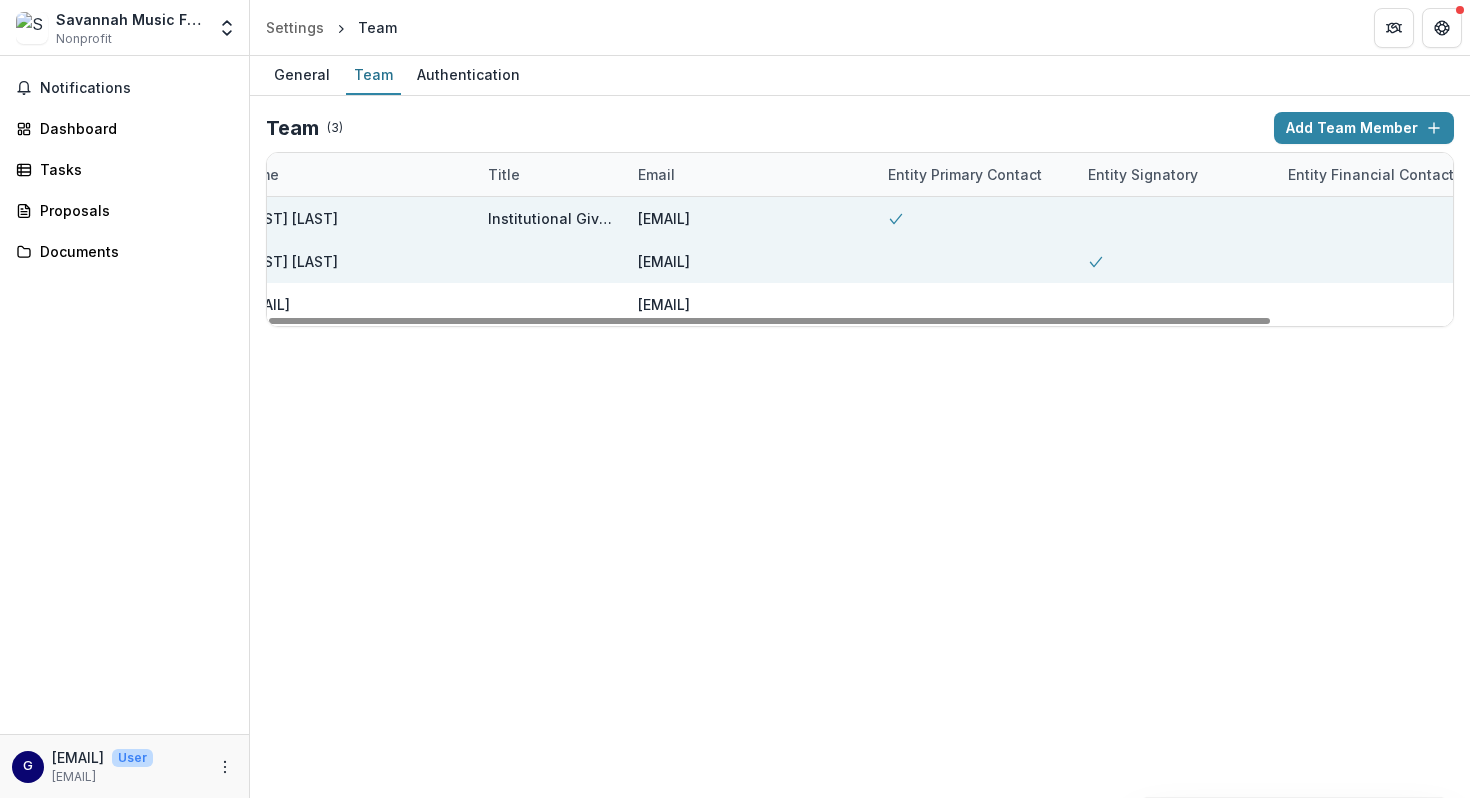 scroll, scrollTop: 0, scrollLeft: 0, axis: both 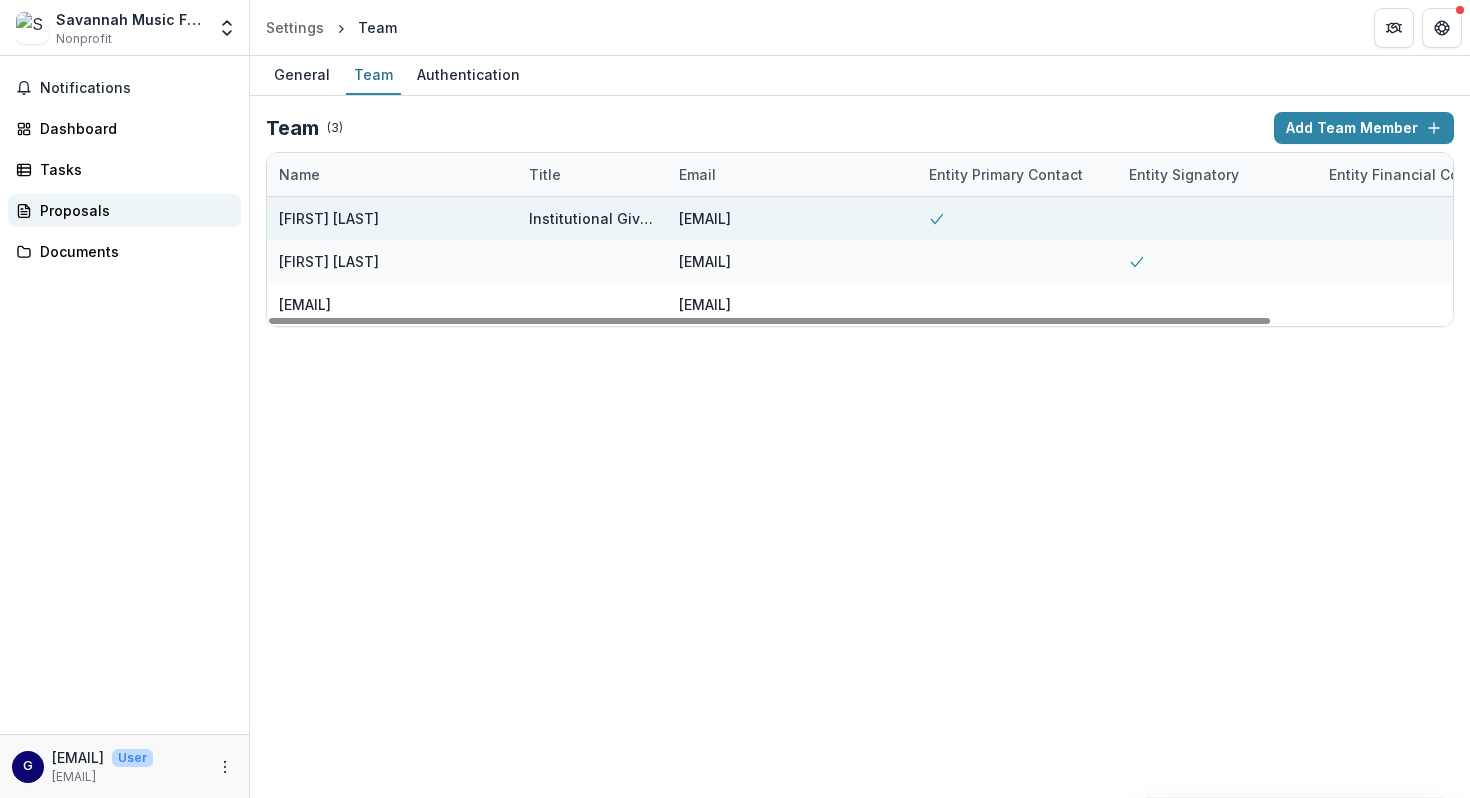click on "Proposals" at bounding box center (132, 210) 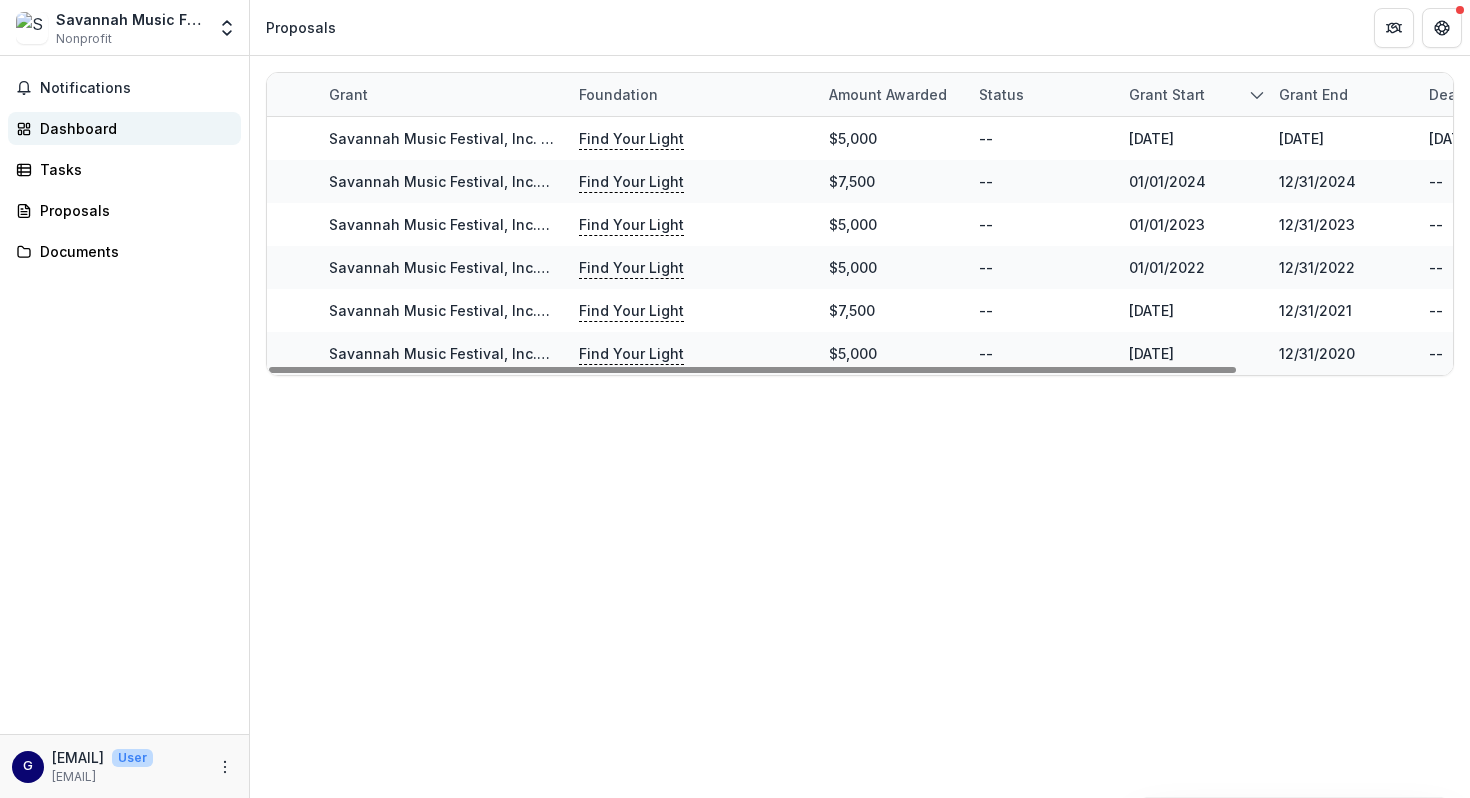 click on "Dashboard" at bounding box center [132, 128] 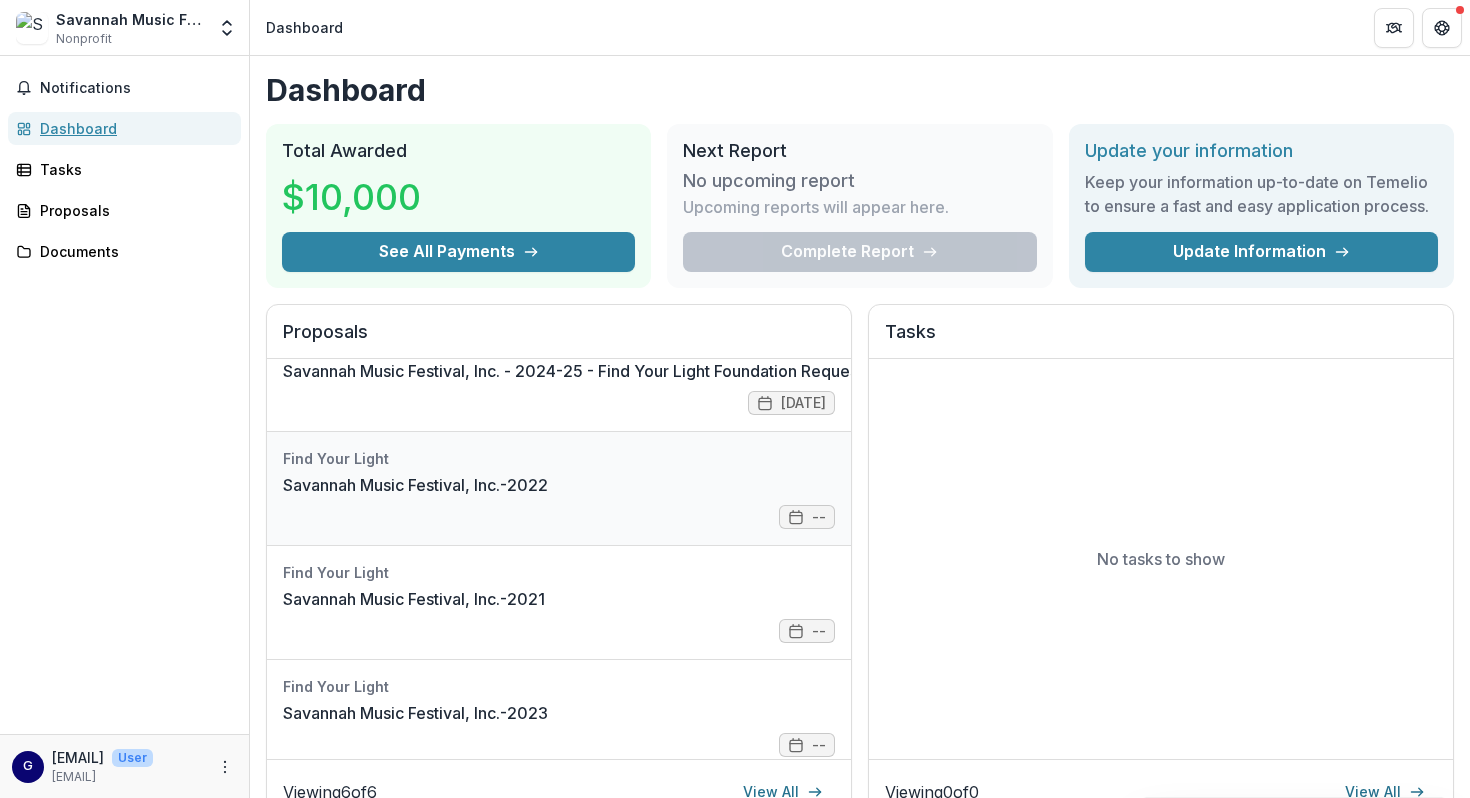 scroll, scrollTop: 0, scrollLeft: 0, axis: both 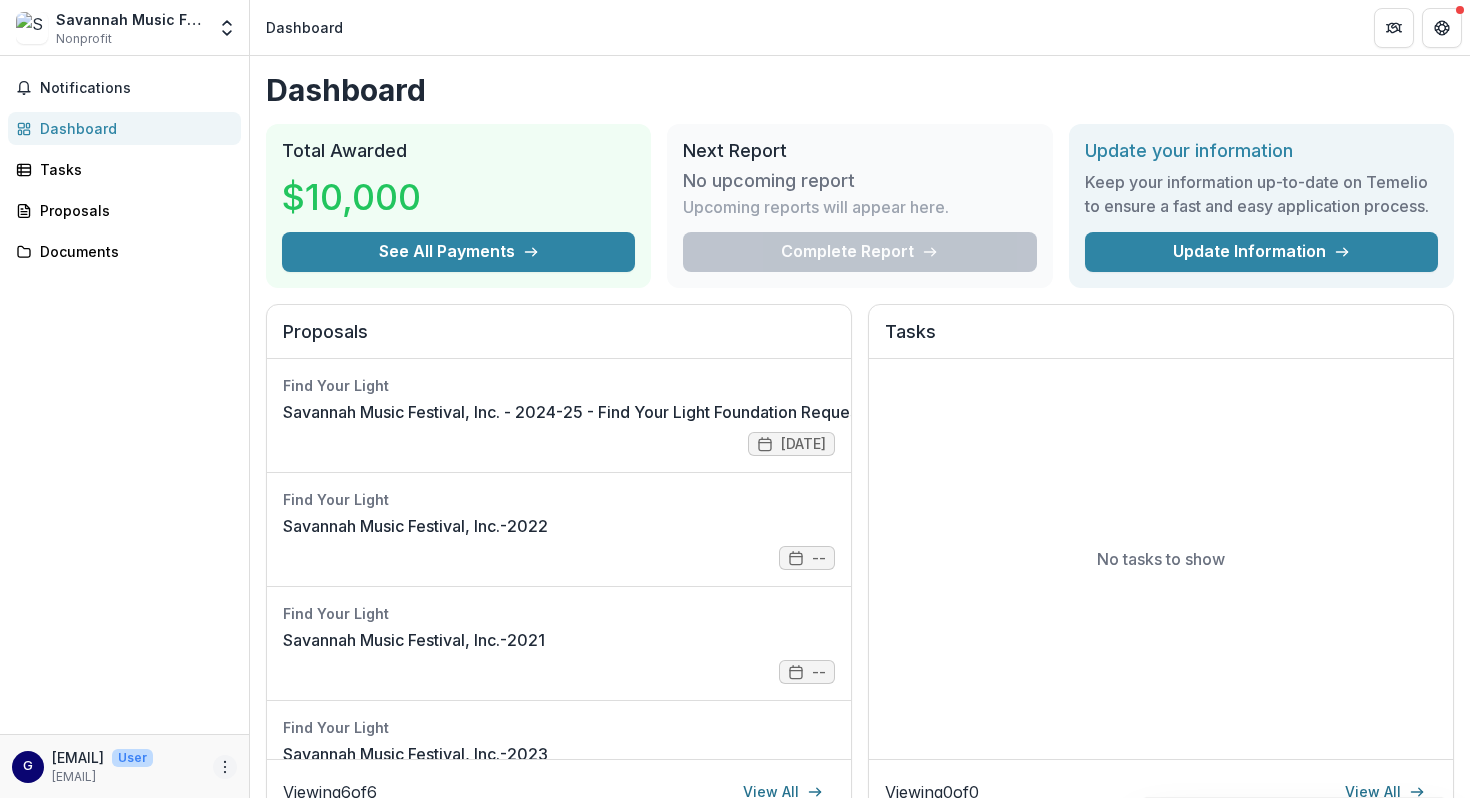 click 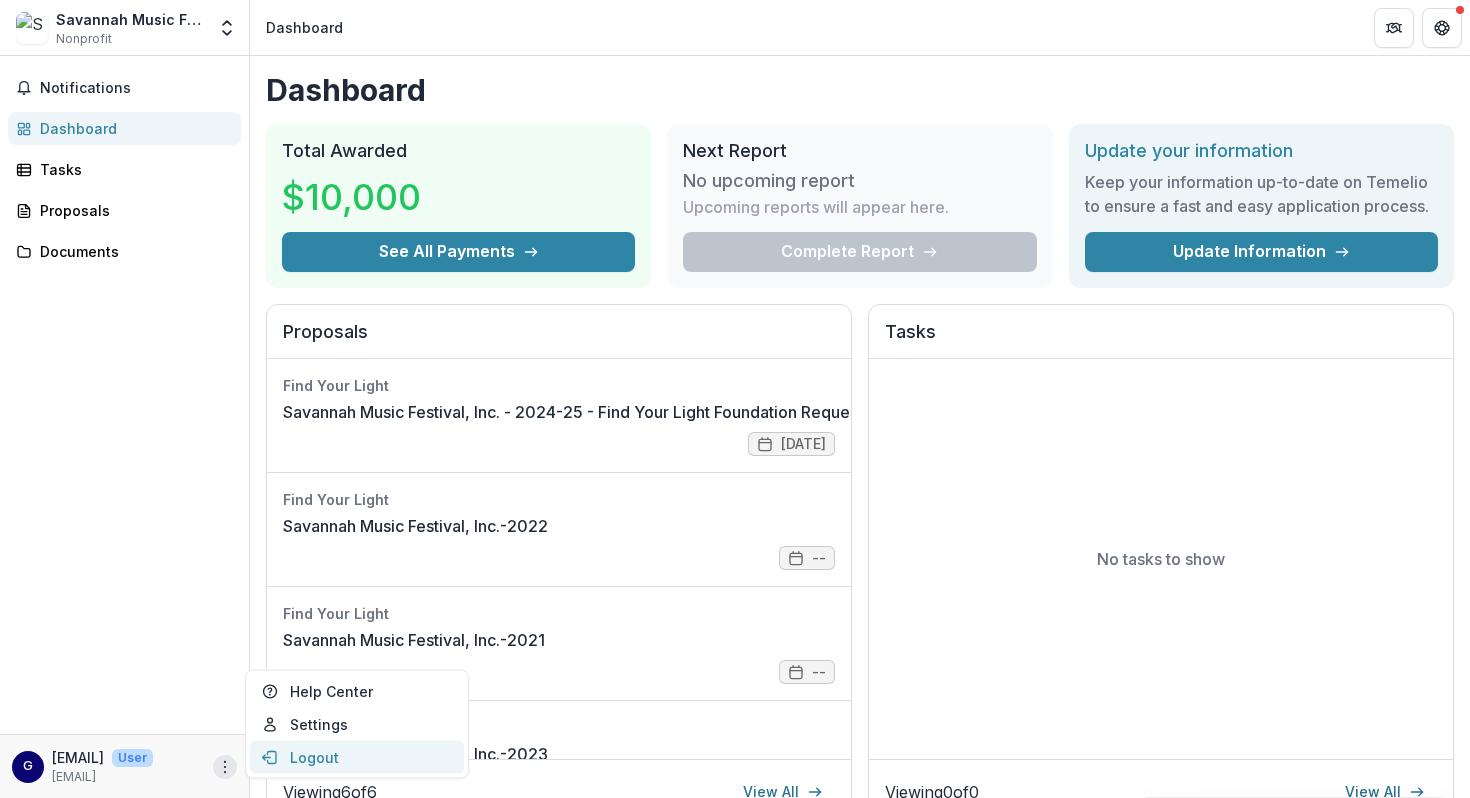 click on "Logout" at bounding box center [357, 757] 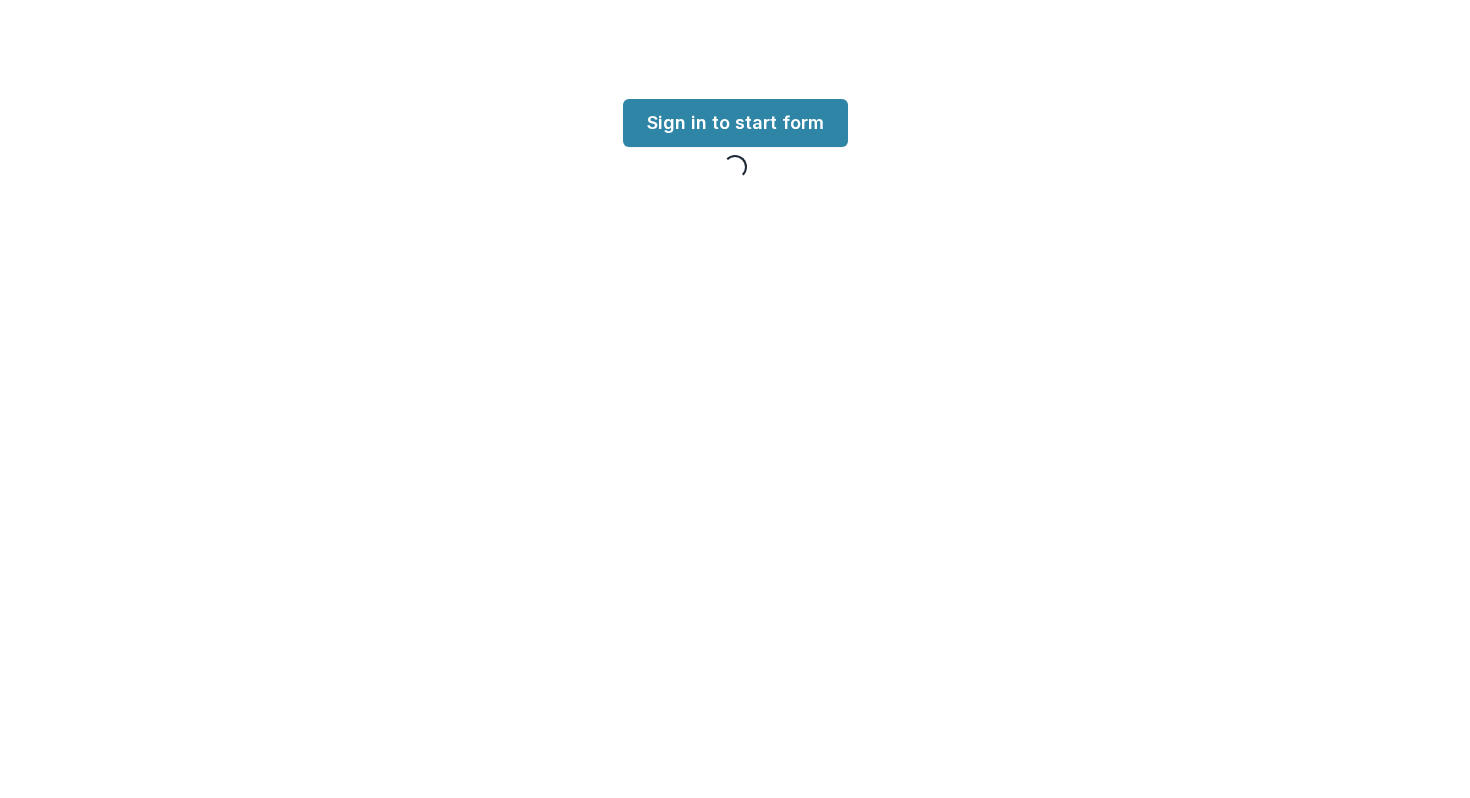 scroll, scrollTop: 0, scrollLeft: 0, axis: both 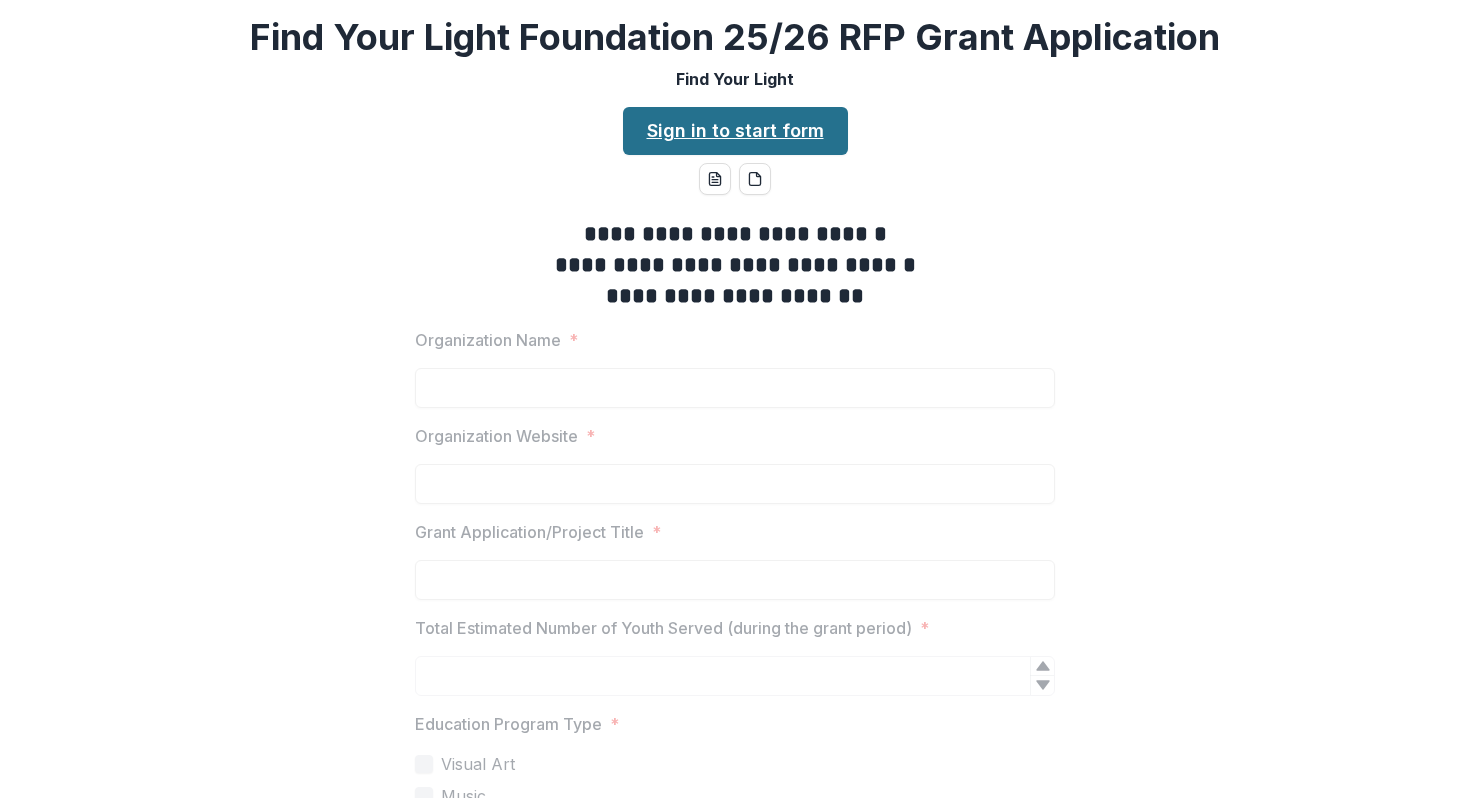 click on "Sign in to start form" at bounding box center (735, 131) 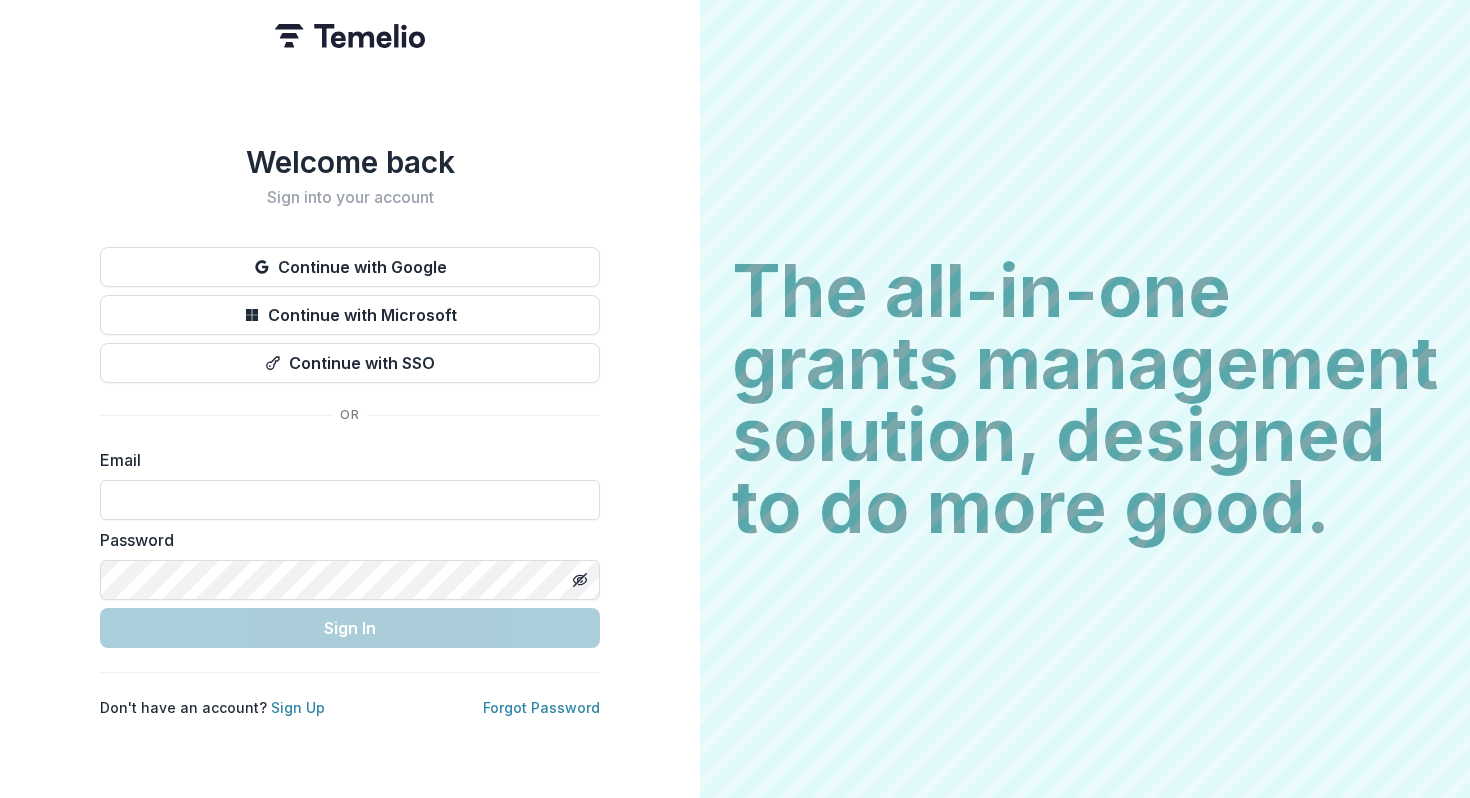 scroll, scrollTop: 0, scrollLeft: 0, axis: both 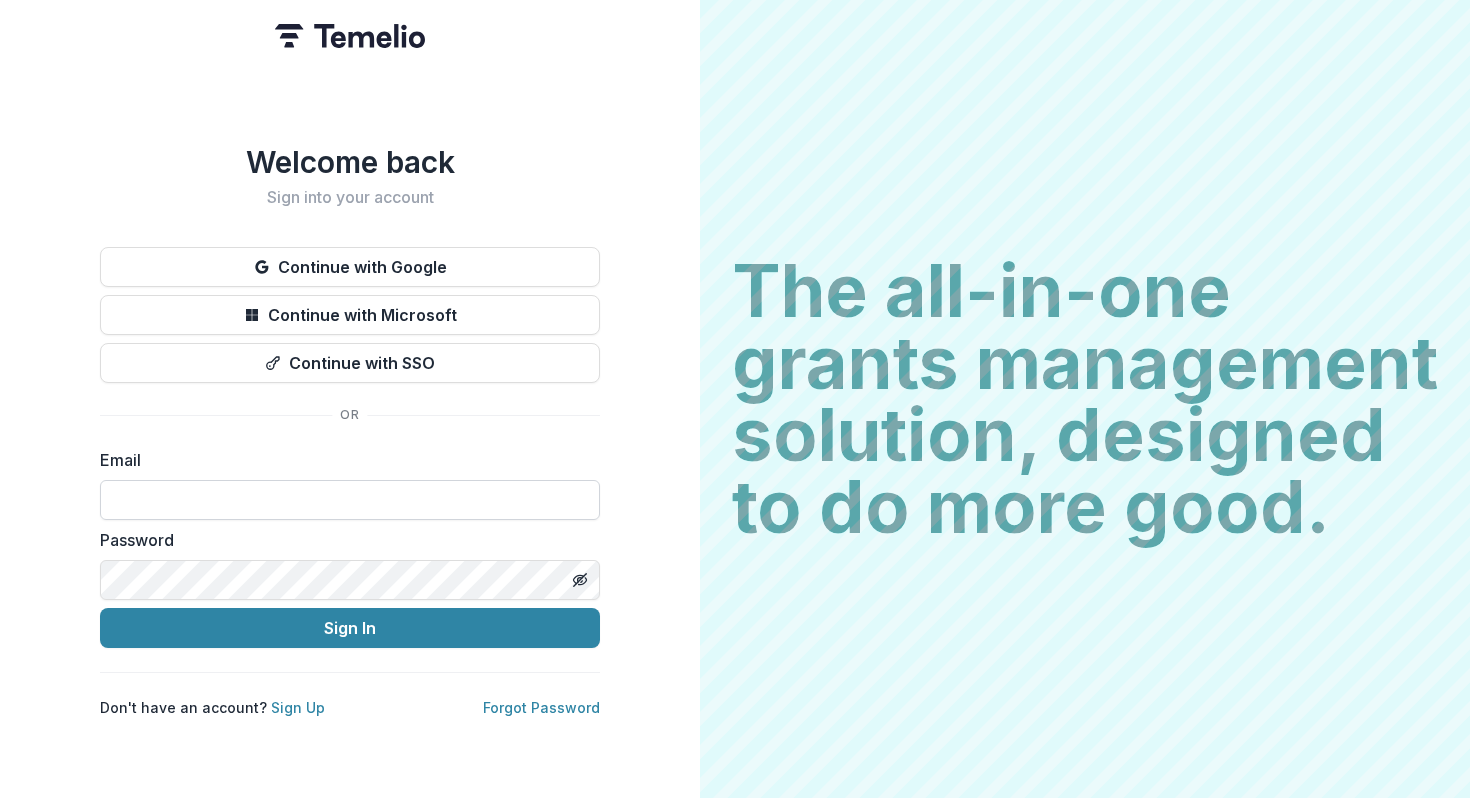 click at bounding box center [350, 500] 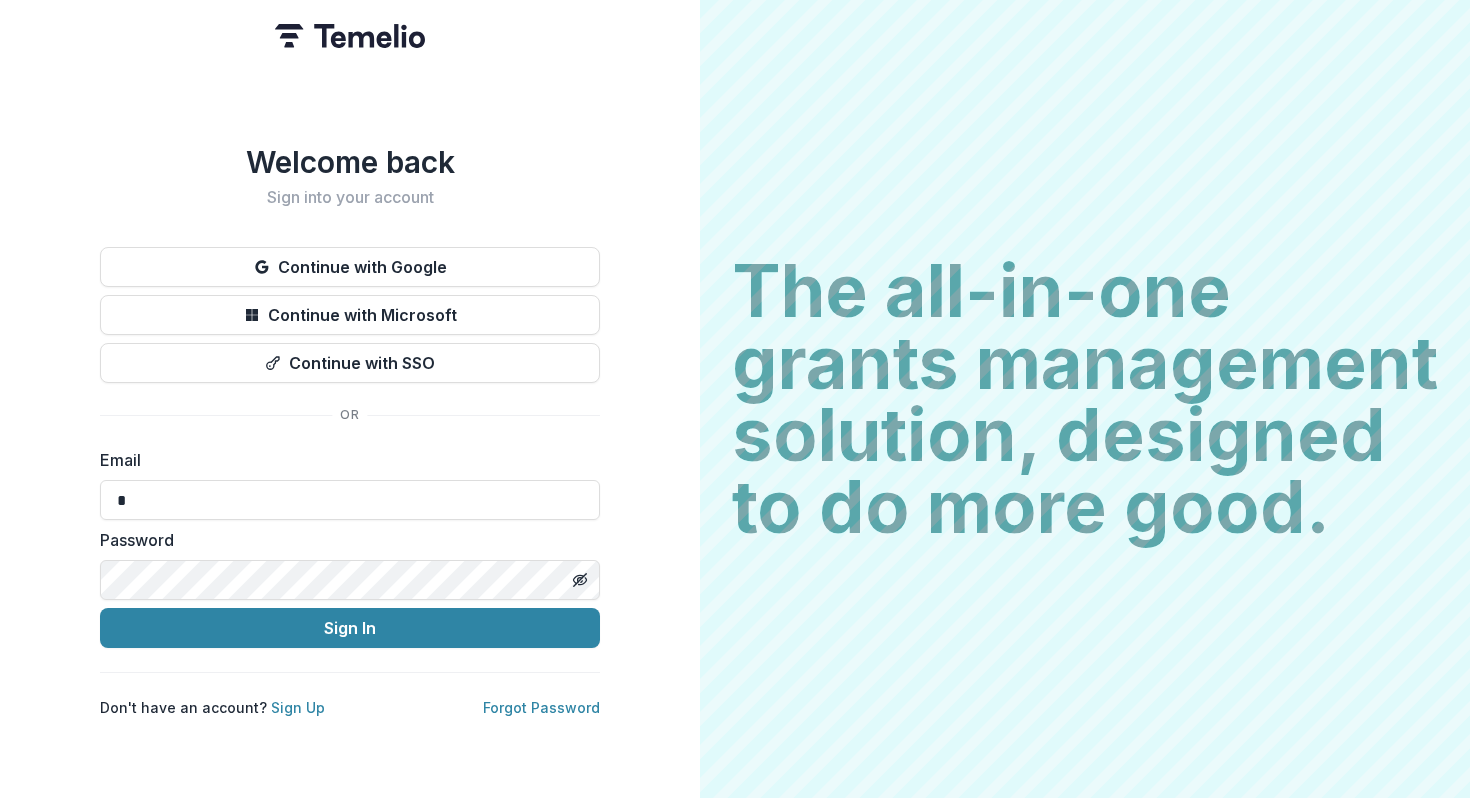 type on "**********" 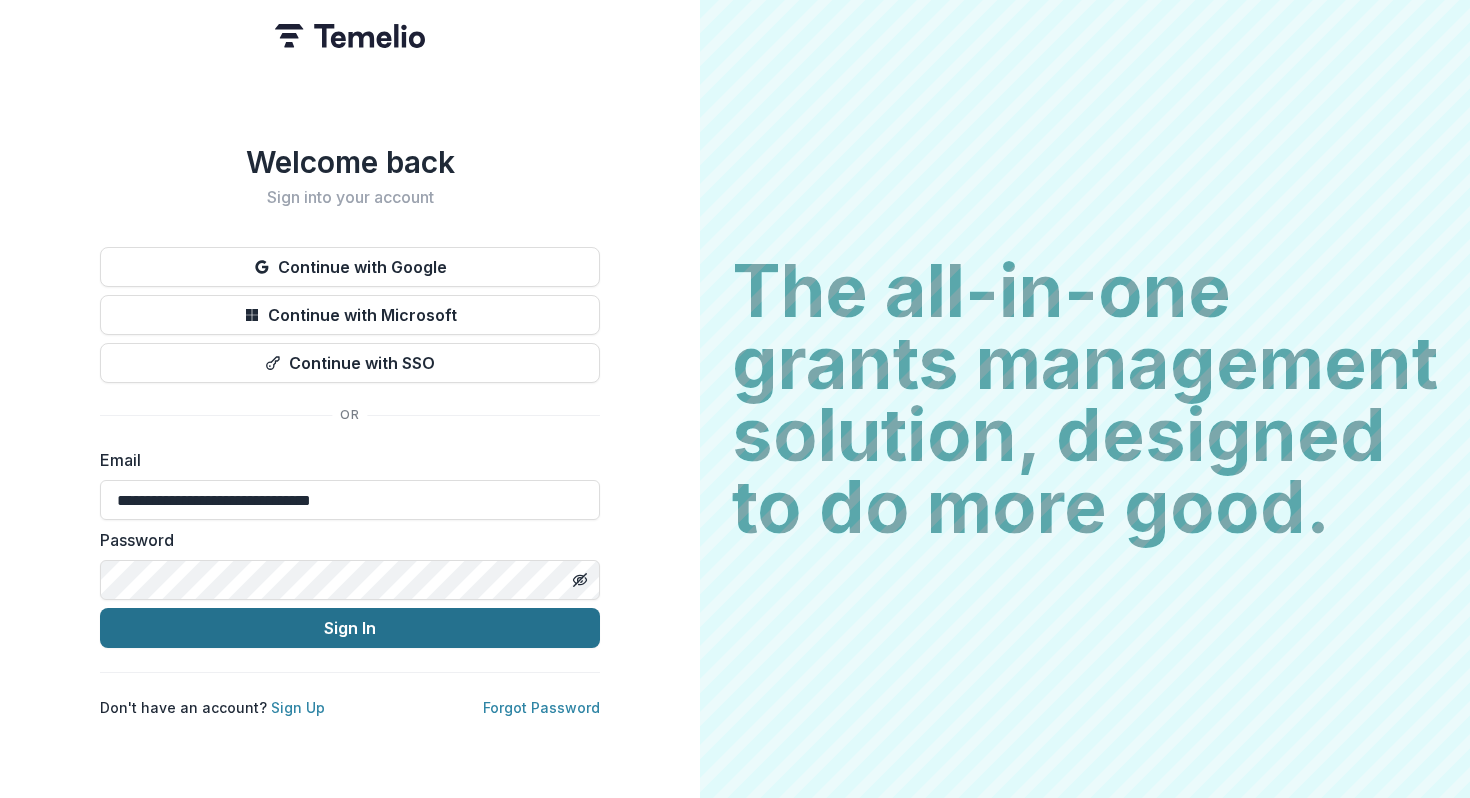 click on "Sign In" at bounding box center (350, 628) 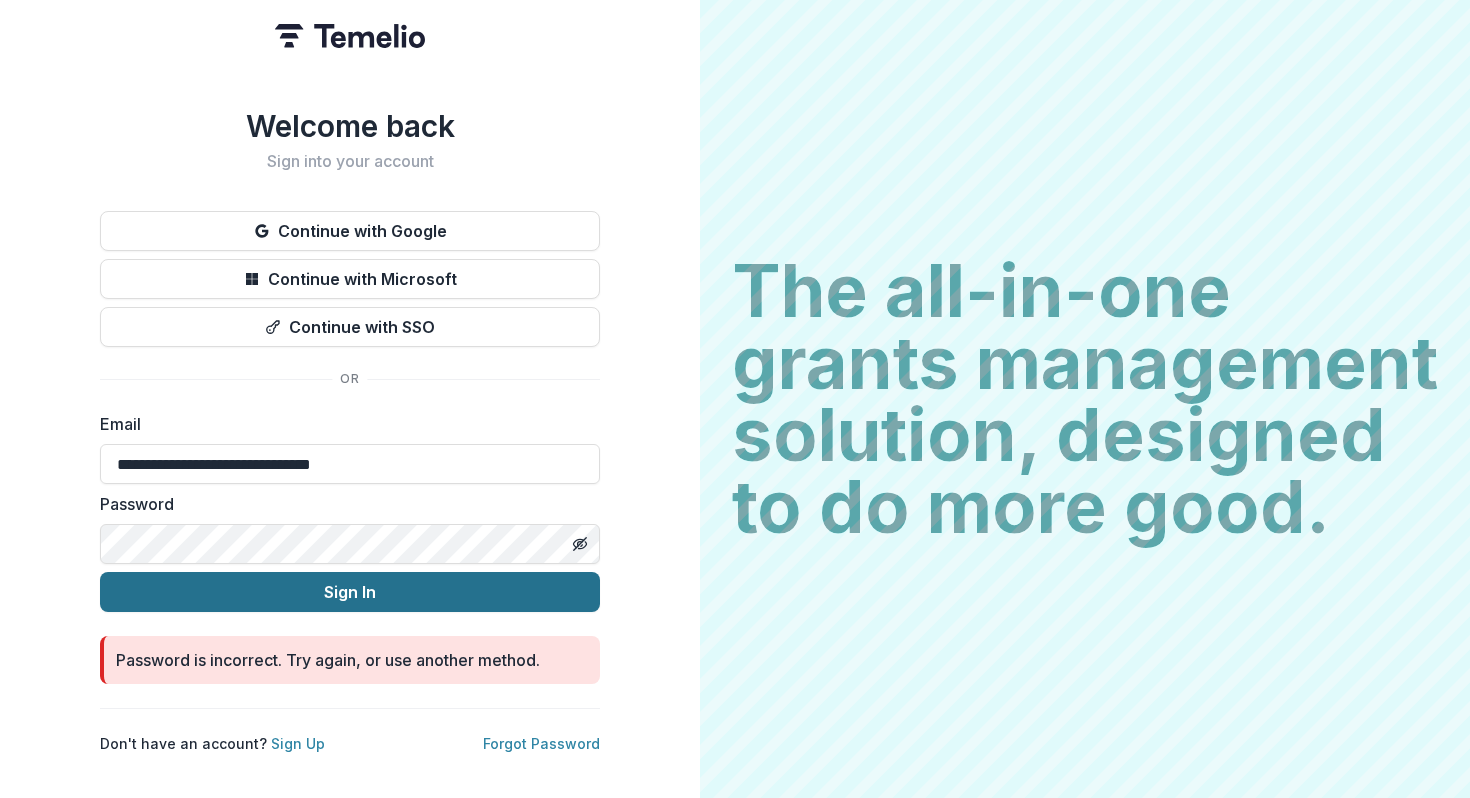 click on "Sign In" at bounding box center [350, 592] 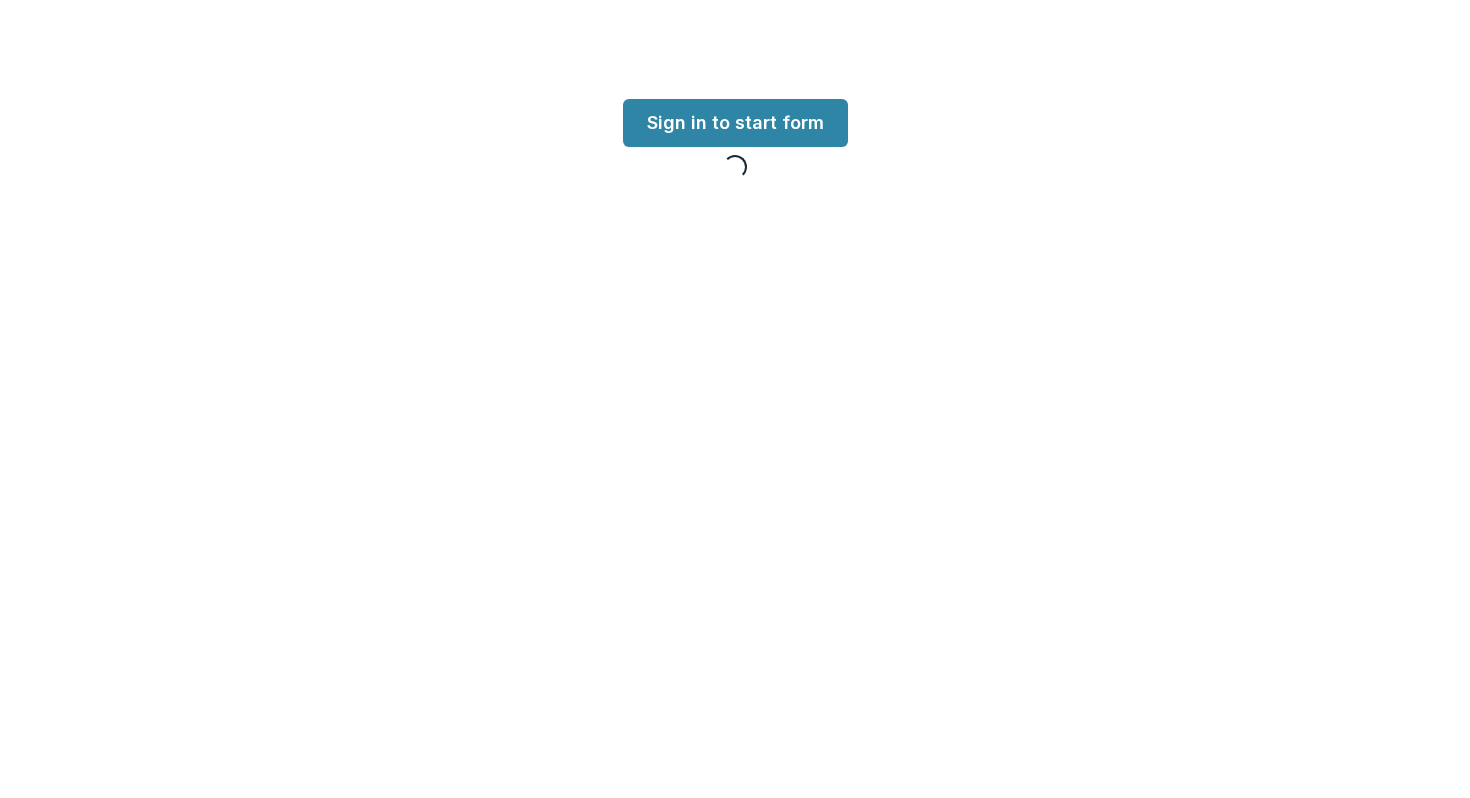 scroll, scrollTop: 0, scrollLeft: 0, axis: both 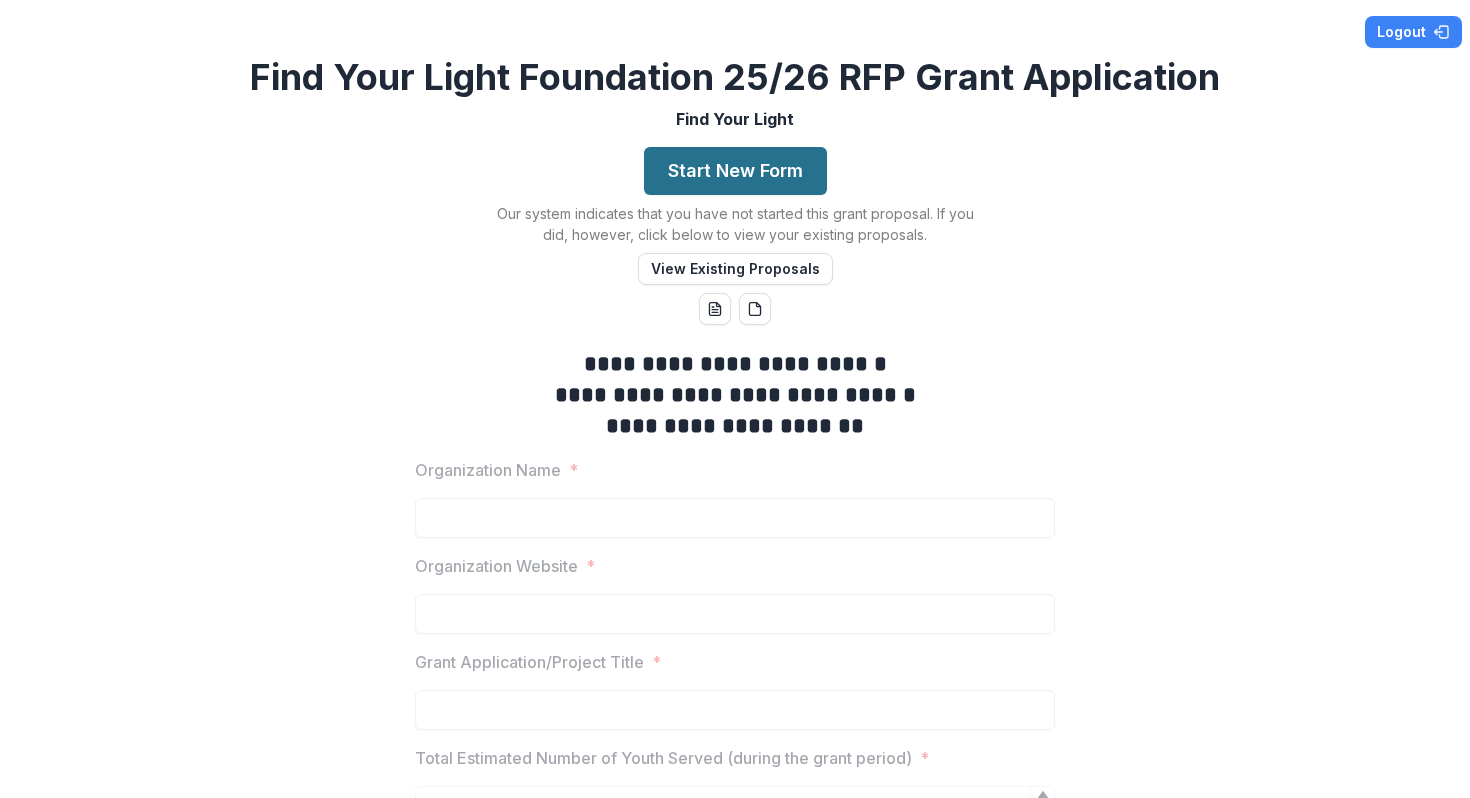 click on "Start New Form" at bounding box center [735, 171] 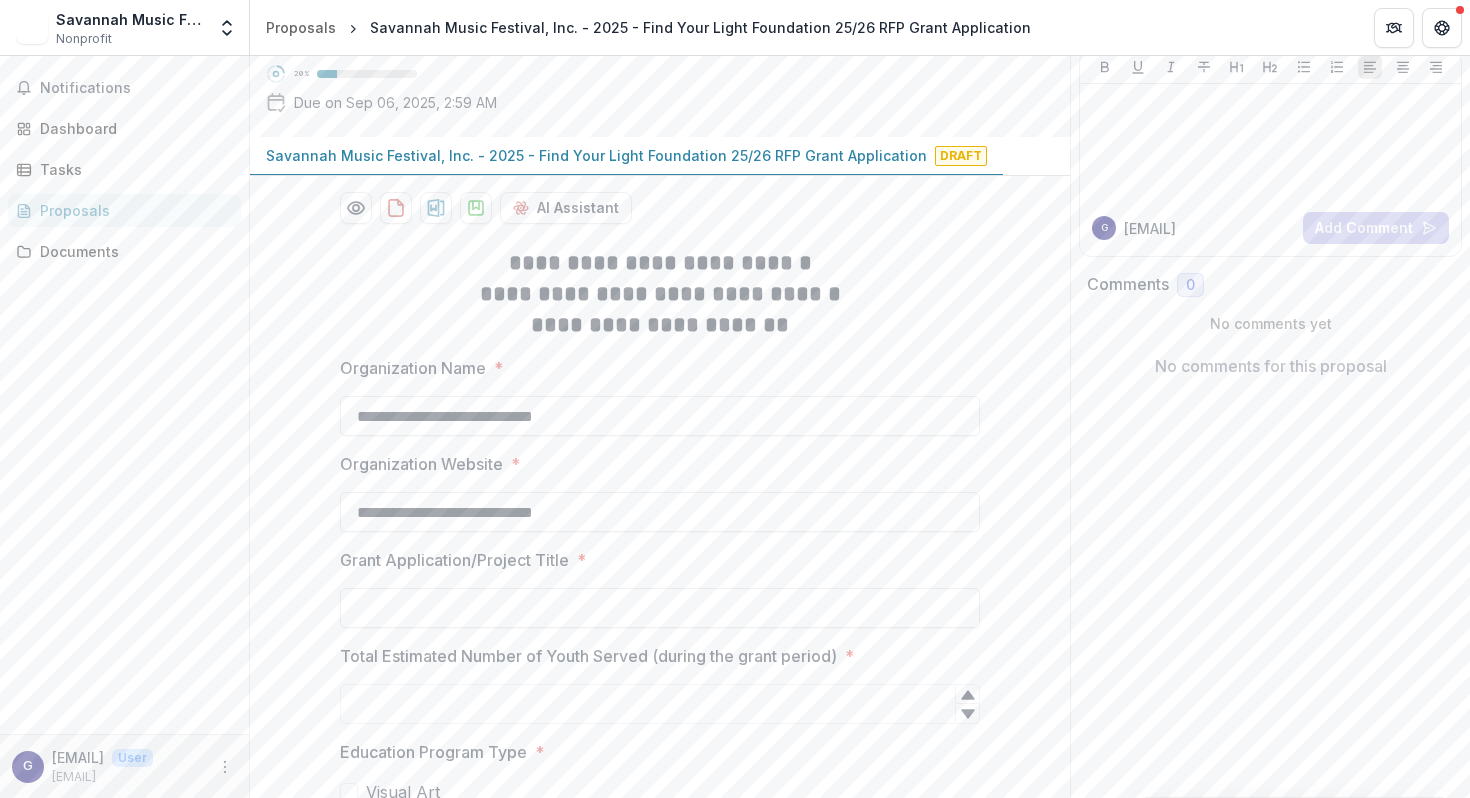 scroll, scrollTop: 139, scrollLeft: 0, axis: vertical 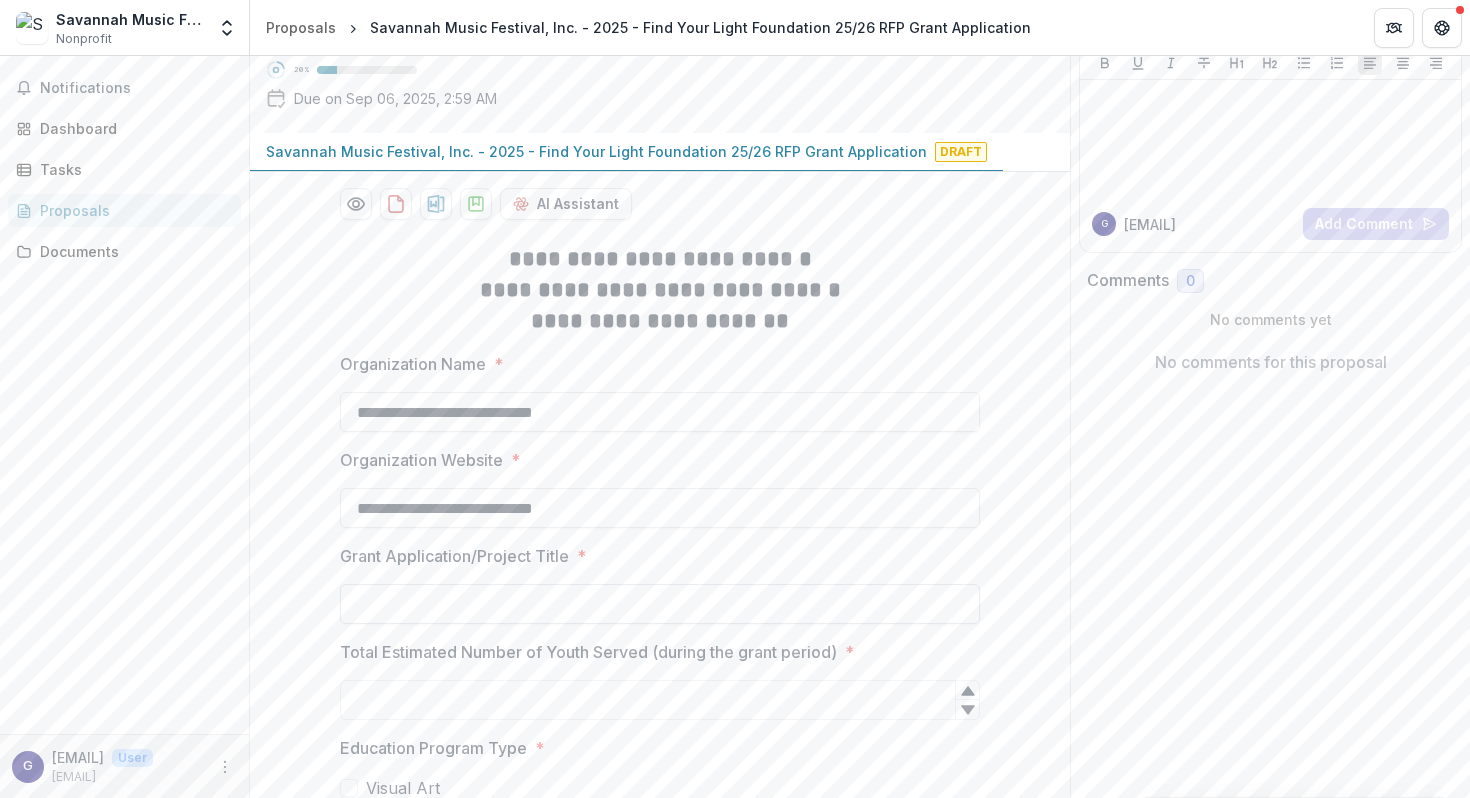 click on "Grant Application/Project Title *" at bounding box center (660, 604) 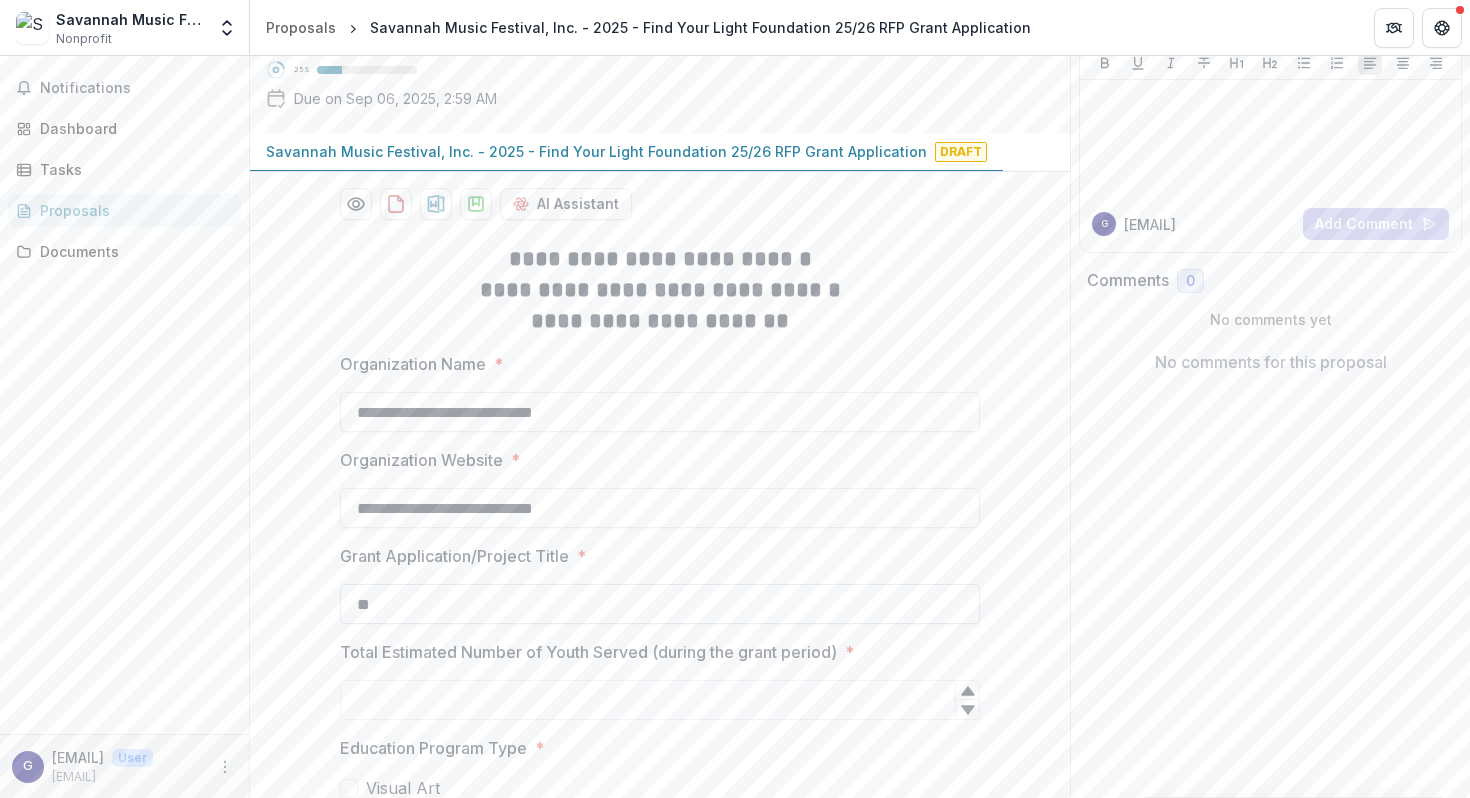 type on "*" 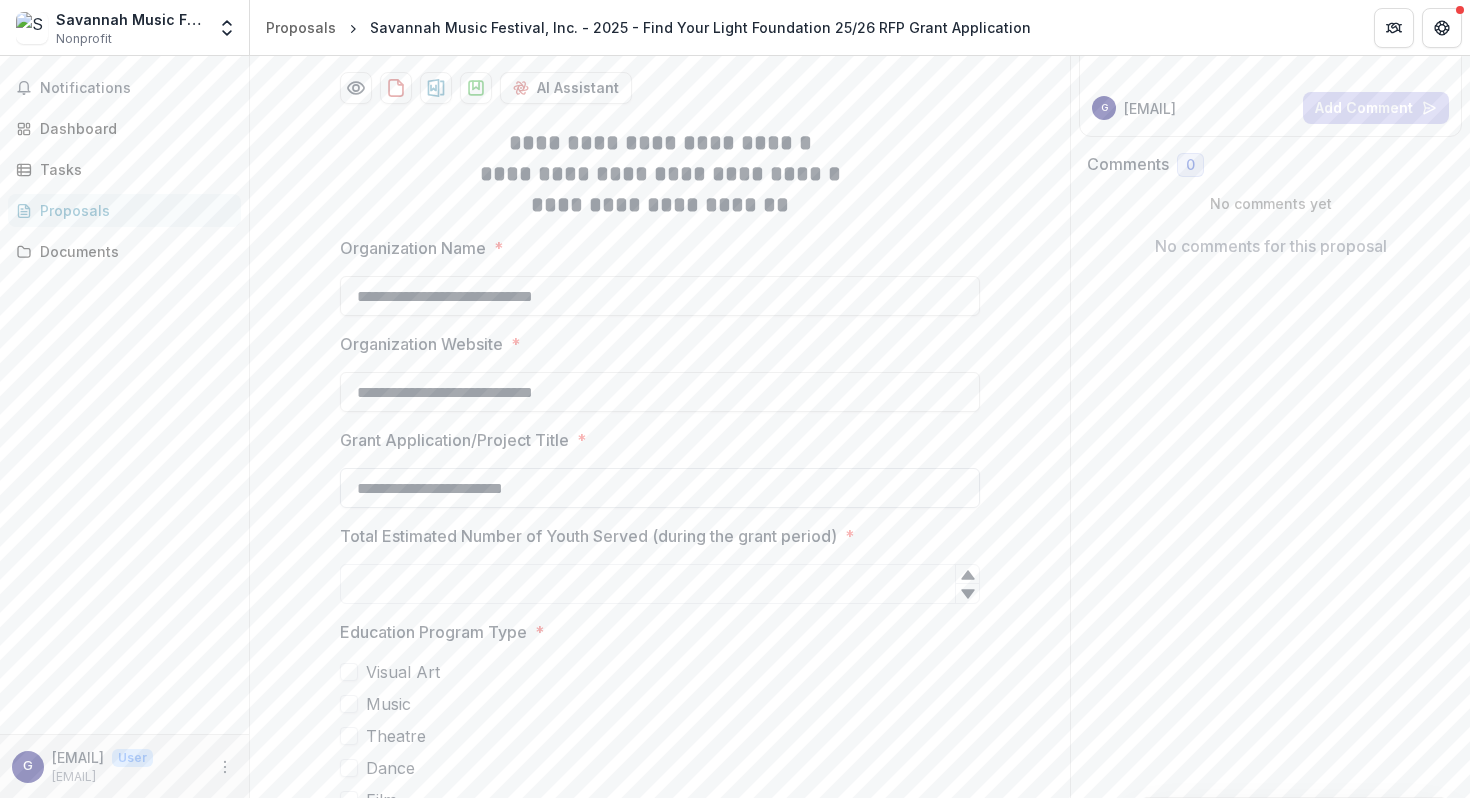 scroll, scrollTop: 253, scrollLeft: 0, axis: vertical 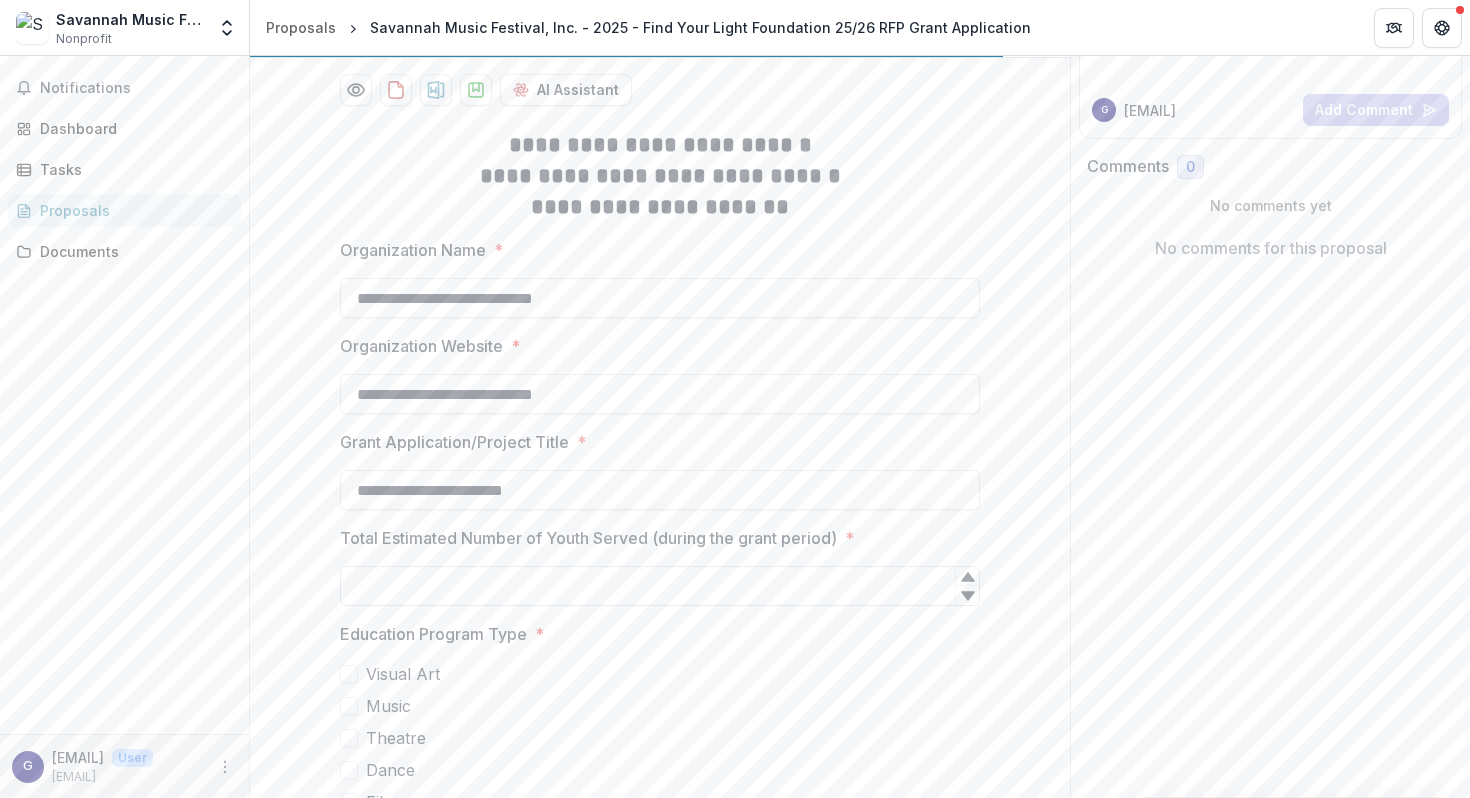 type on "**********" 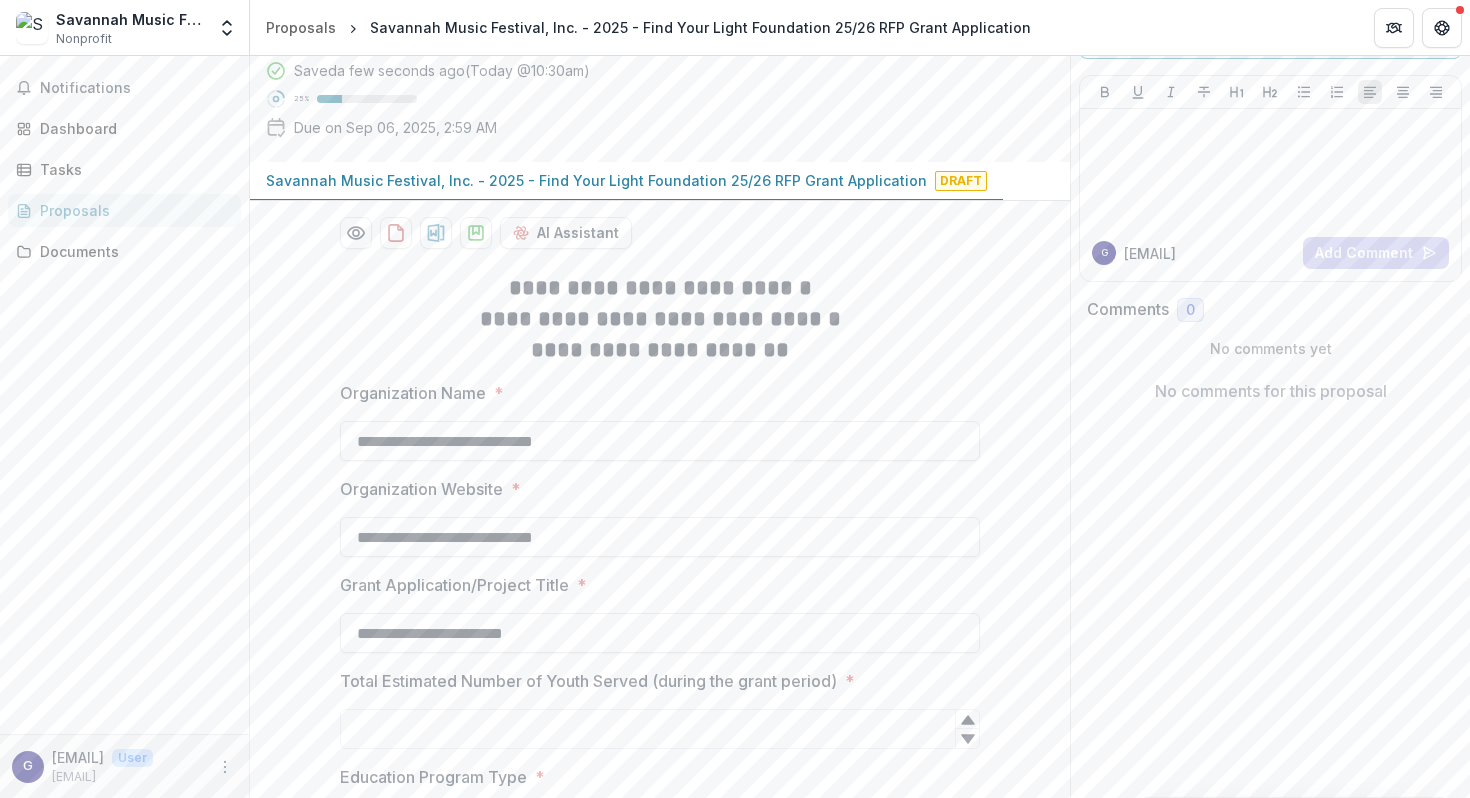 scroll, scrollTop: 0, scrollLeft: 0, axis: both 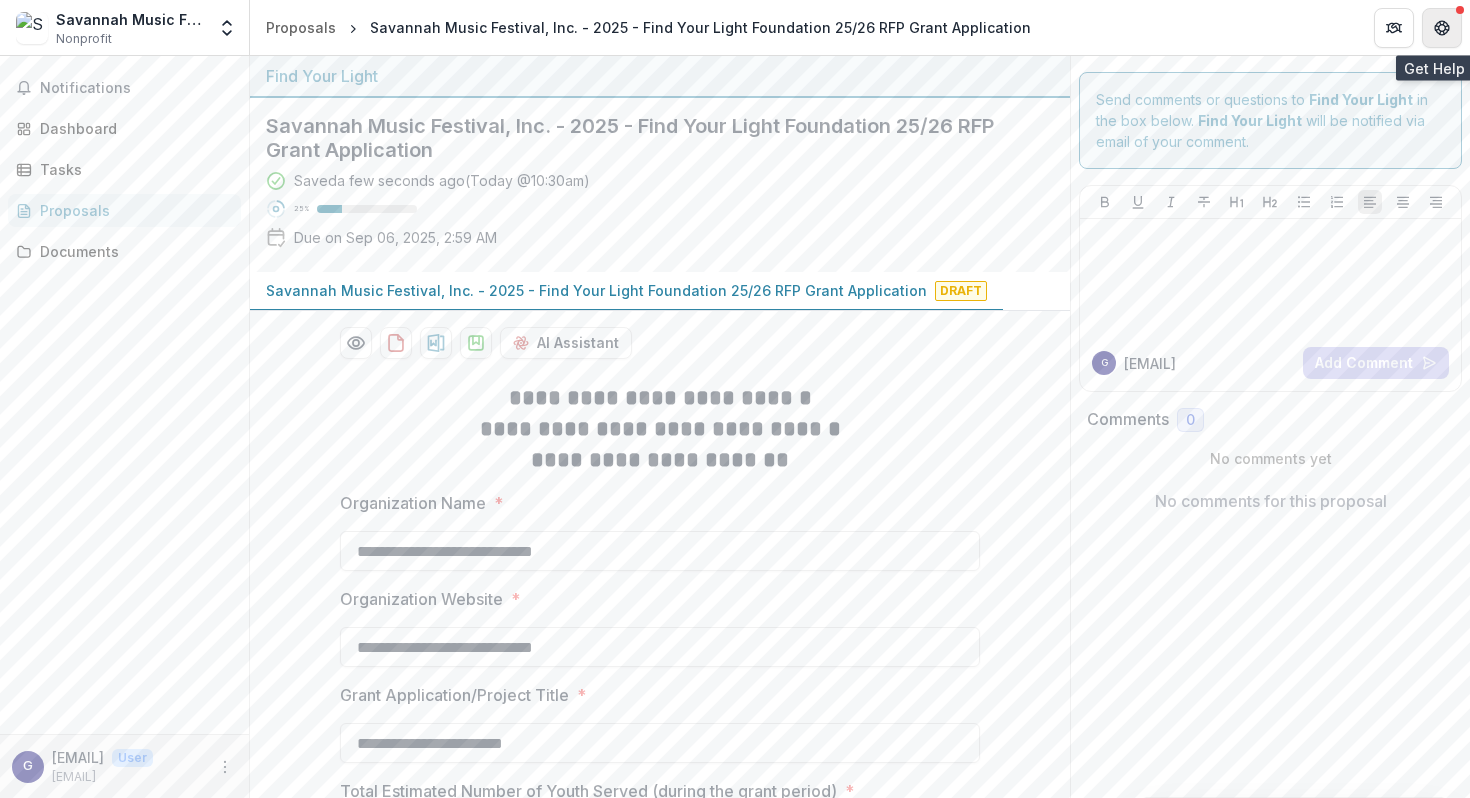 click 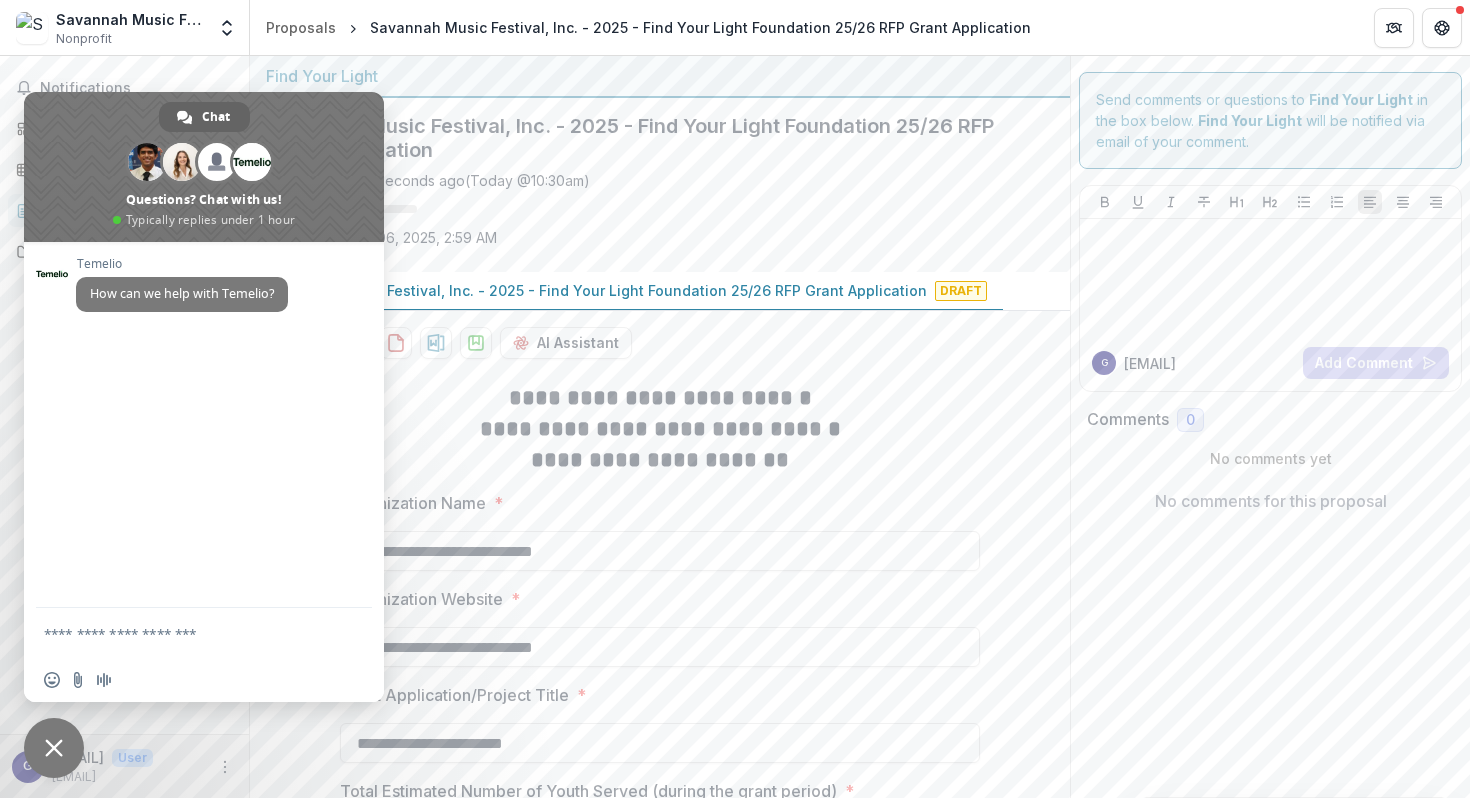 click at bounding box center (54, 748) 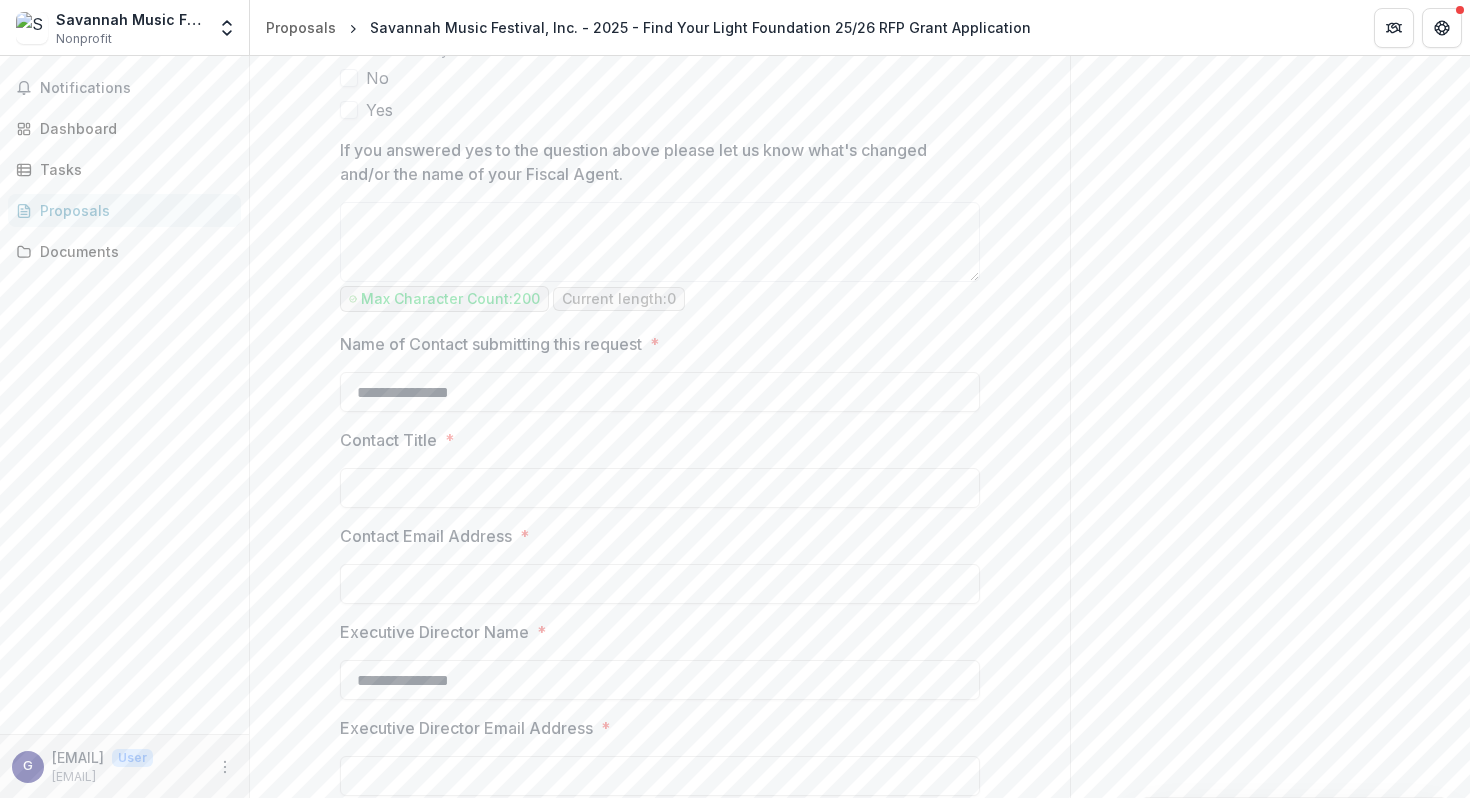 scroll, scrollTop: 2653, scrollLeft: 0, axis: vertical 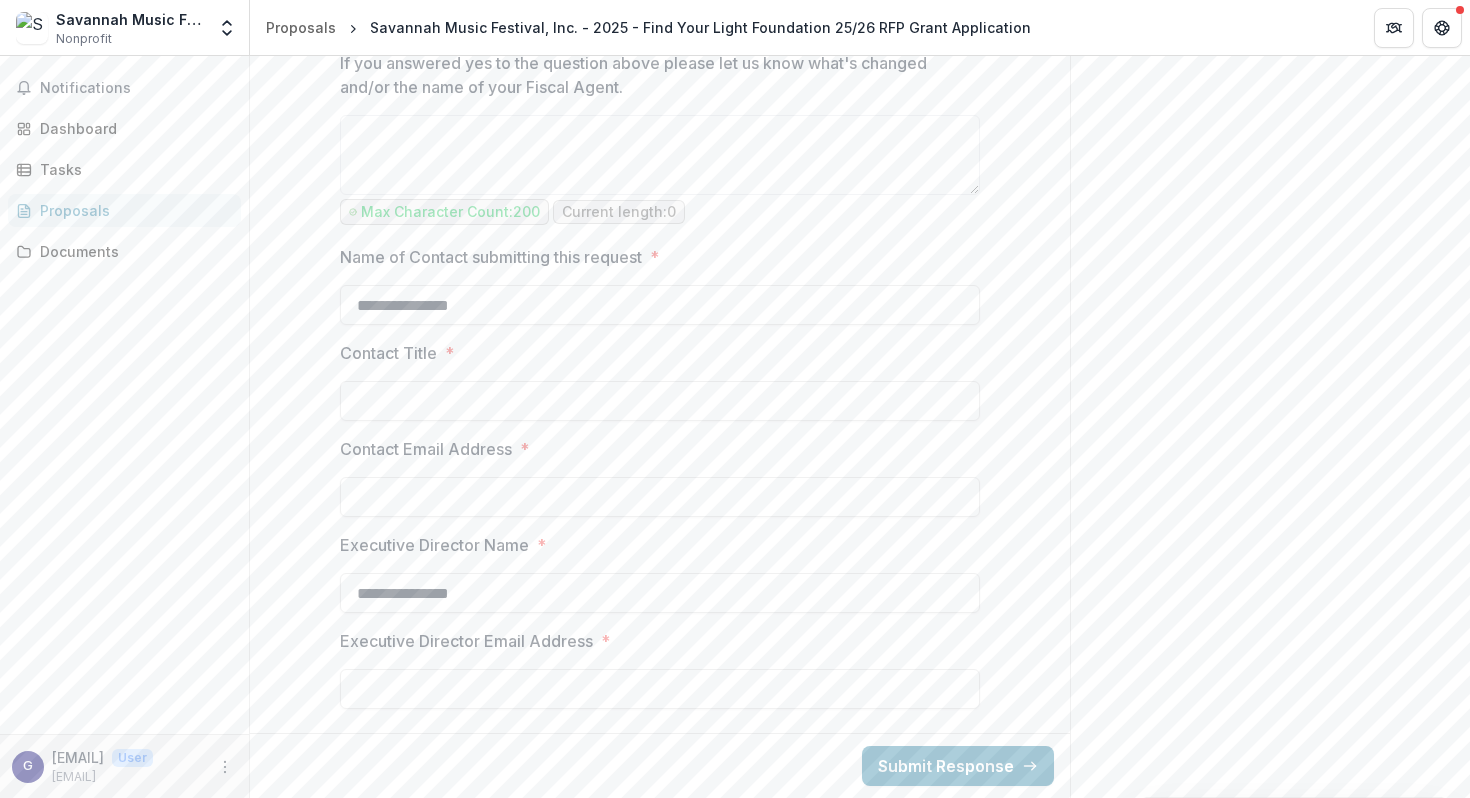 drag, startPoint x: 496, startPoint y: 592, endPoint x: 283, endPoint y: 589, distance: 213.02112 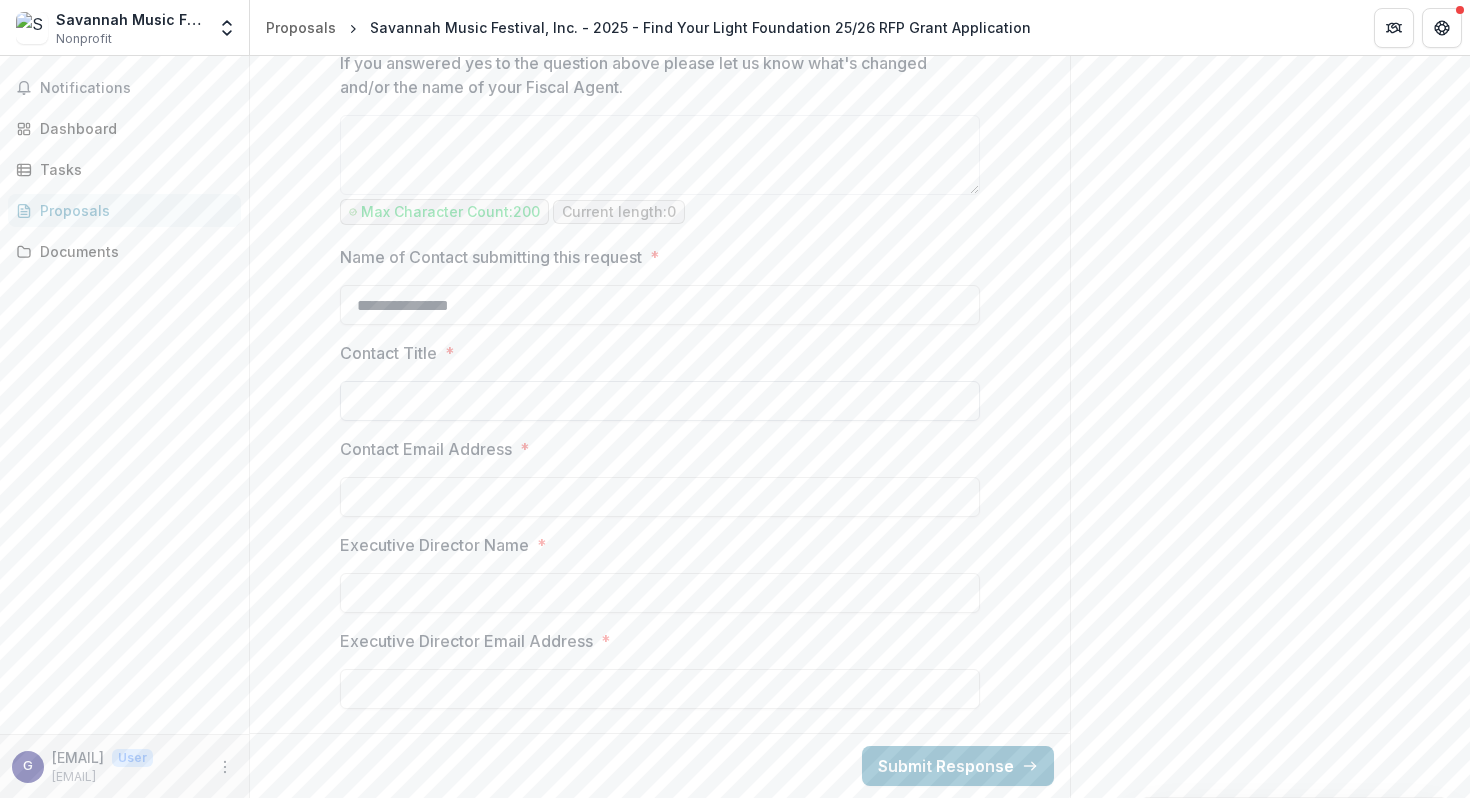 type 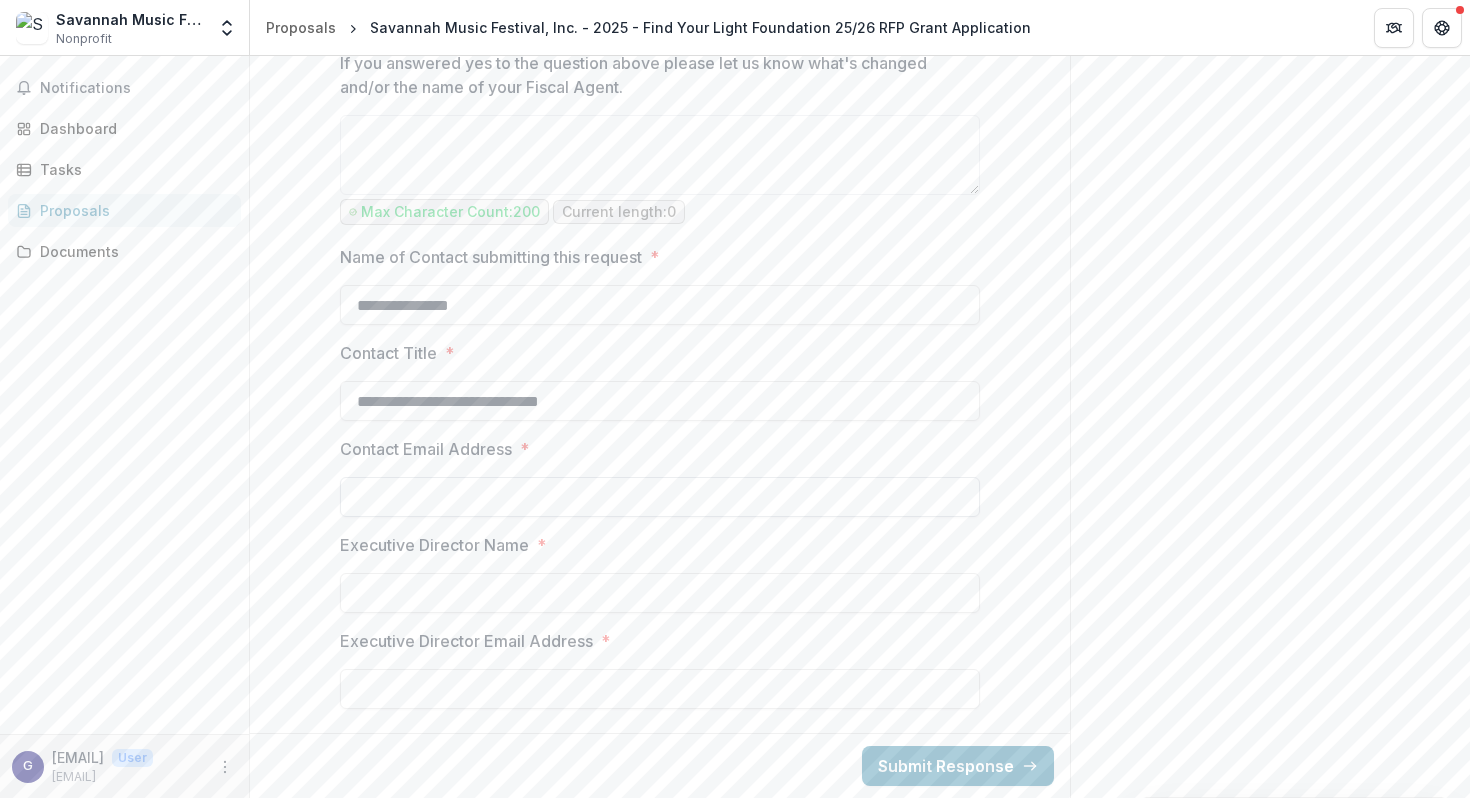 type on "**********" 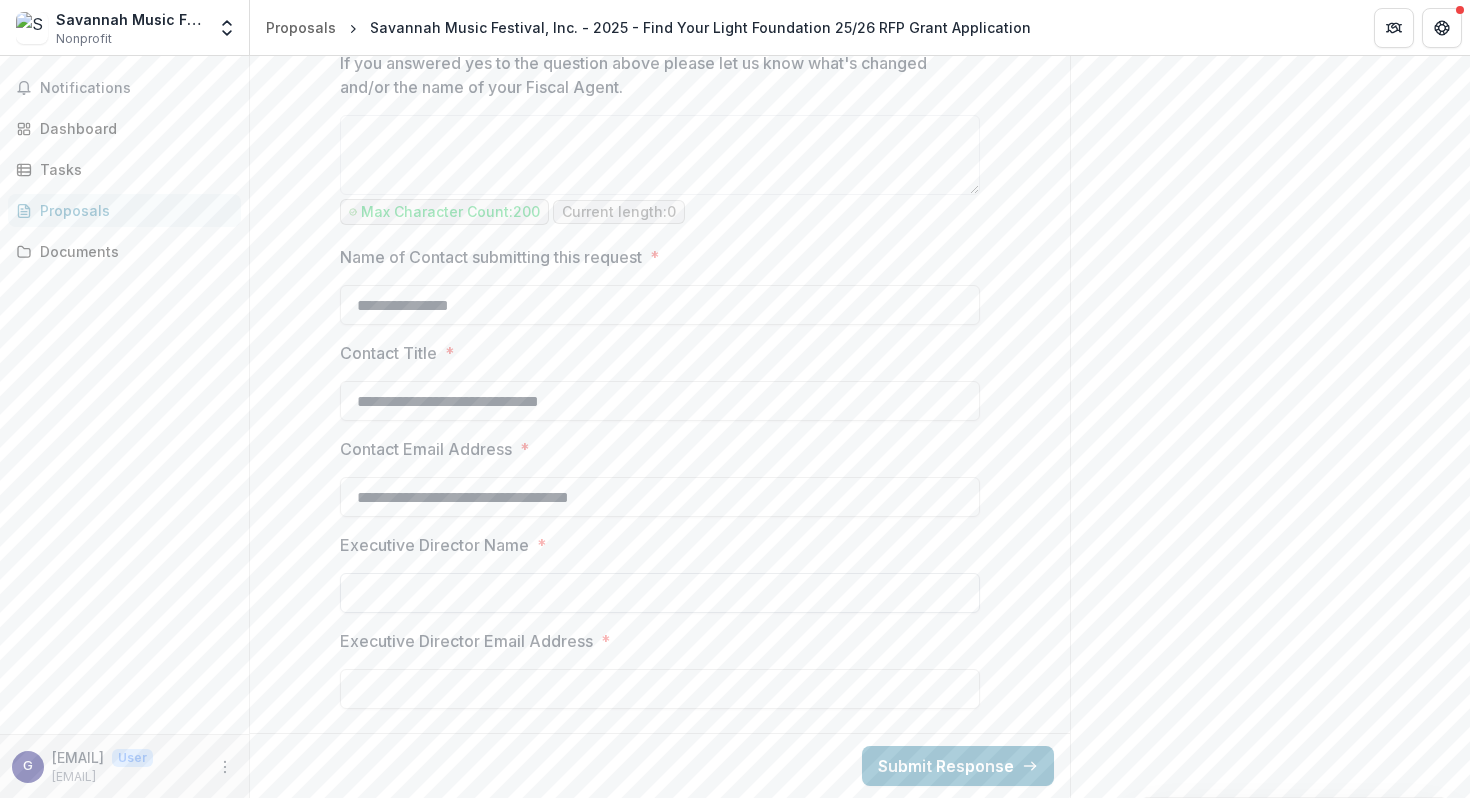 type on "**********" 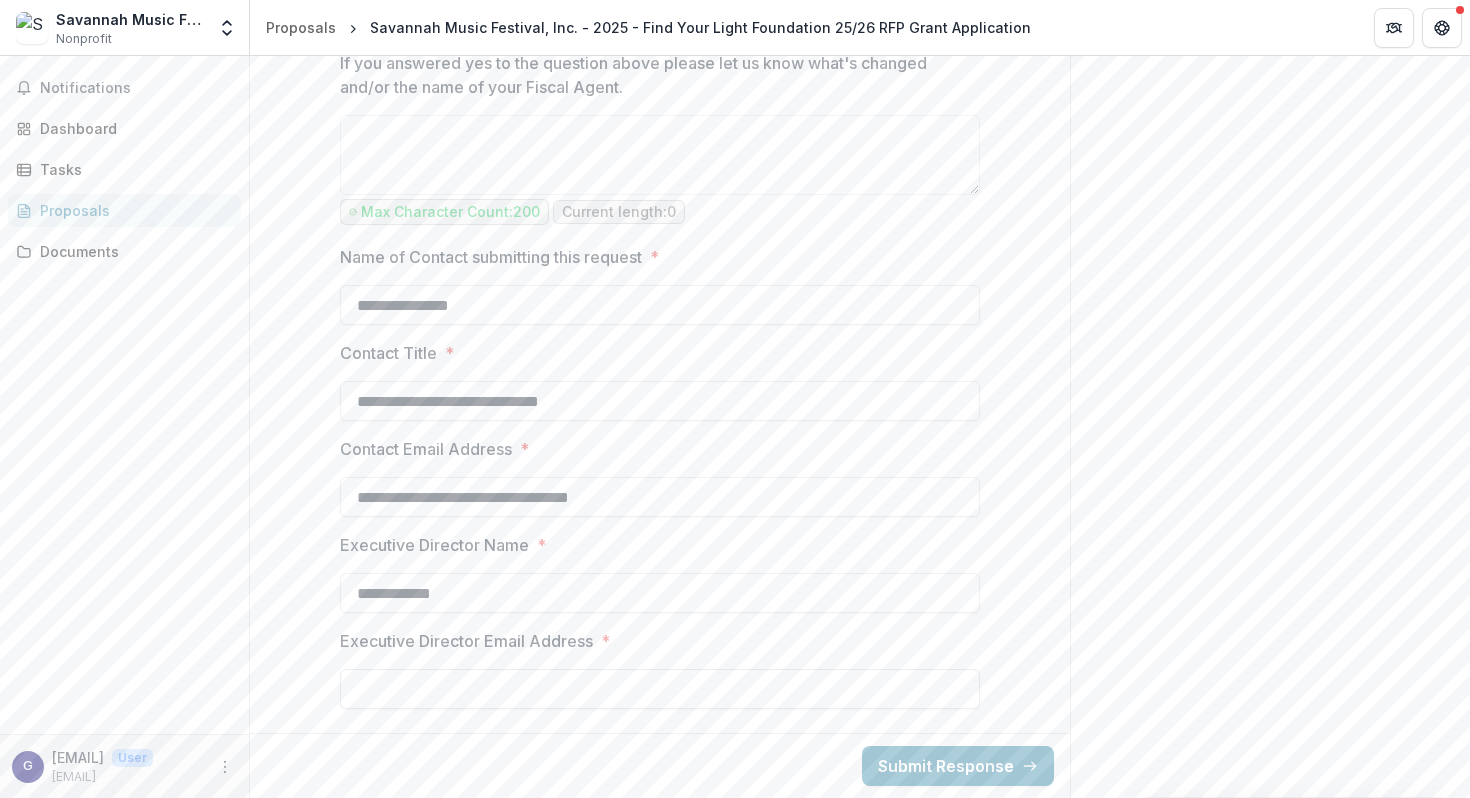 type on "**********" 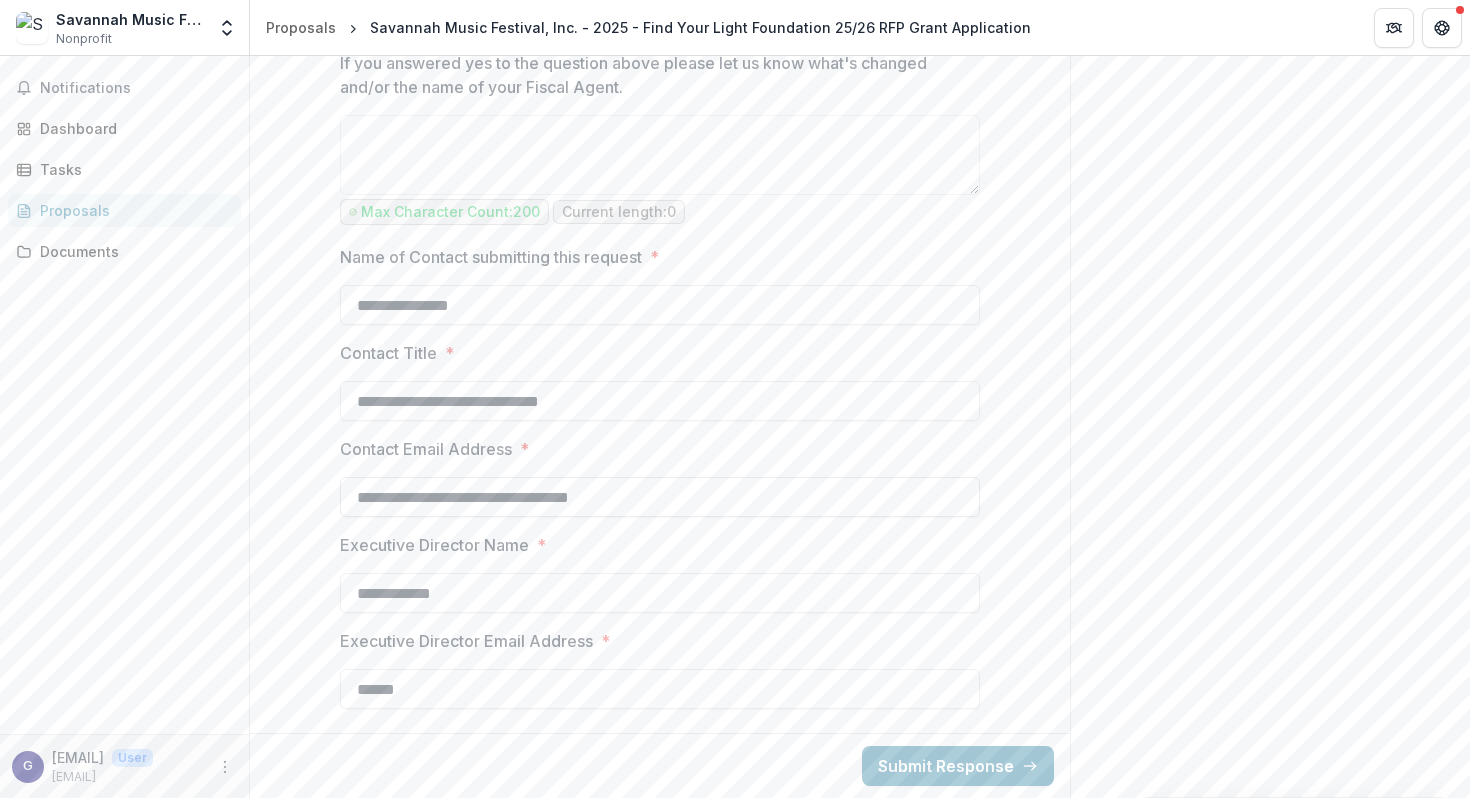 type on "******" 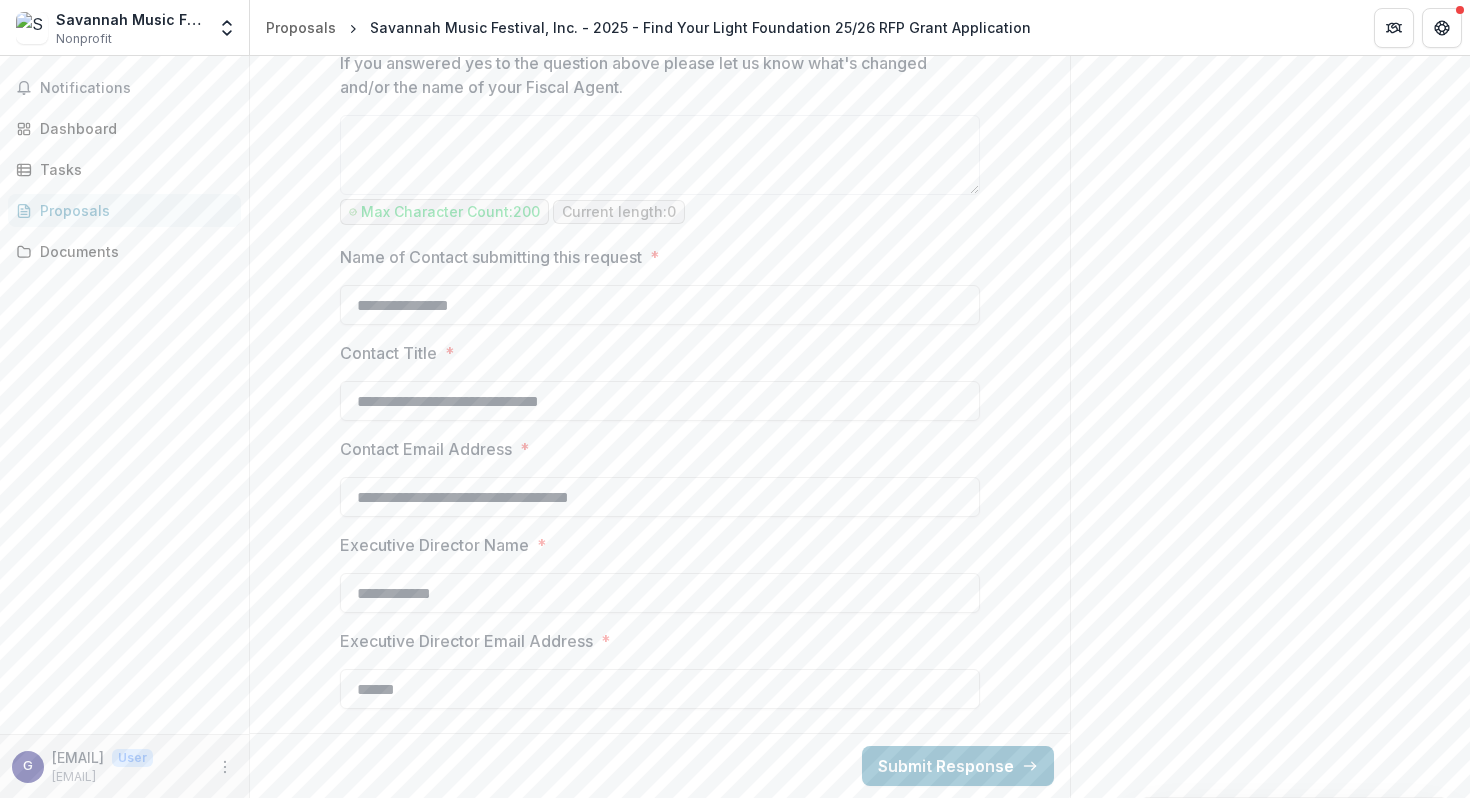 drag, startPoint x: 423, startPoint y: 498, endPoint x: 330, endPoint y: 500, distance: 93.0215 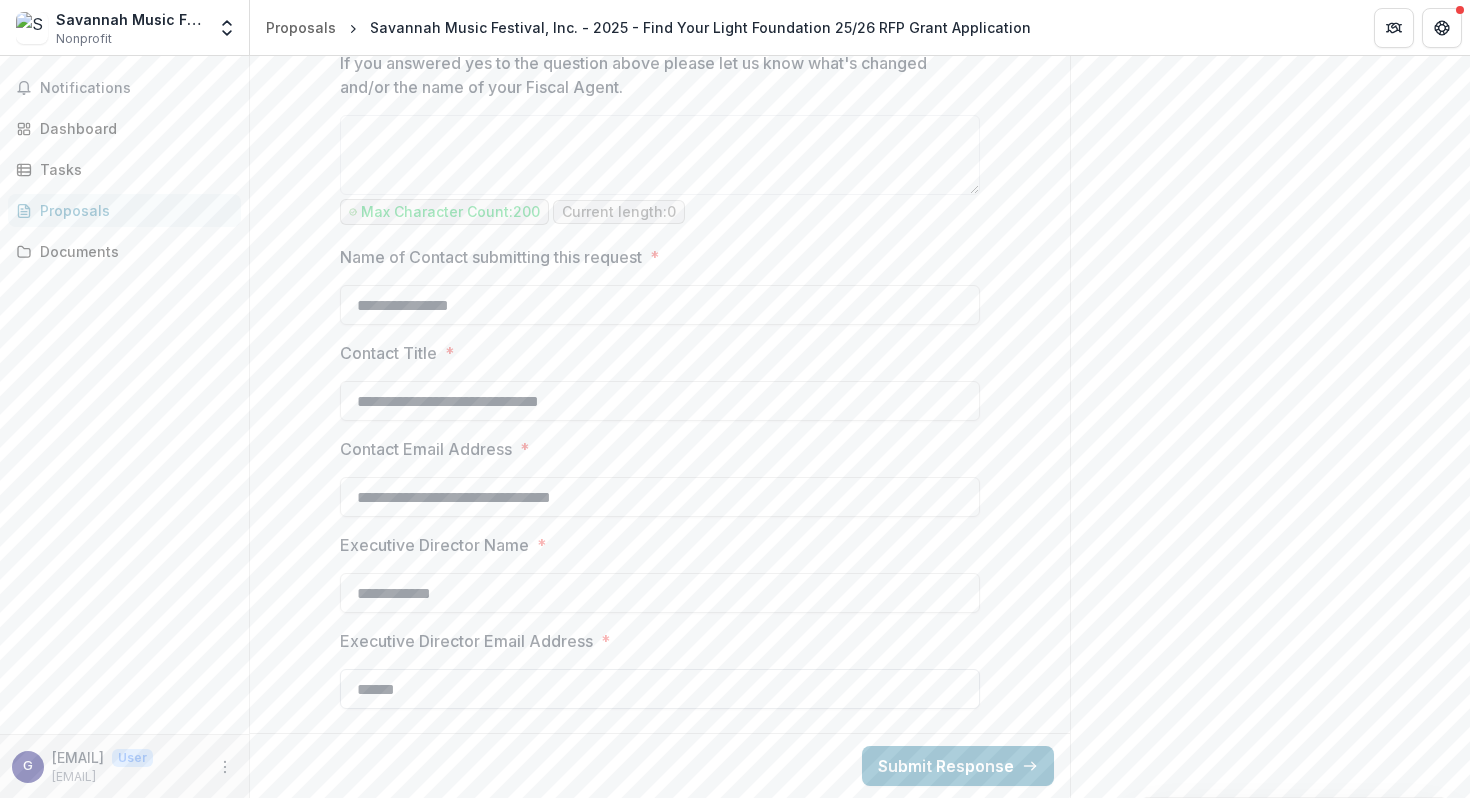 type on "**********" 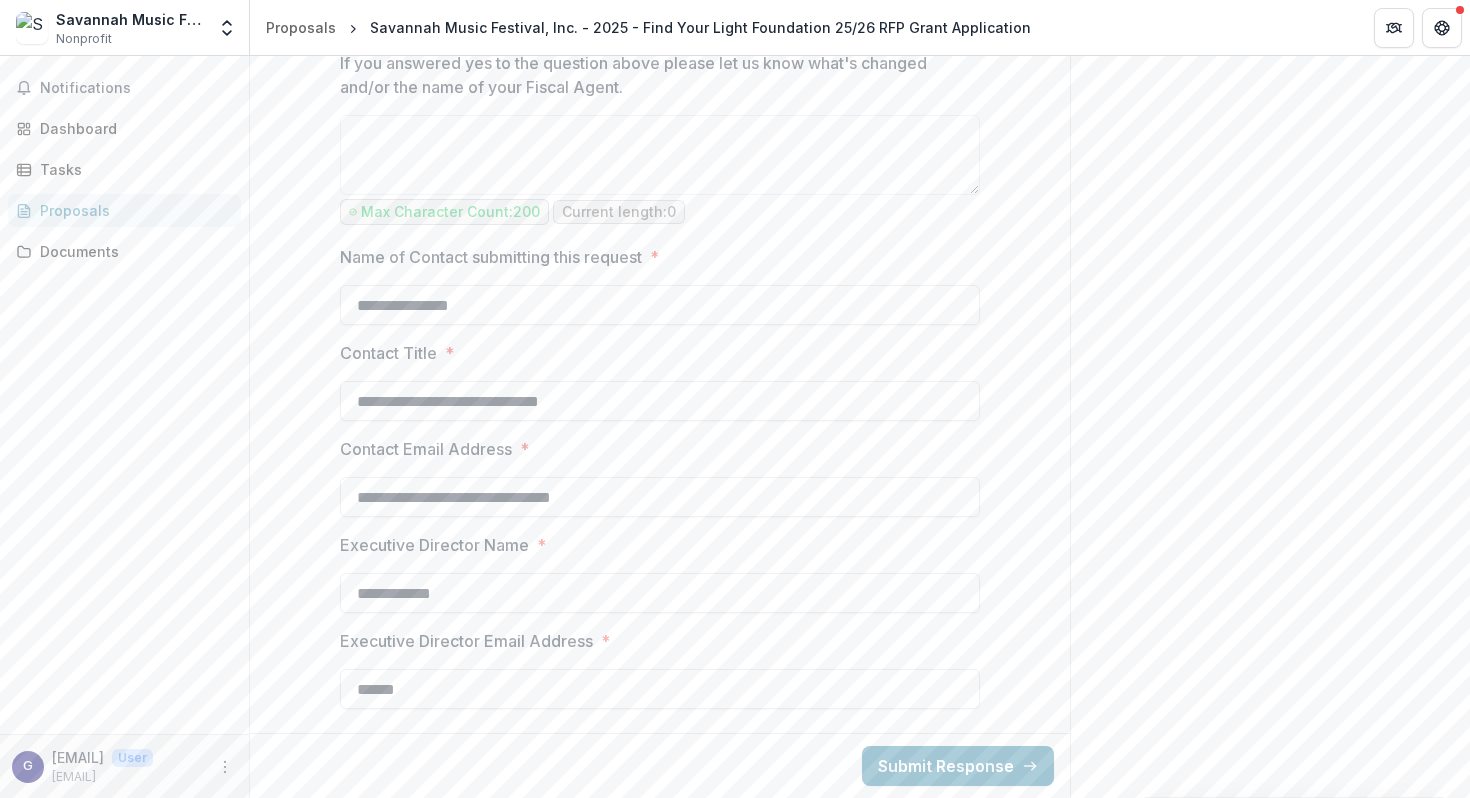 drag, startPoint x: 417, startPoint y: 689, endPoint x: 310, endPoint y: 684, distance: 107.11676 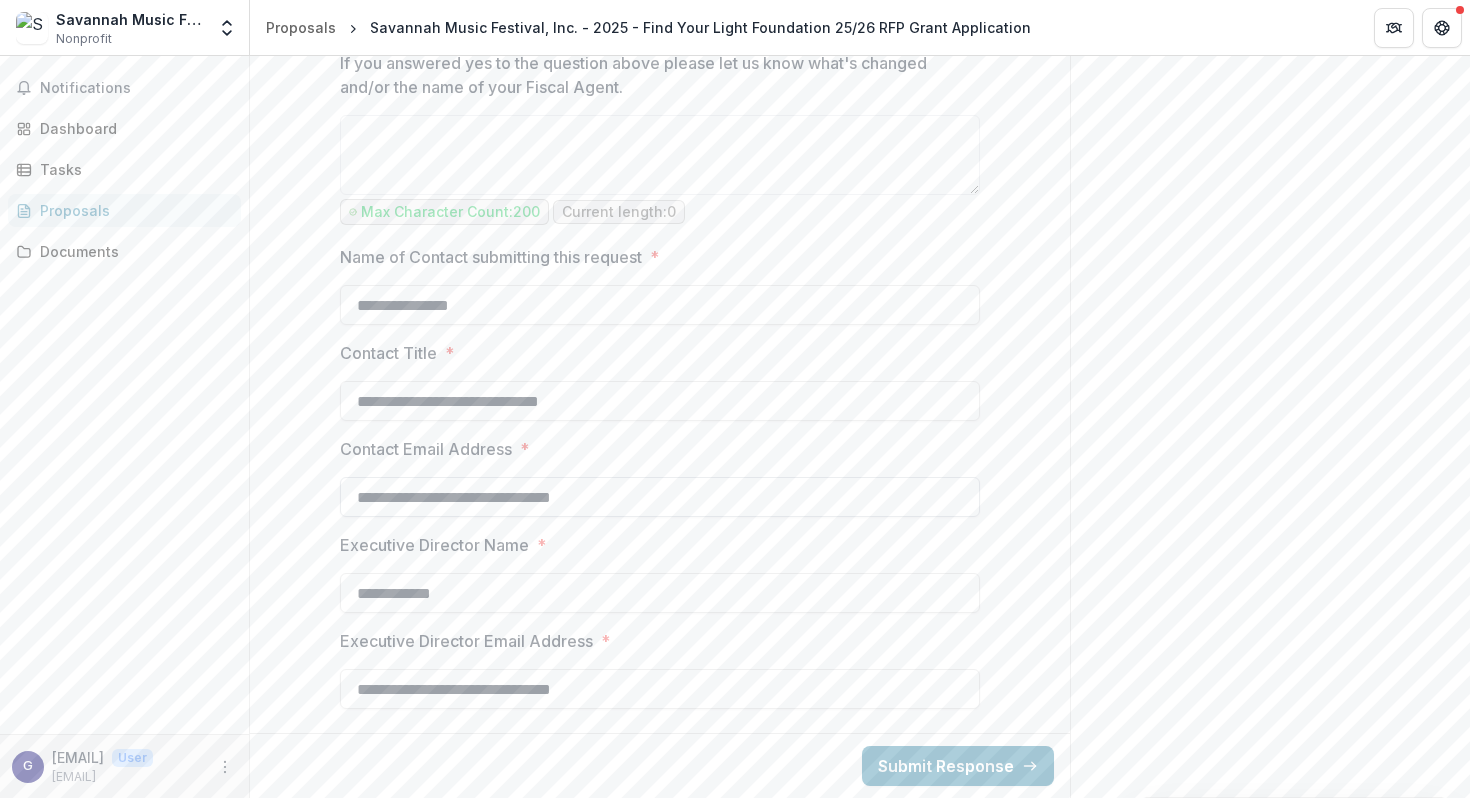 type on "**********" 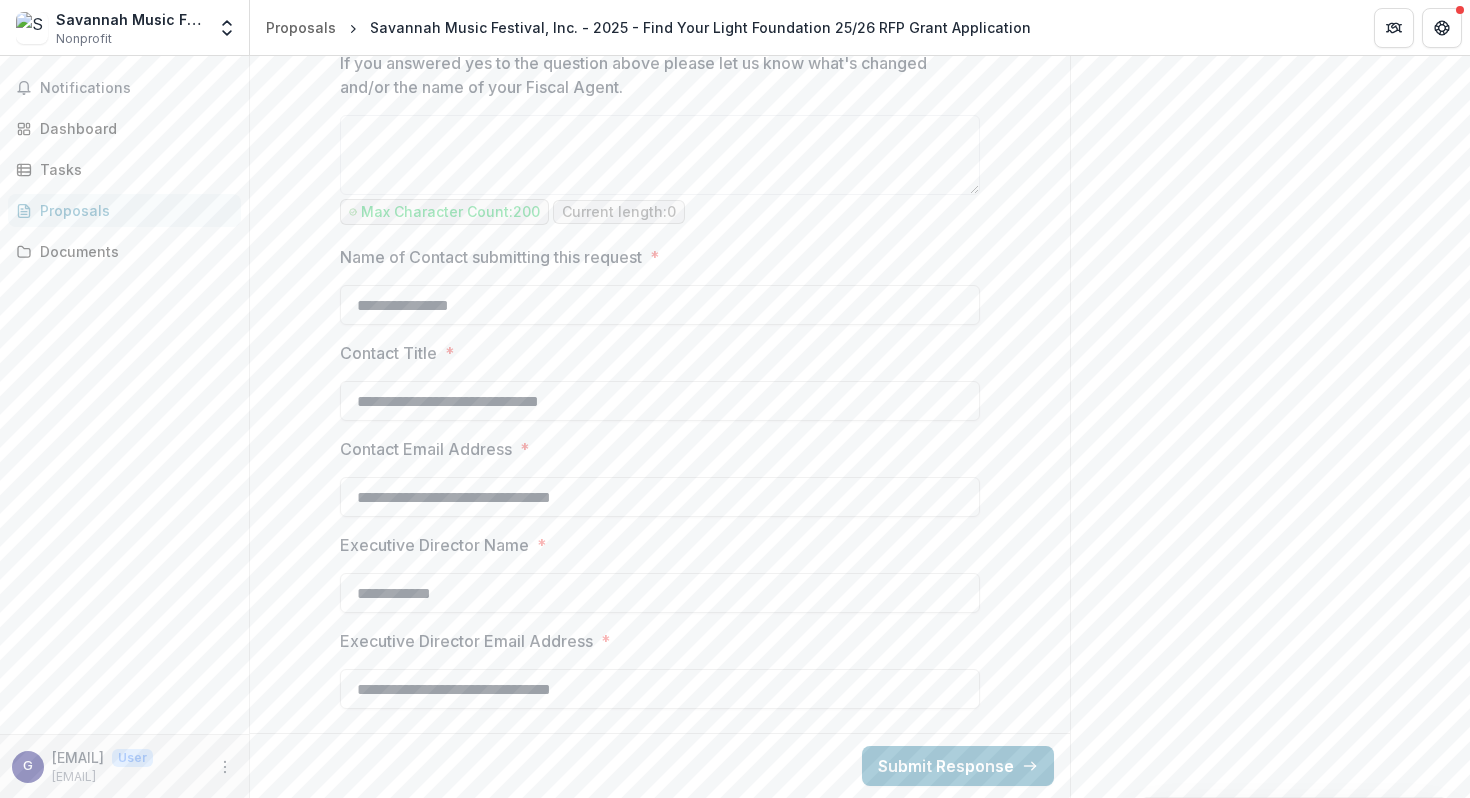 drag, startPoint x: 400, startPoint y: 498, endPoint x: 298, endPoint y: 498, distance: 102 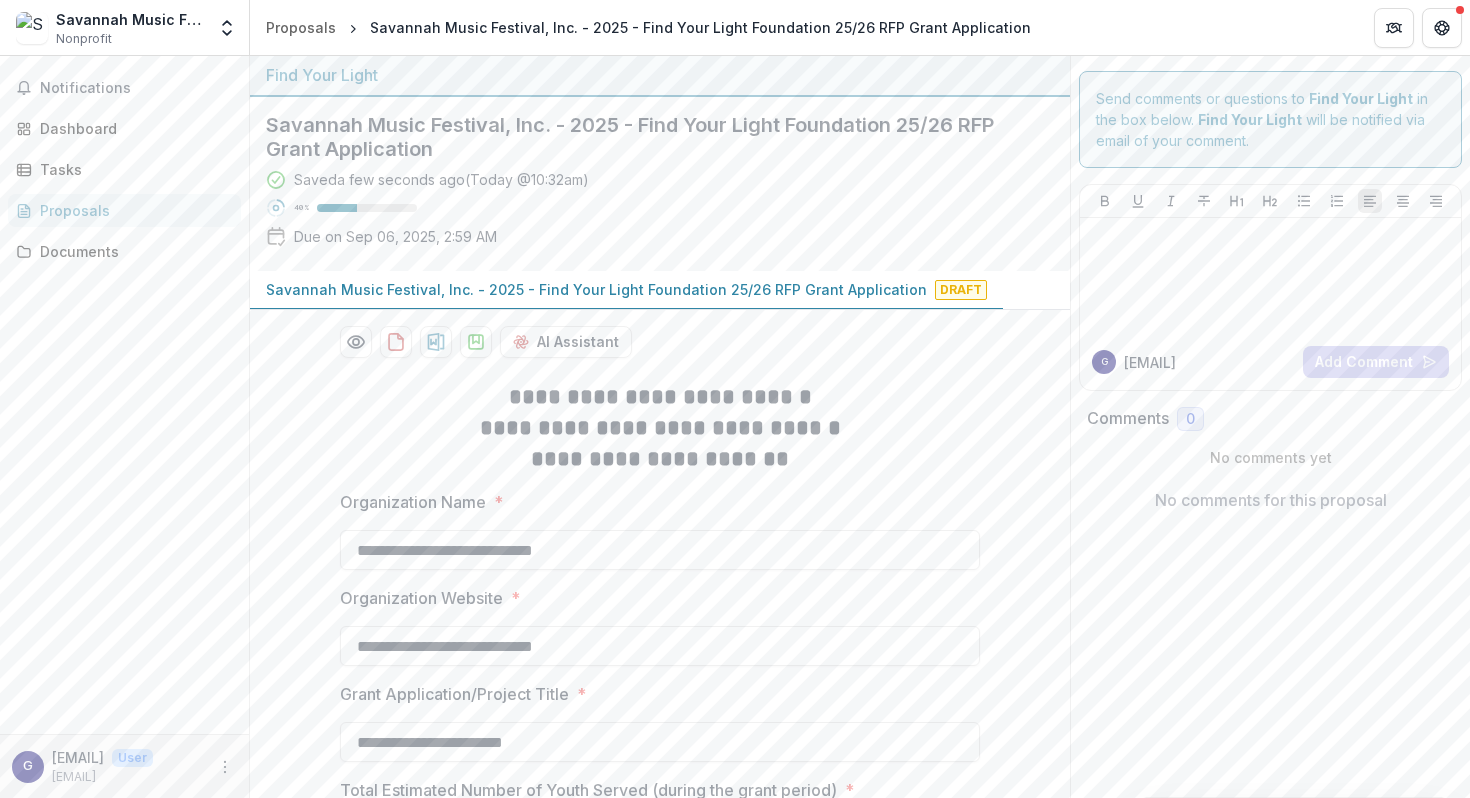 scroll, scrollTop: 0, scrollLeft: 0, axis: both 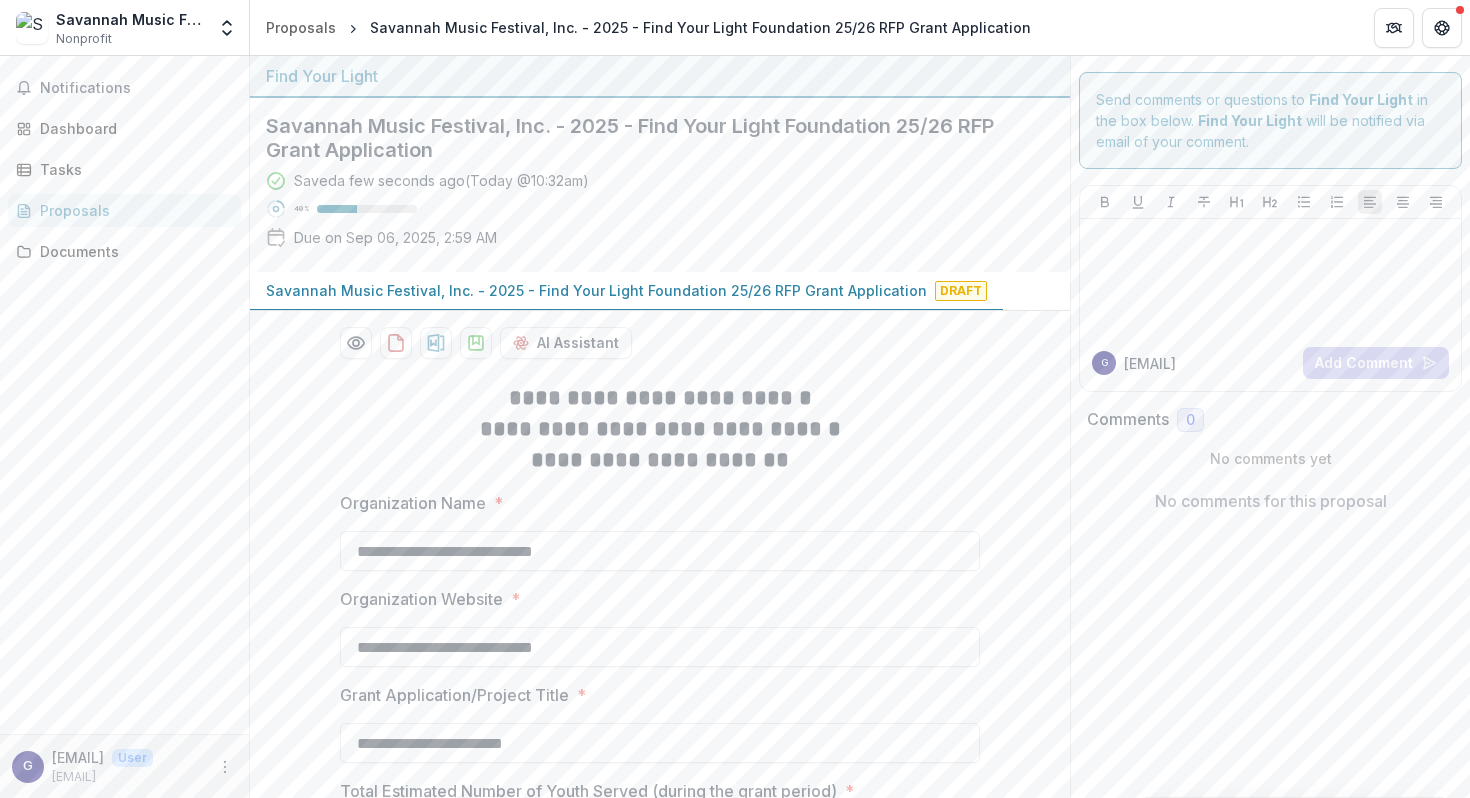type on "**********" 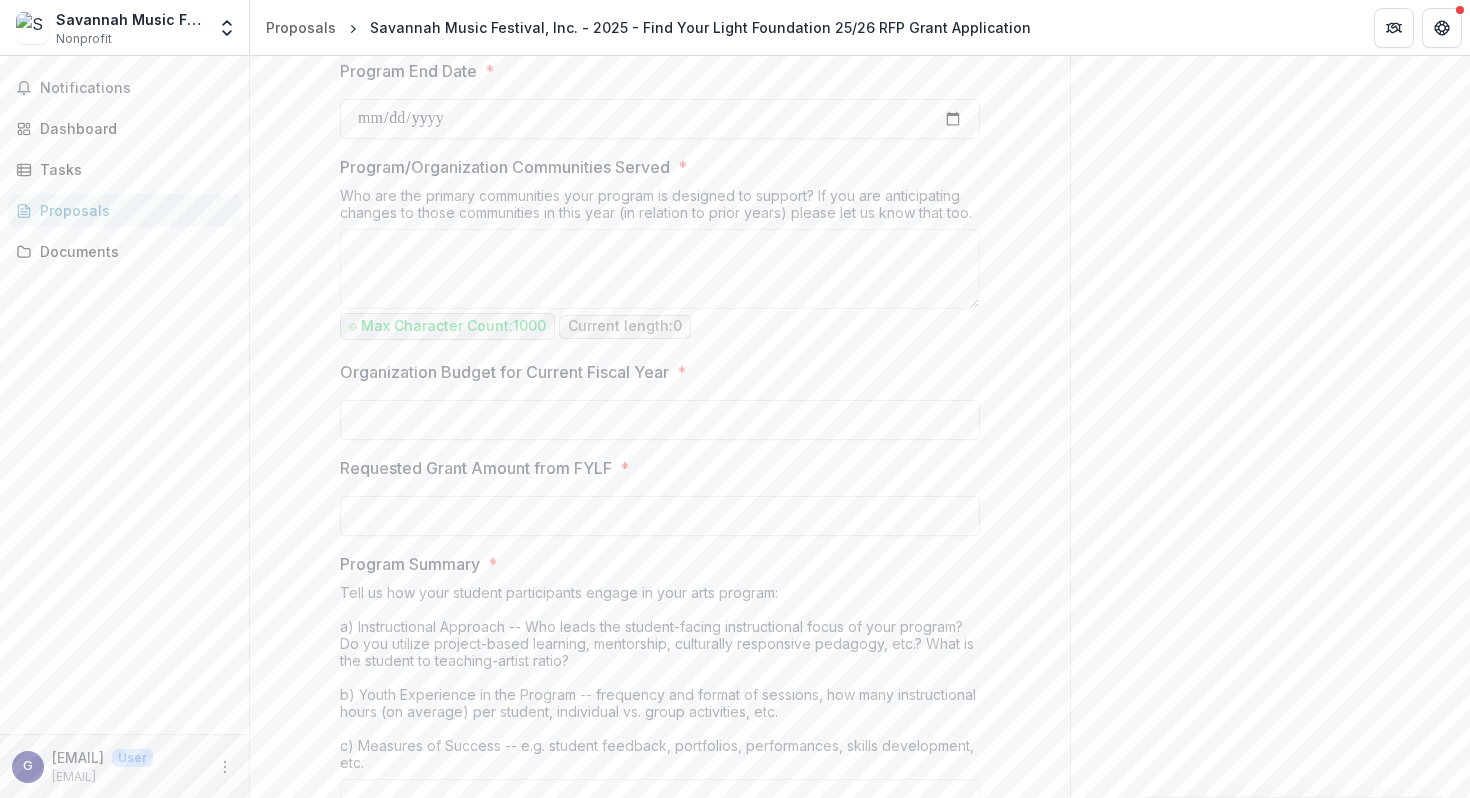 scroll, scrollTop: 1263, scrollLeft: 0, axis: vertical 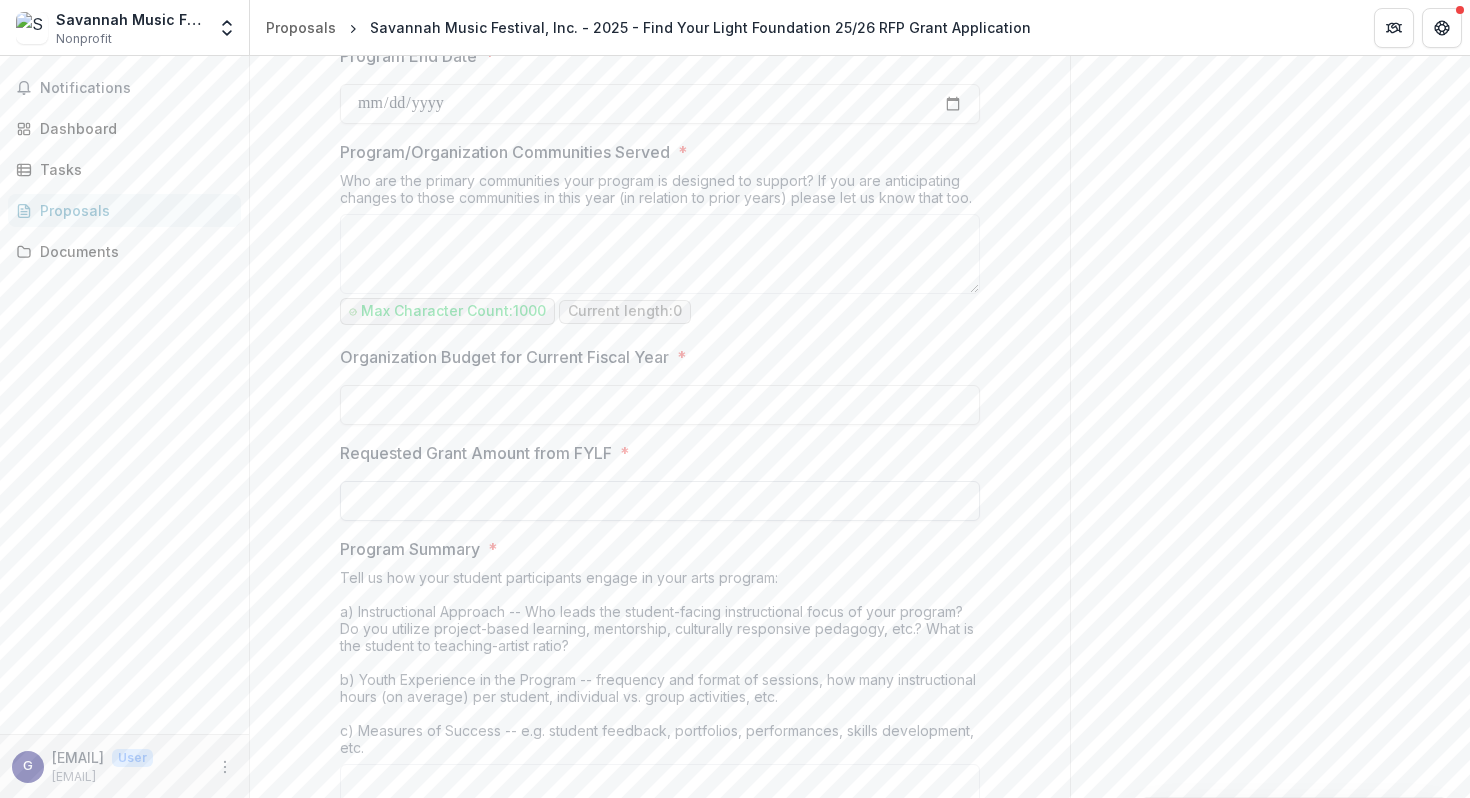click on "Requested Grant Amount from FYLF *" at bounding box center [660, 501] 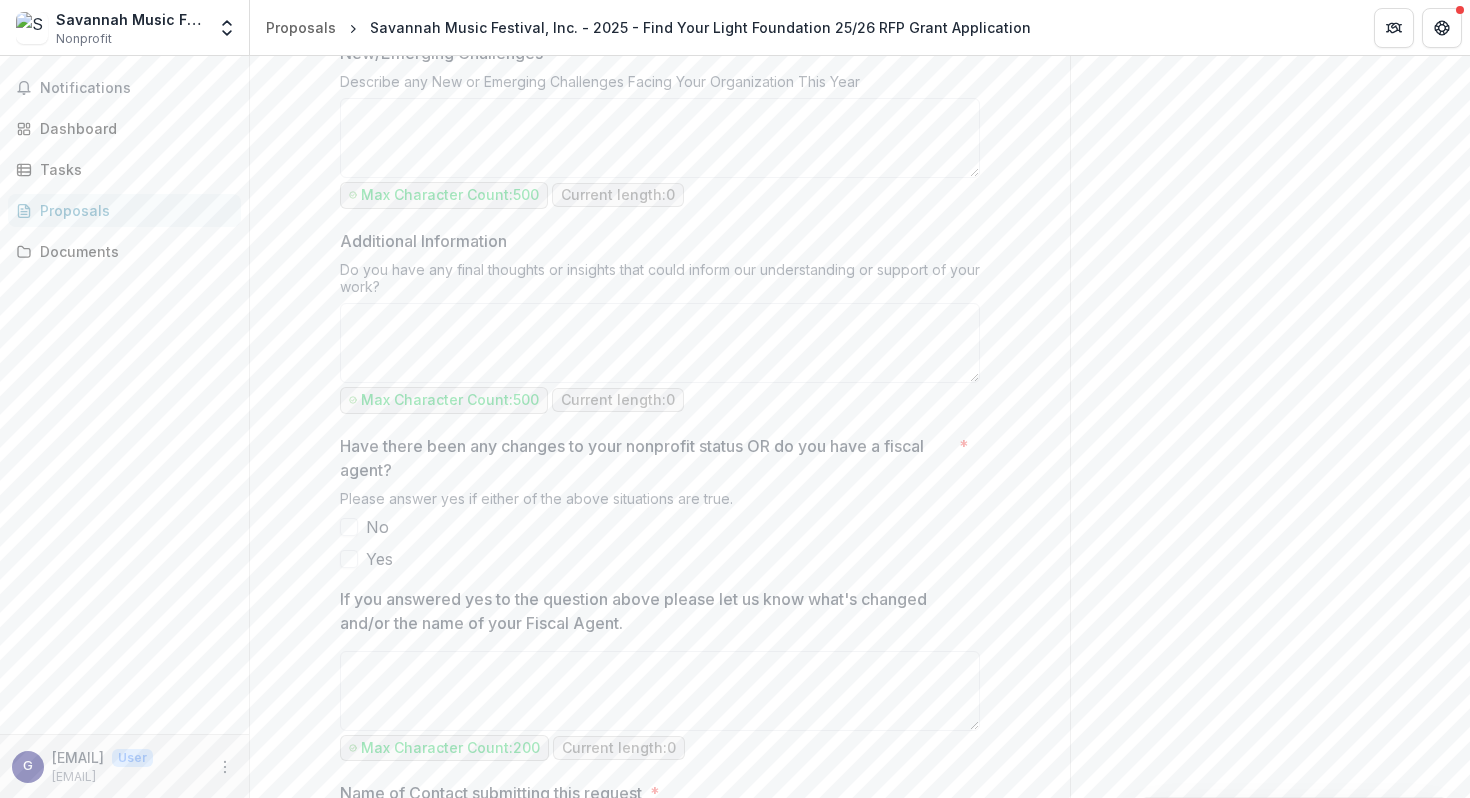 scroll, scrollTop: 2123, scrollLeft: 0, axis: vertical 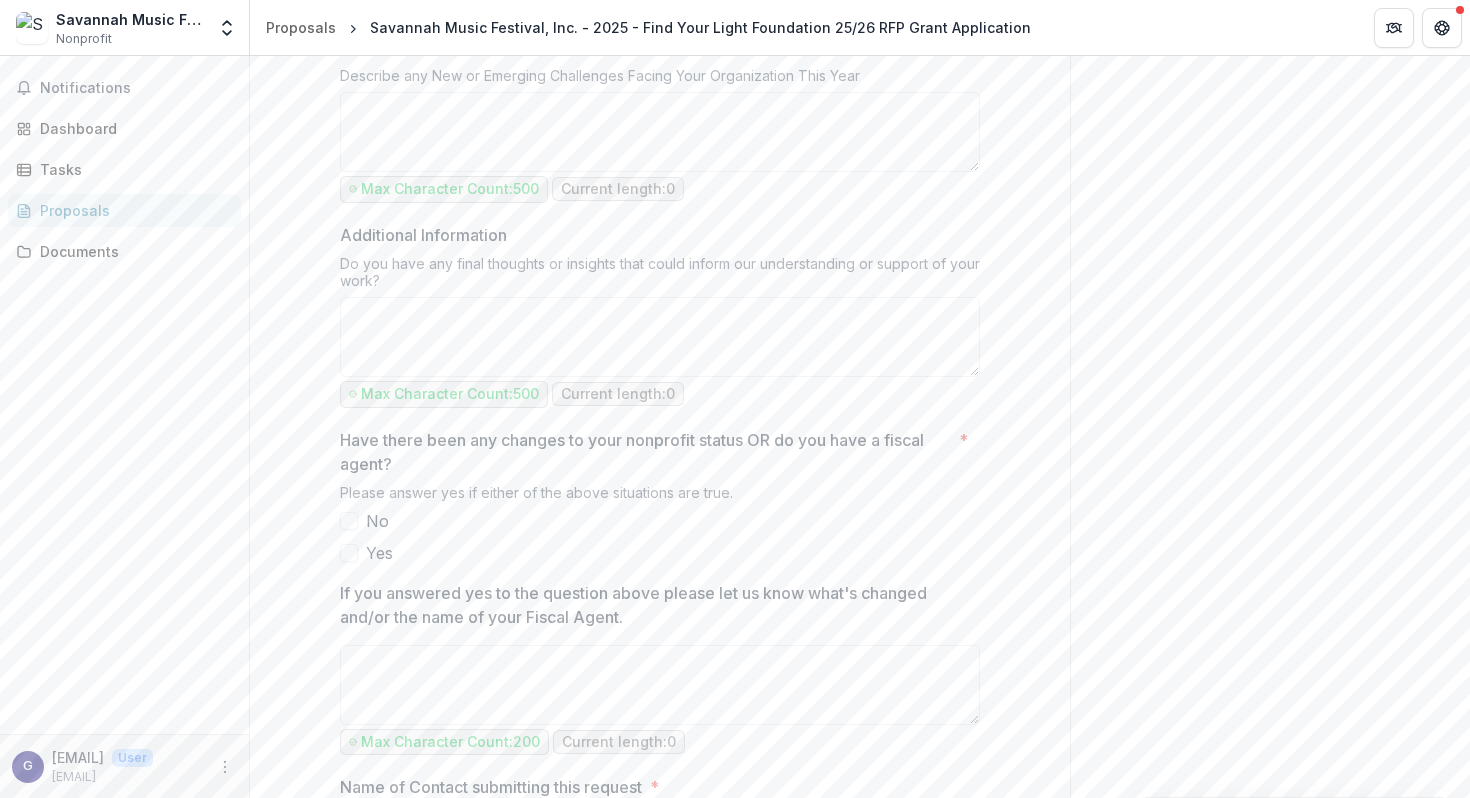type on "*******" 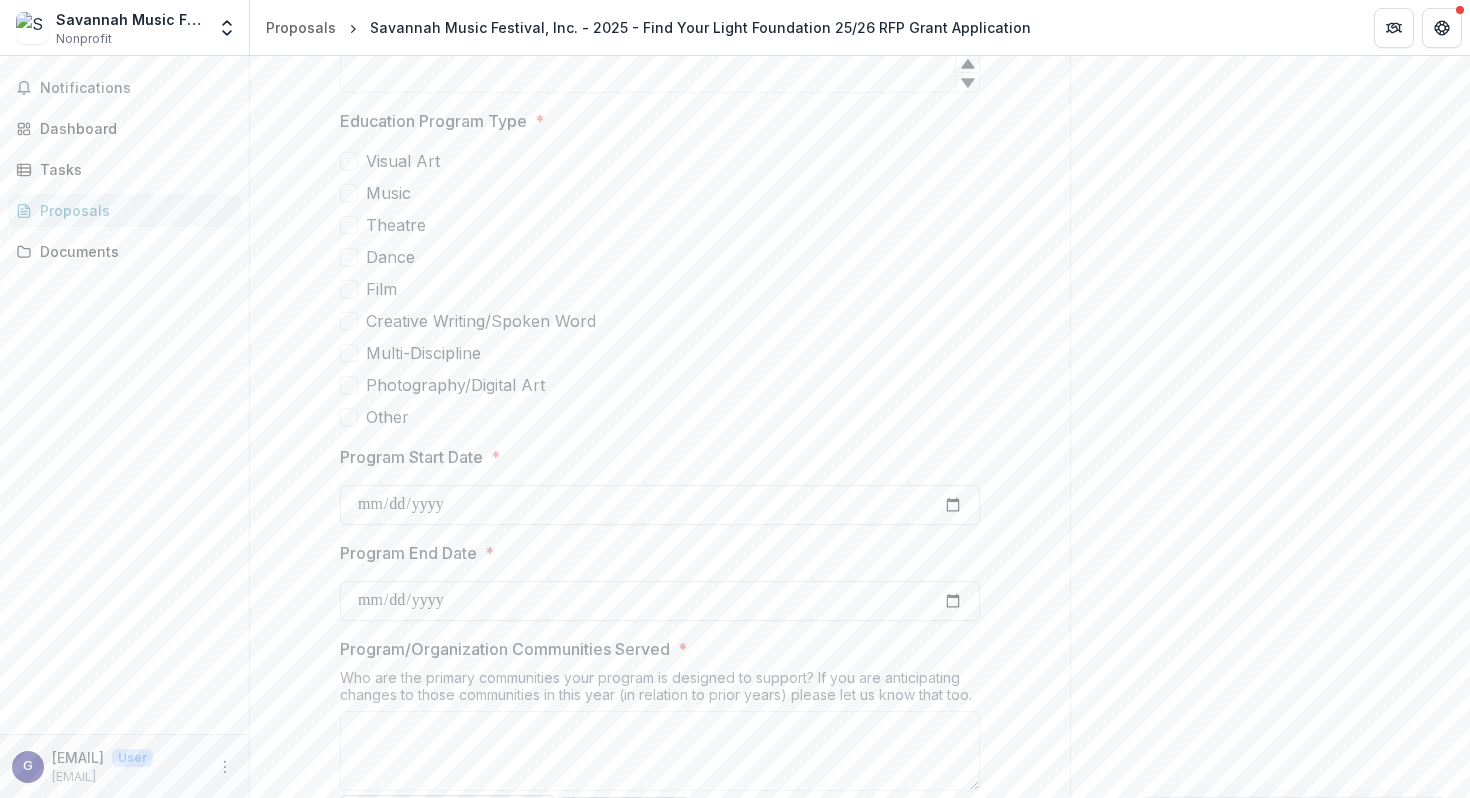 scroll, scrollTop: 0, scrollLeft: 0, axis: both 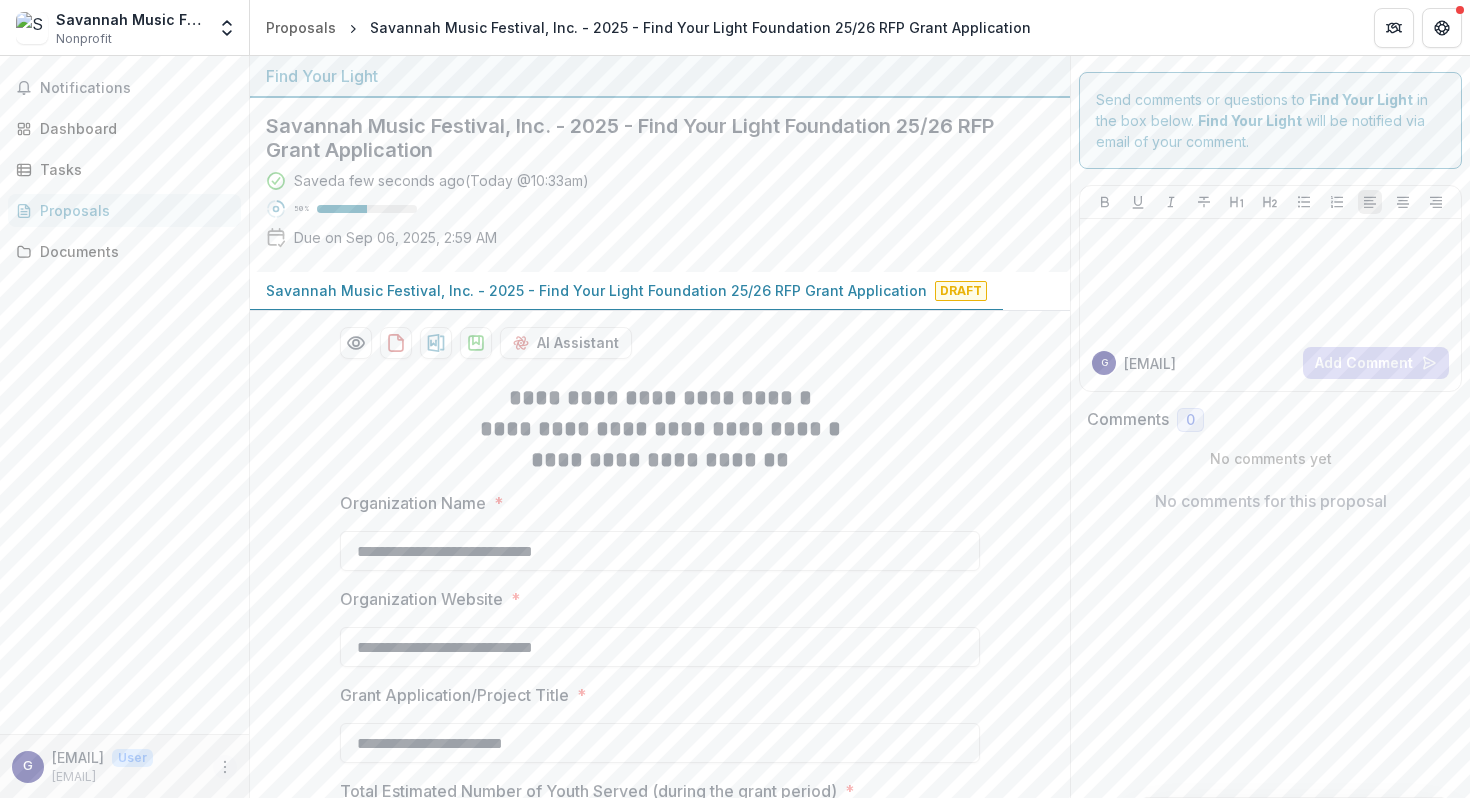click 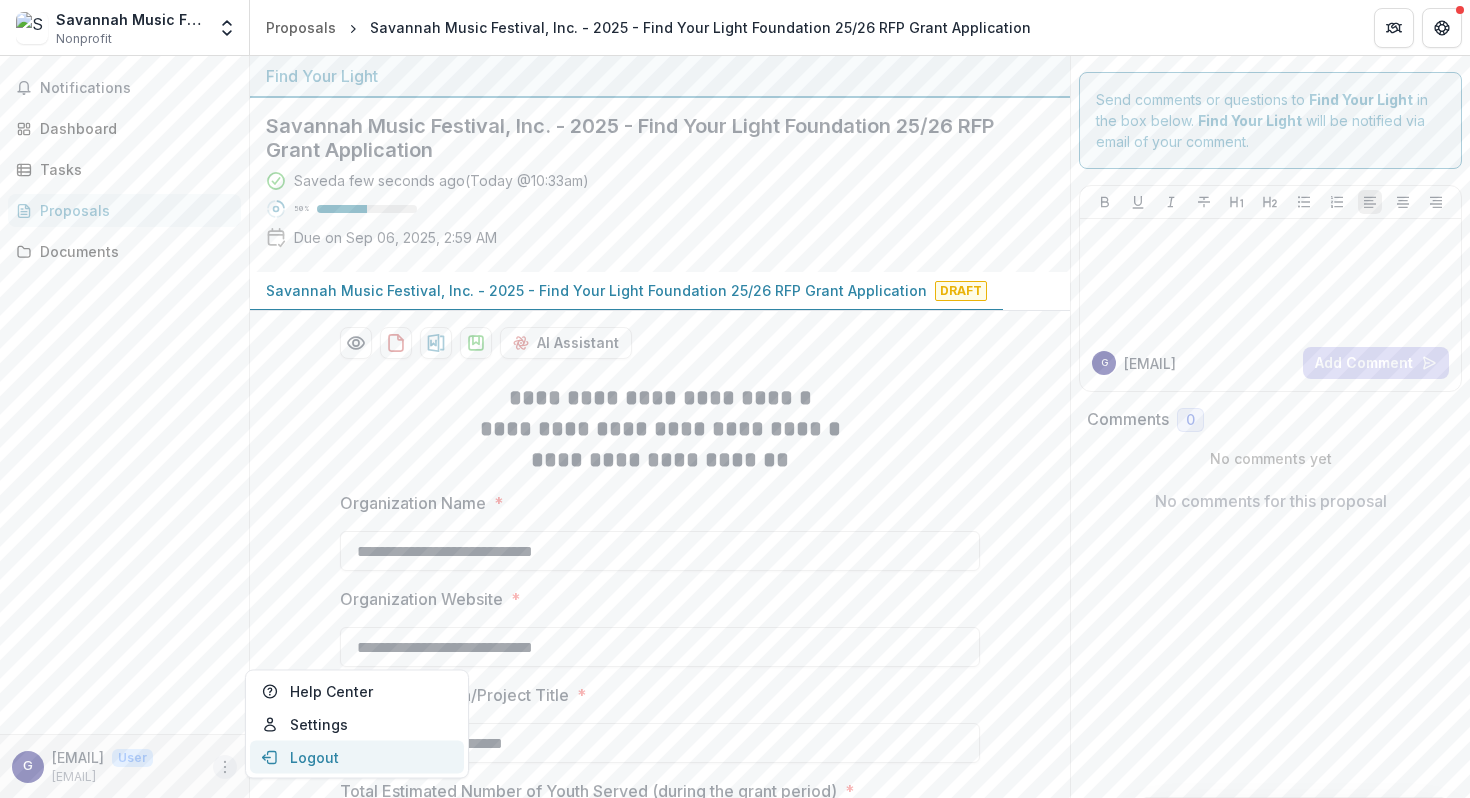 click on "Logout" at bounding box center [357, 757] 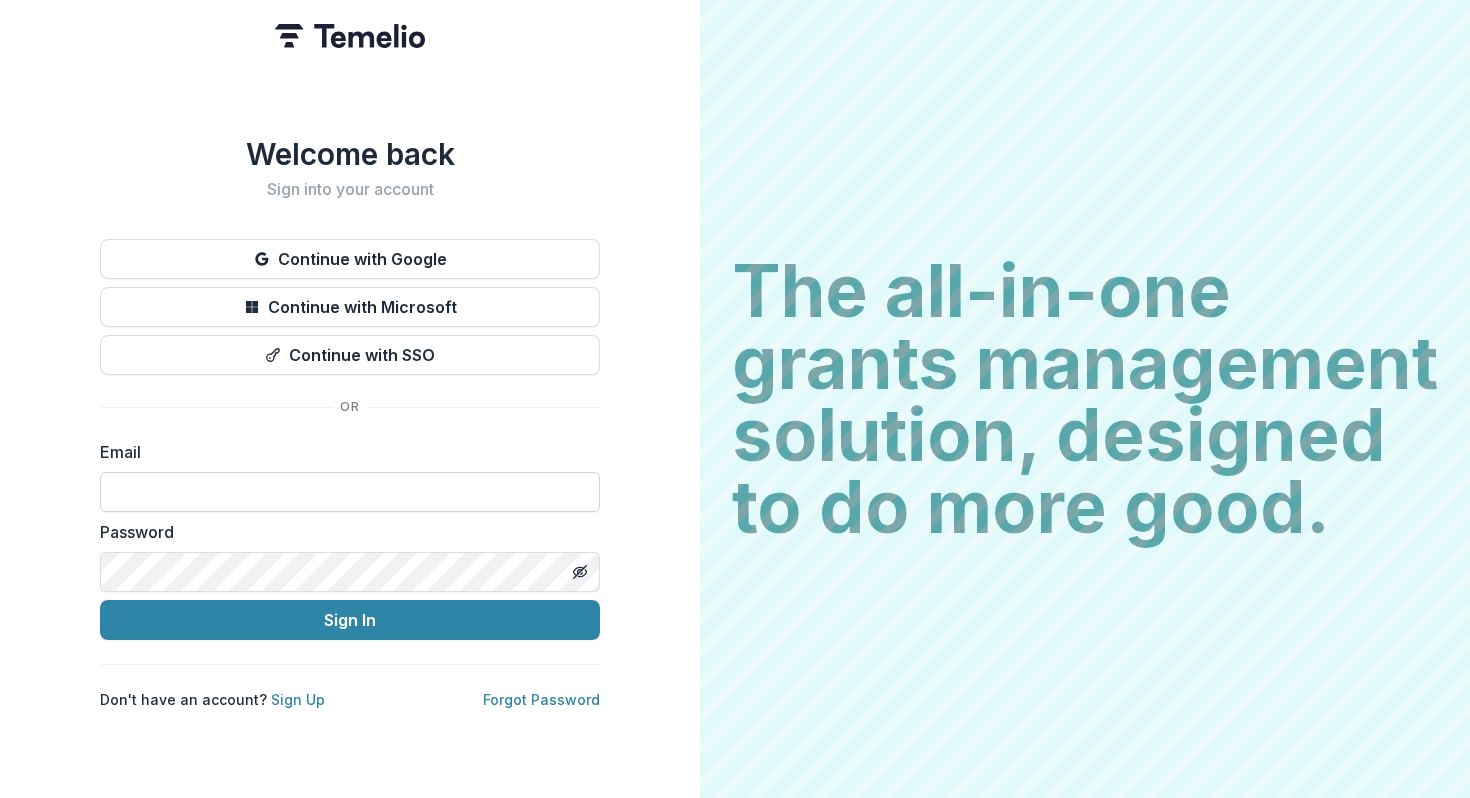 click at bounding box center (350, 492) 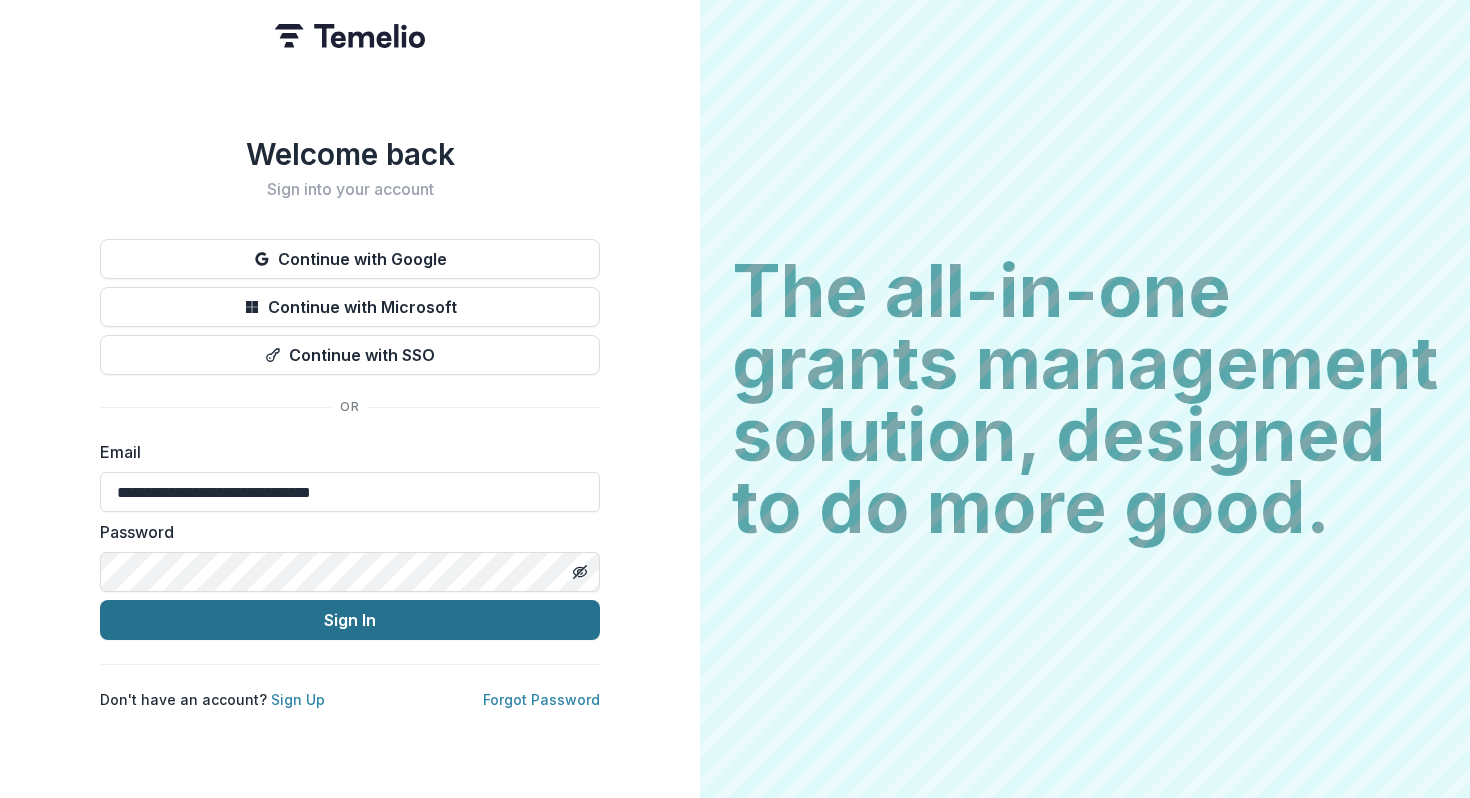 click on "Sign In" at bounding box center [350, 620] 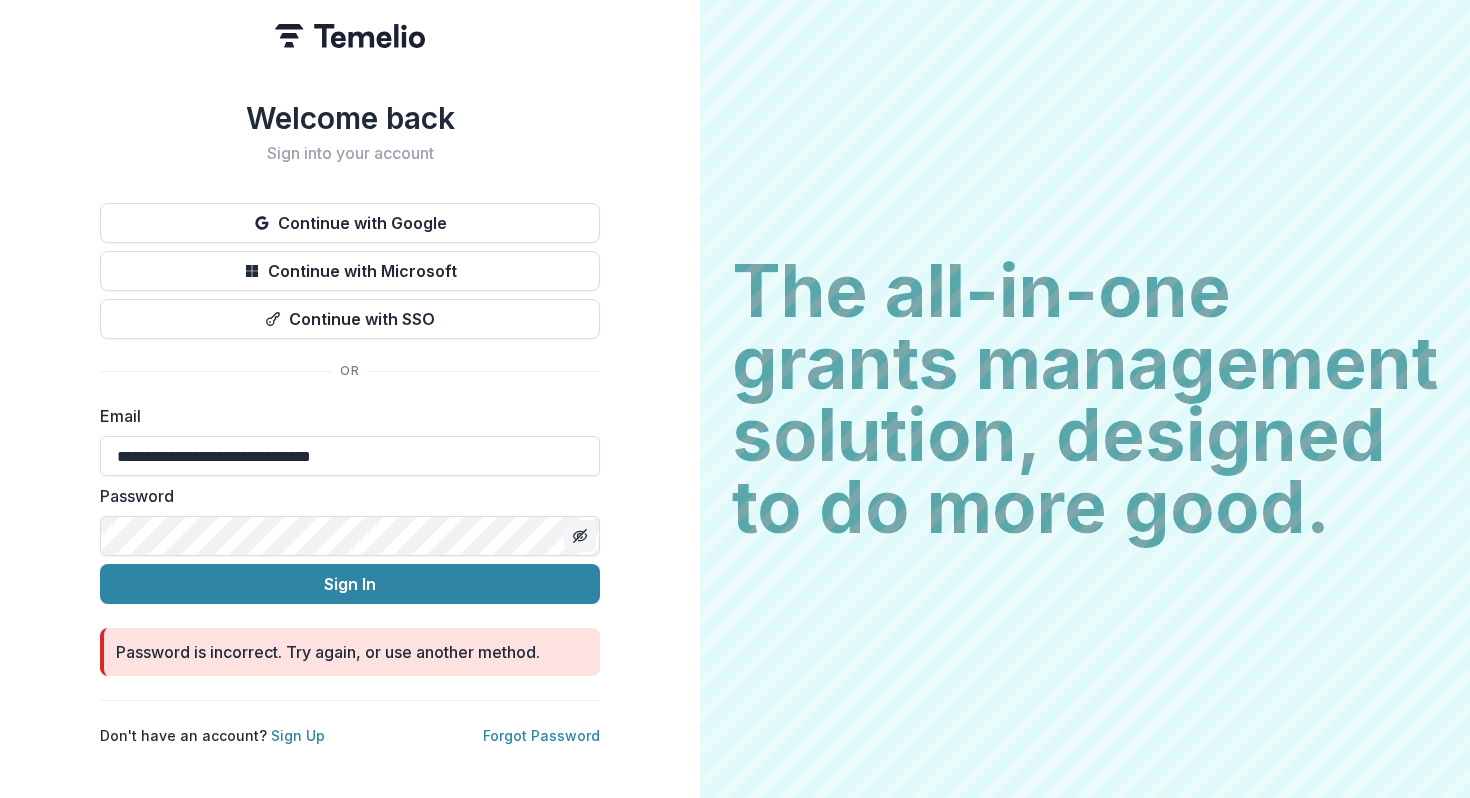 click 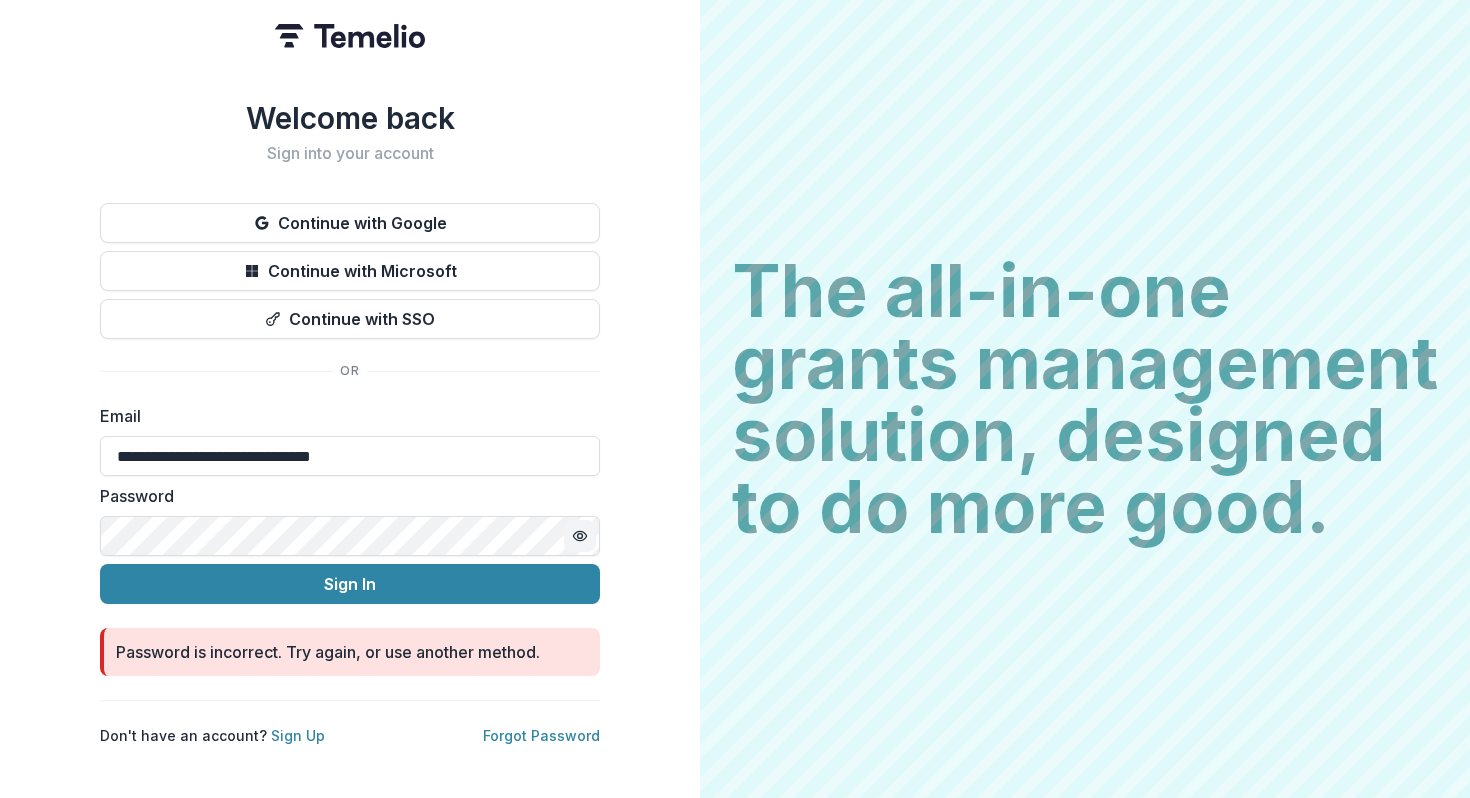 drag, startPoint x: 163, startPoint y: 458, endPoint x: 20, endPoint y: 463, distance: 143.08739 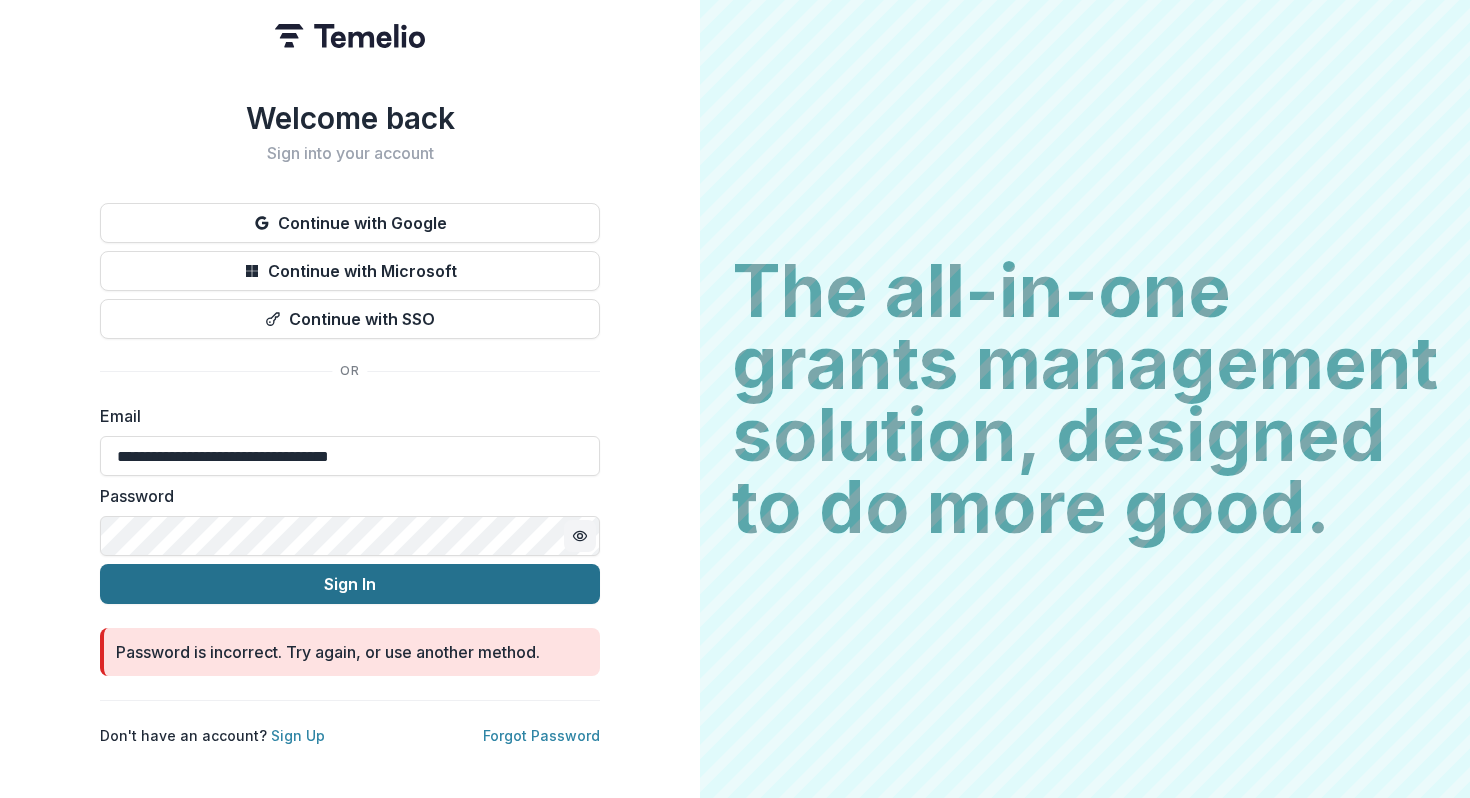 type on "**********" 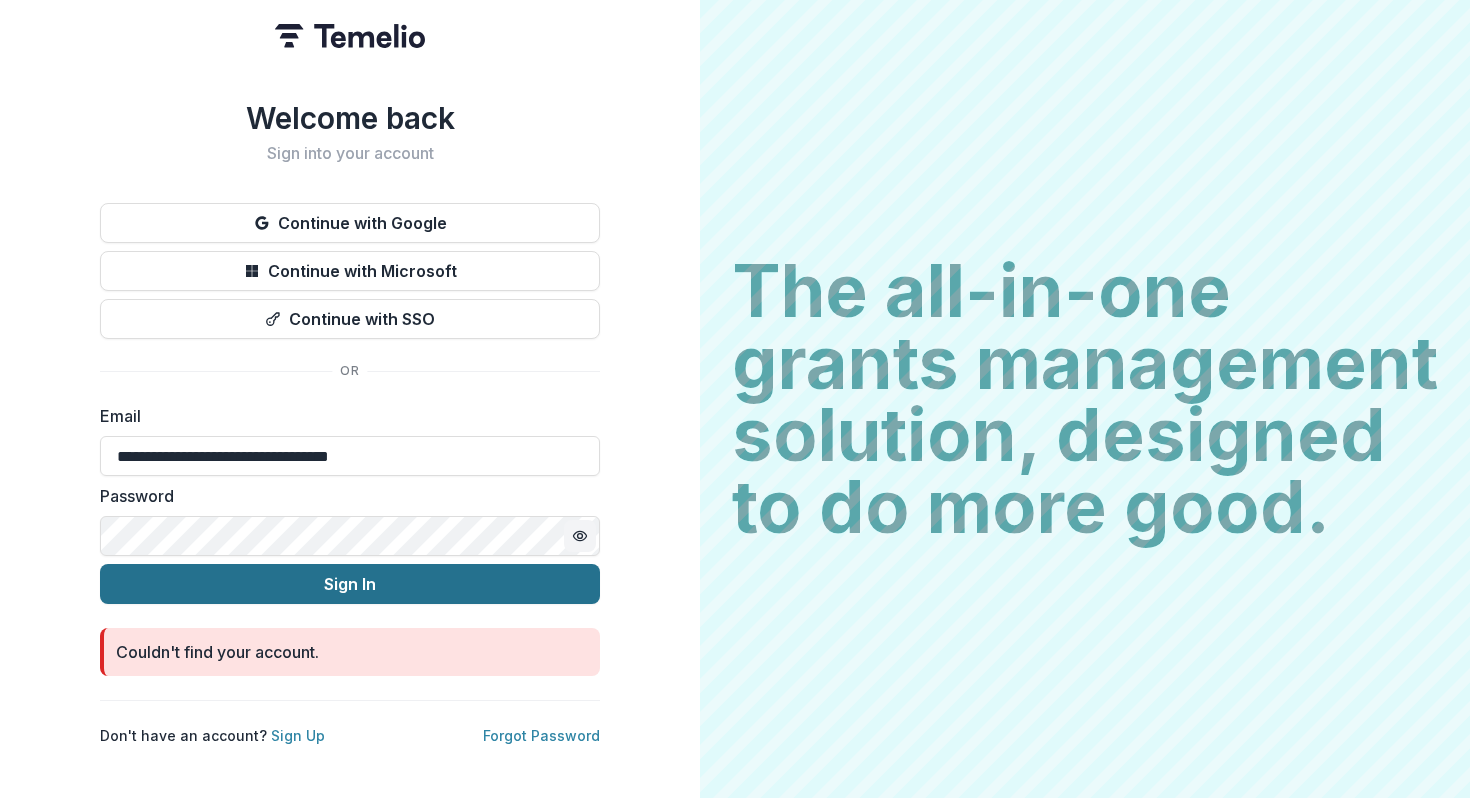 click on "Sign In" at bounding box center (350, 584) 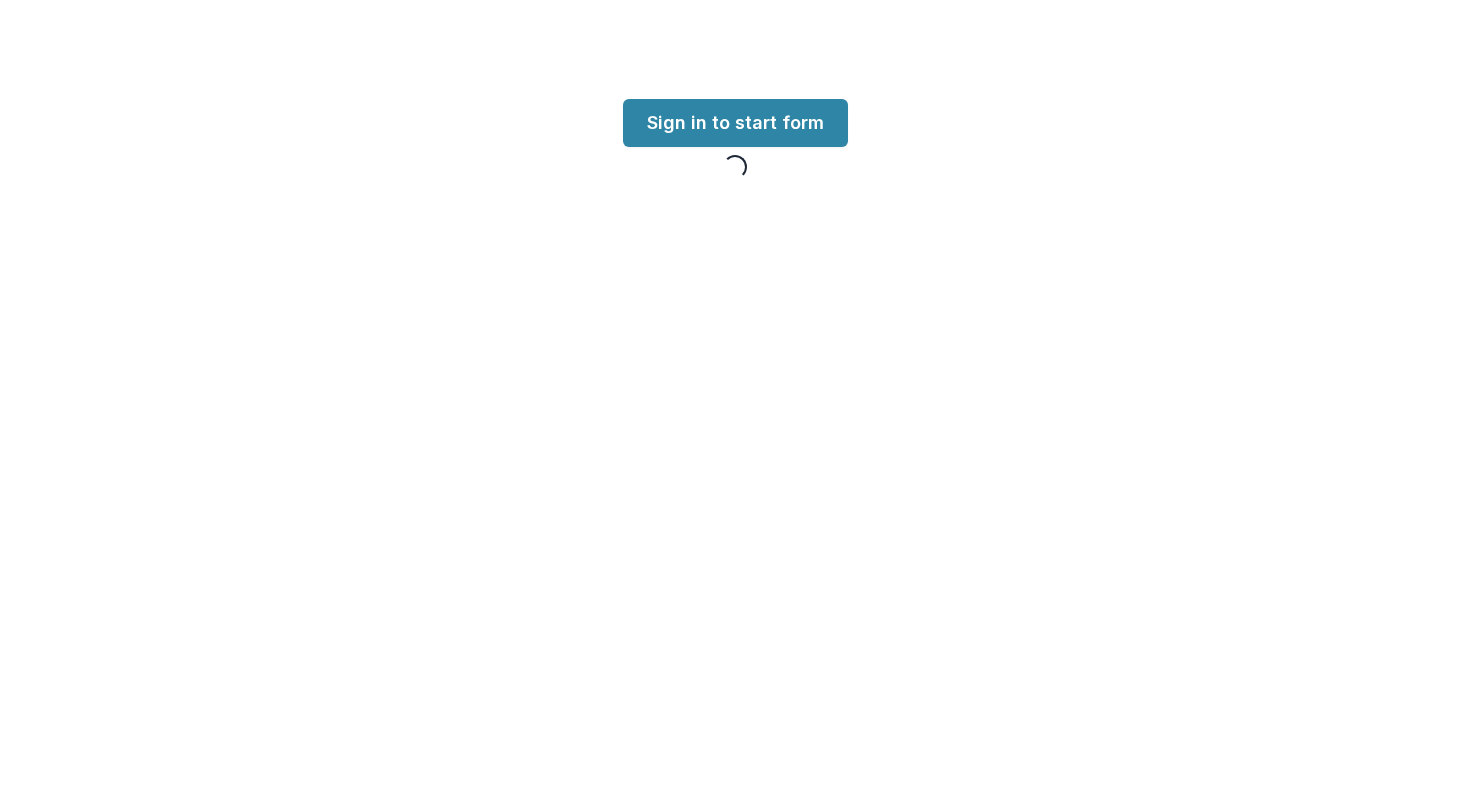scroll, scrollTop: 0, scrollLeft: 0, axis: both 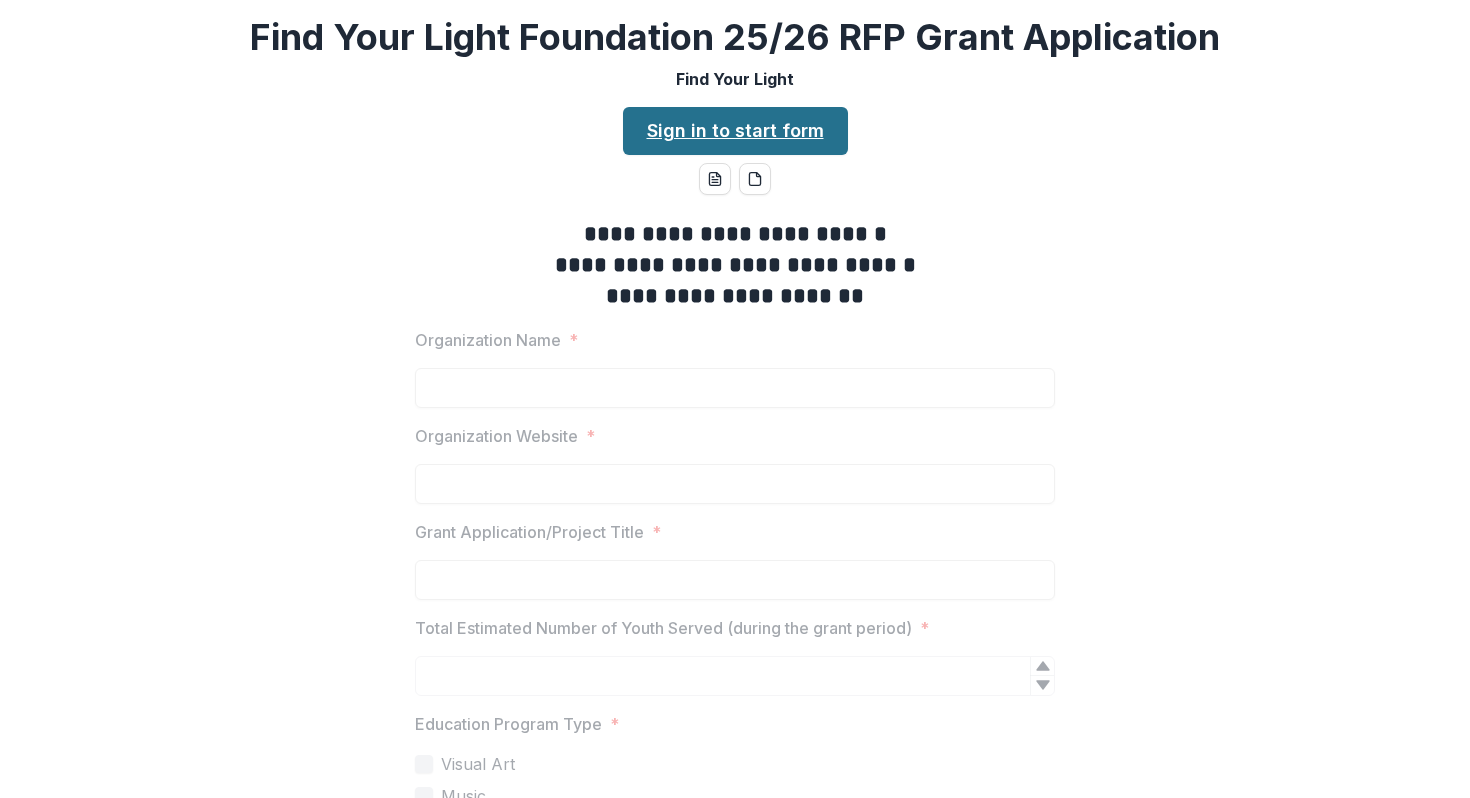 click on "Sign in to start form" at bounding box center (735, 131) 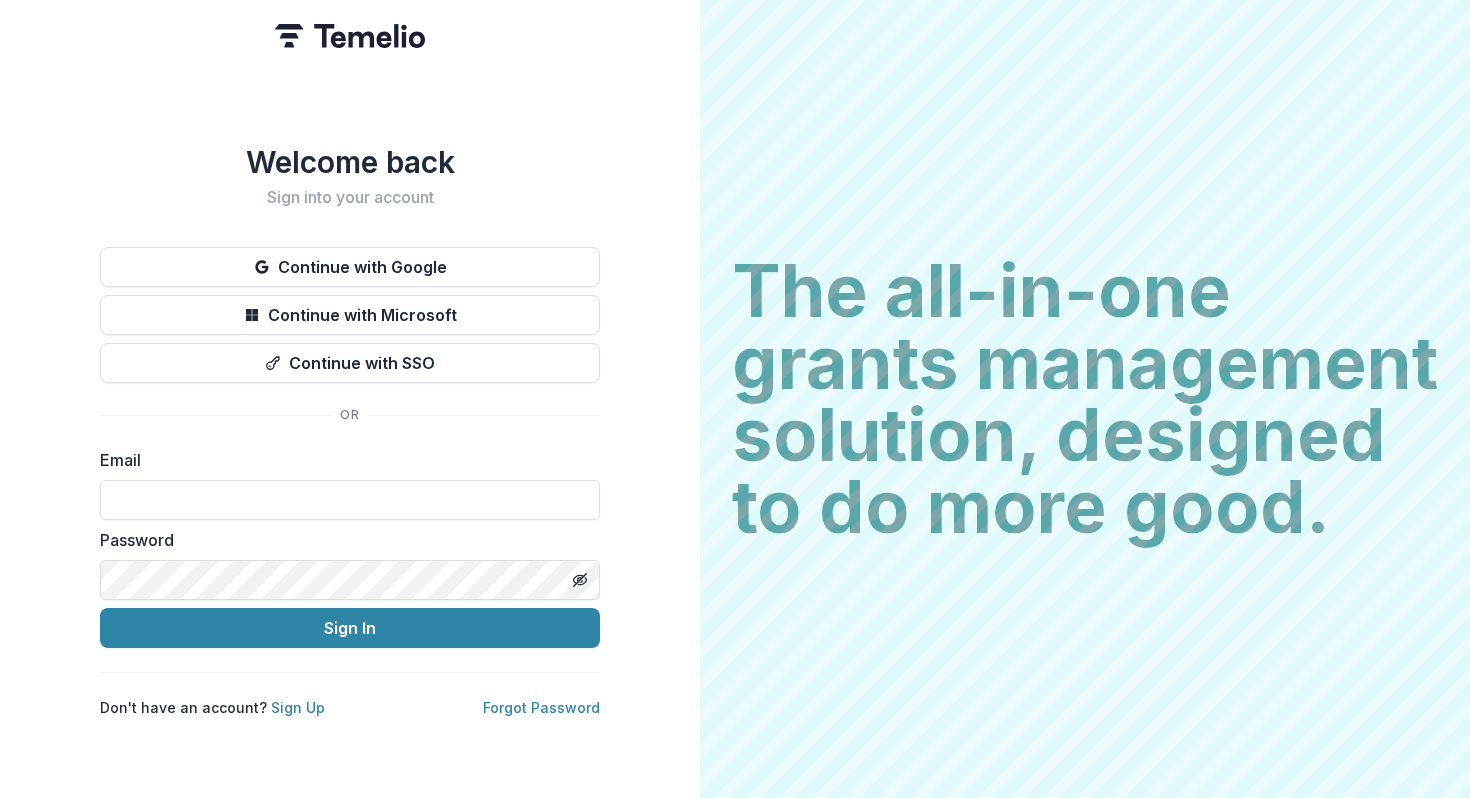 scroll, scrollTop: 0, scrollLeft: 0, axis: both 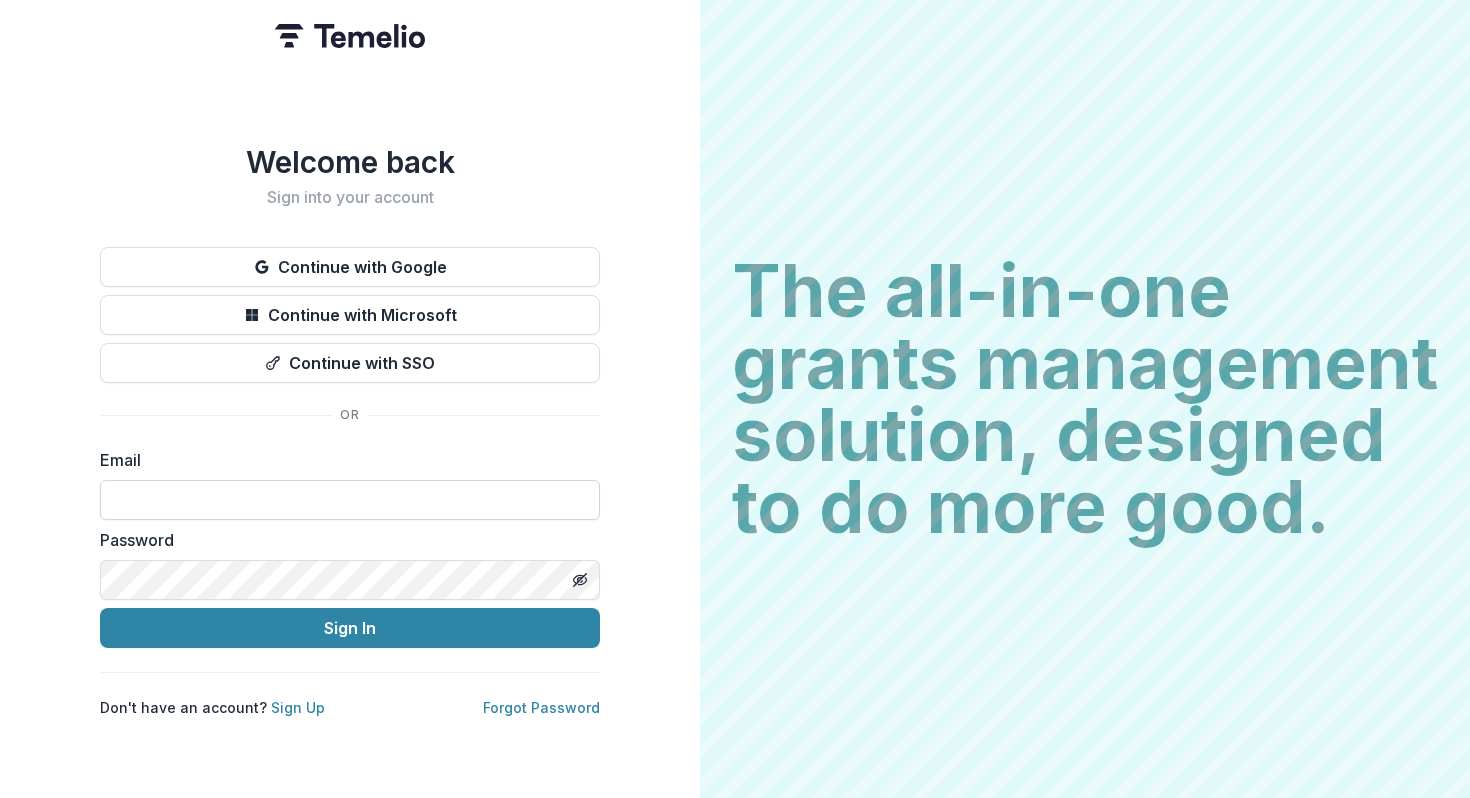 click at bounding box center [350, 500] 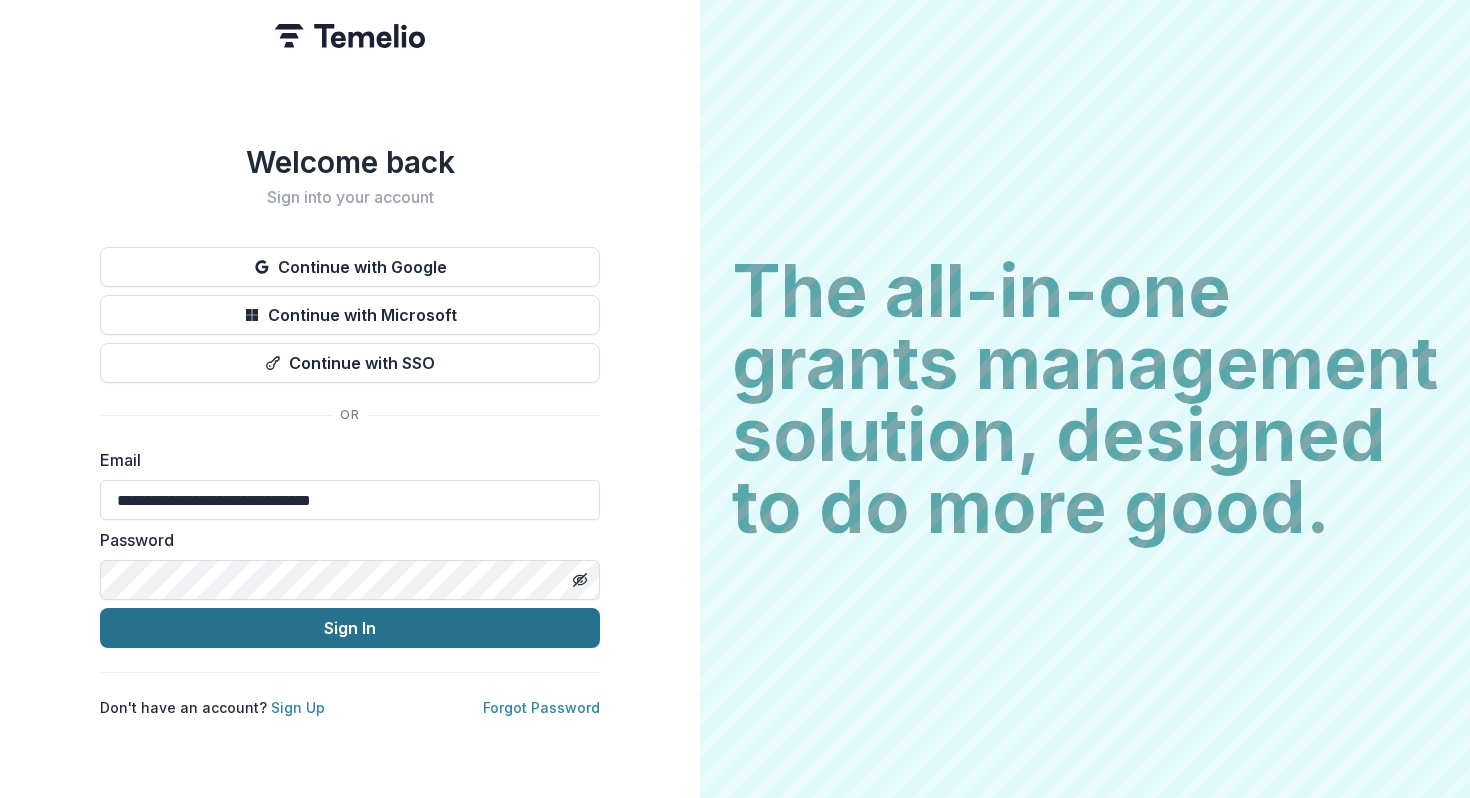 click on "Sign In" at bounding box center [350, 628] 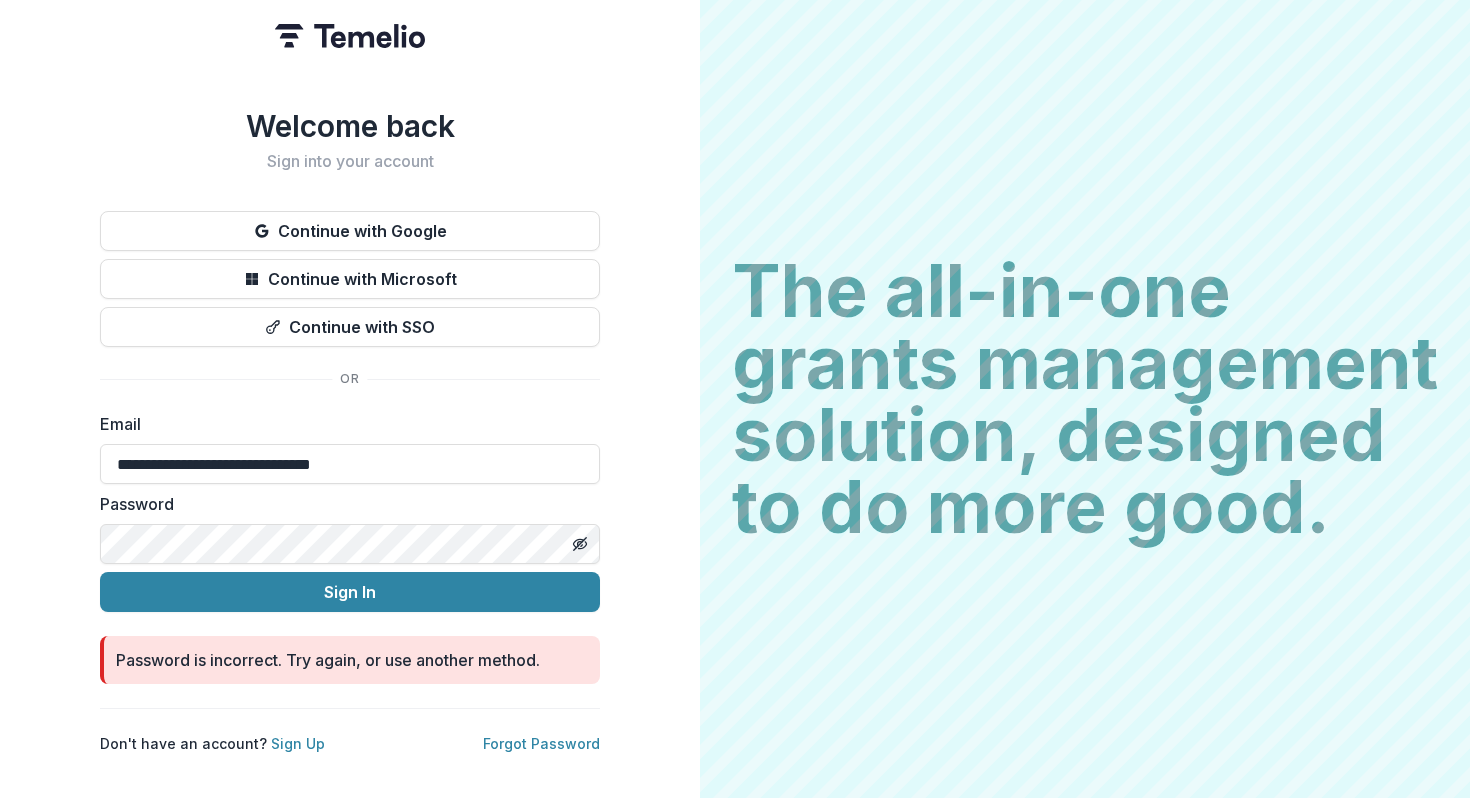 drag, startPoint x: 164, startPoint y: 457, endPoint x: 95, endPoint y: 453, distance: 69.115845 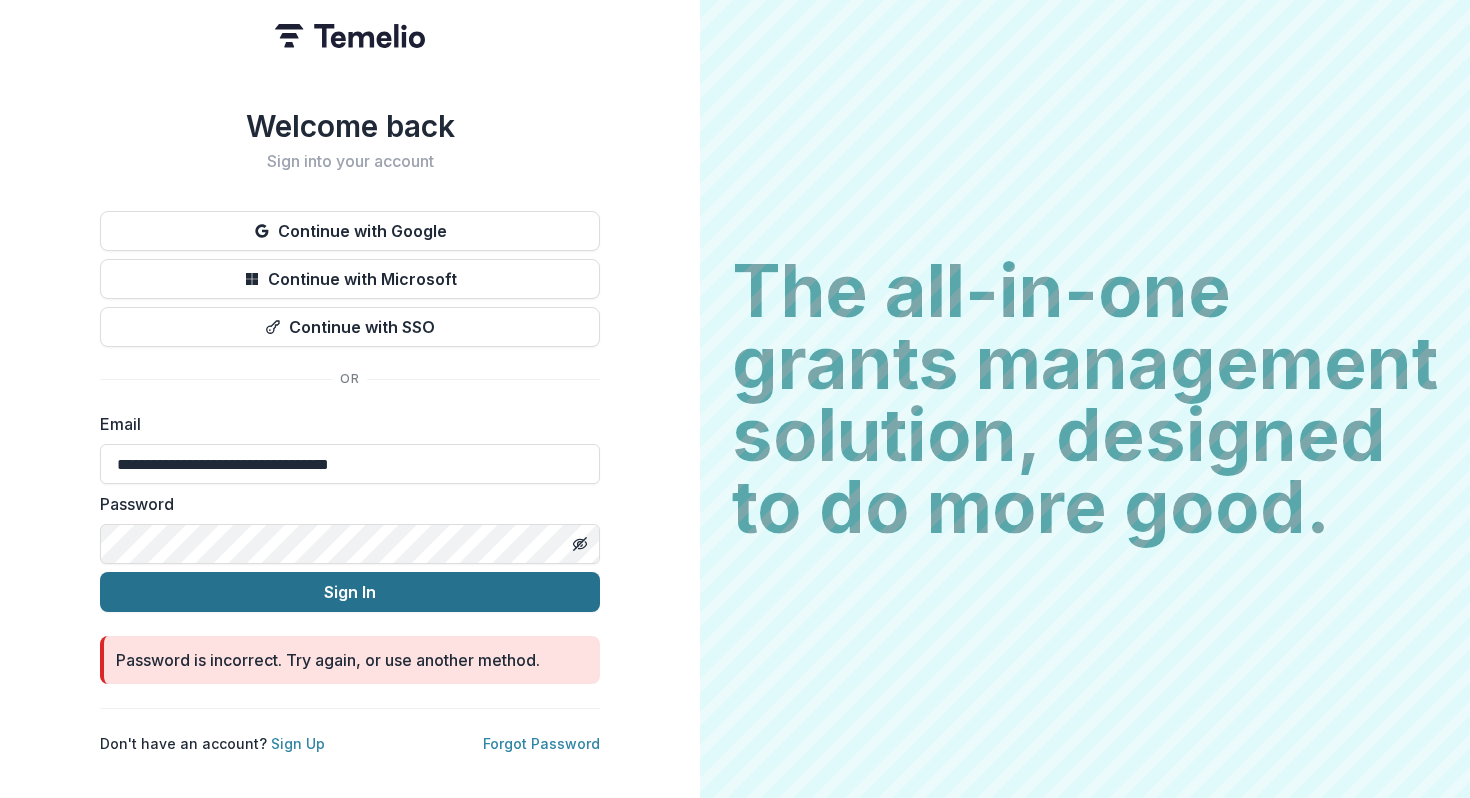 click on "Sign In" at bounding box center [350, 592] 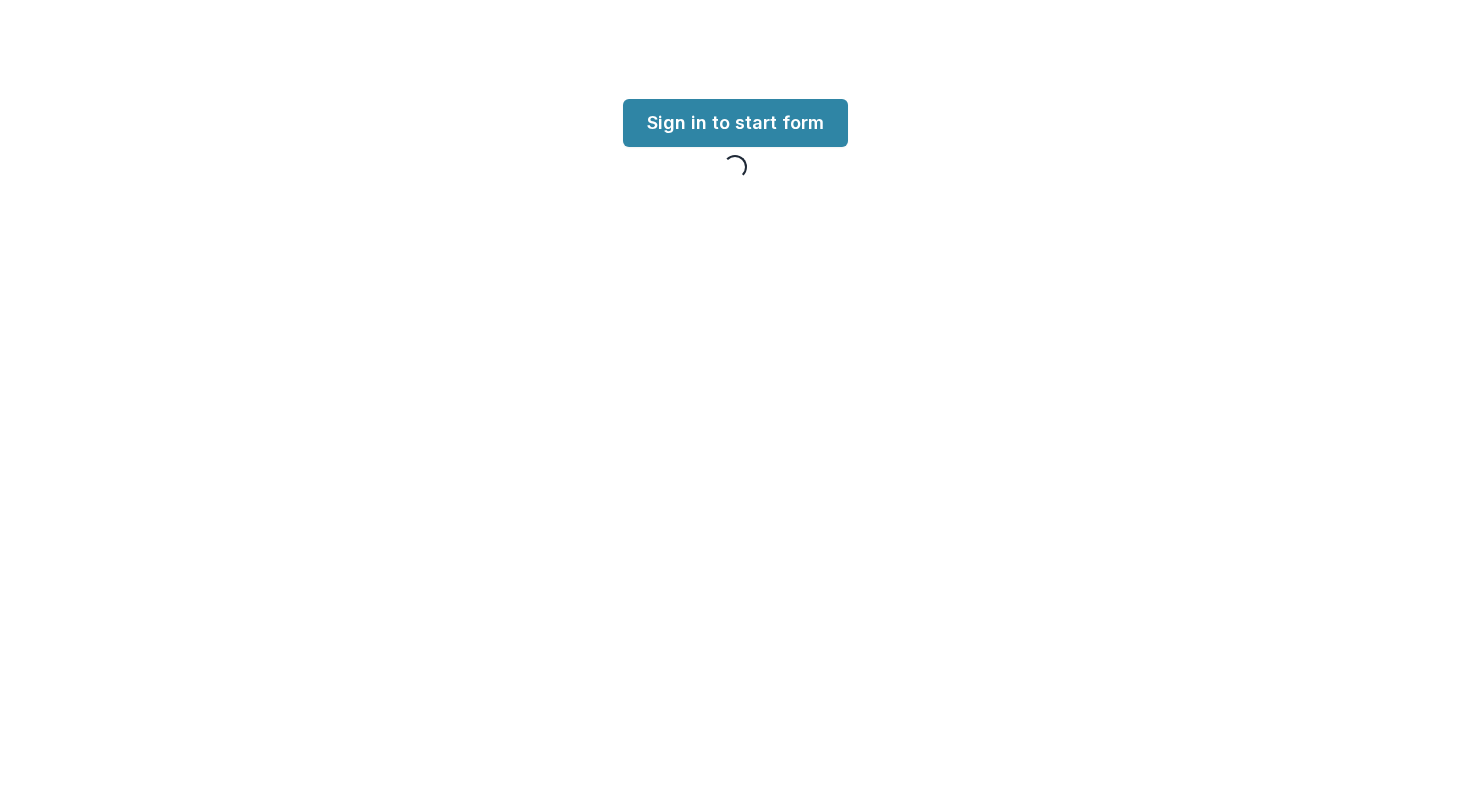 scroll, scrollTop: 0, scrollLeft: 0, axis: both 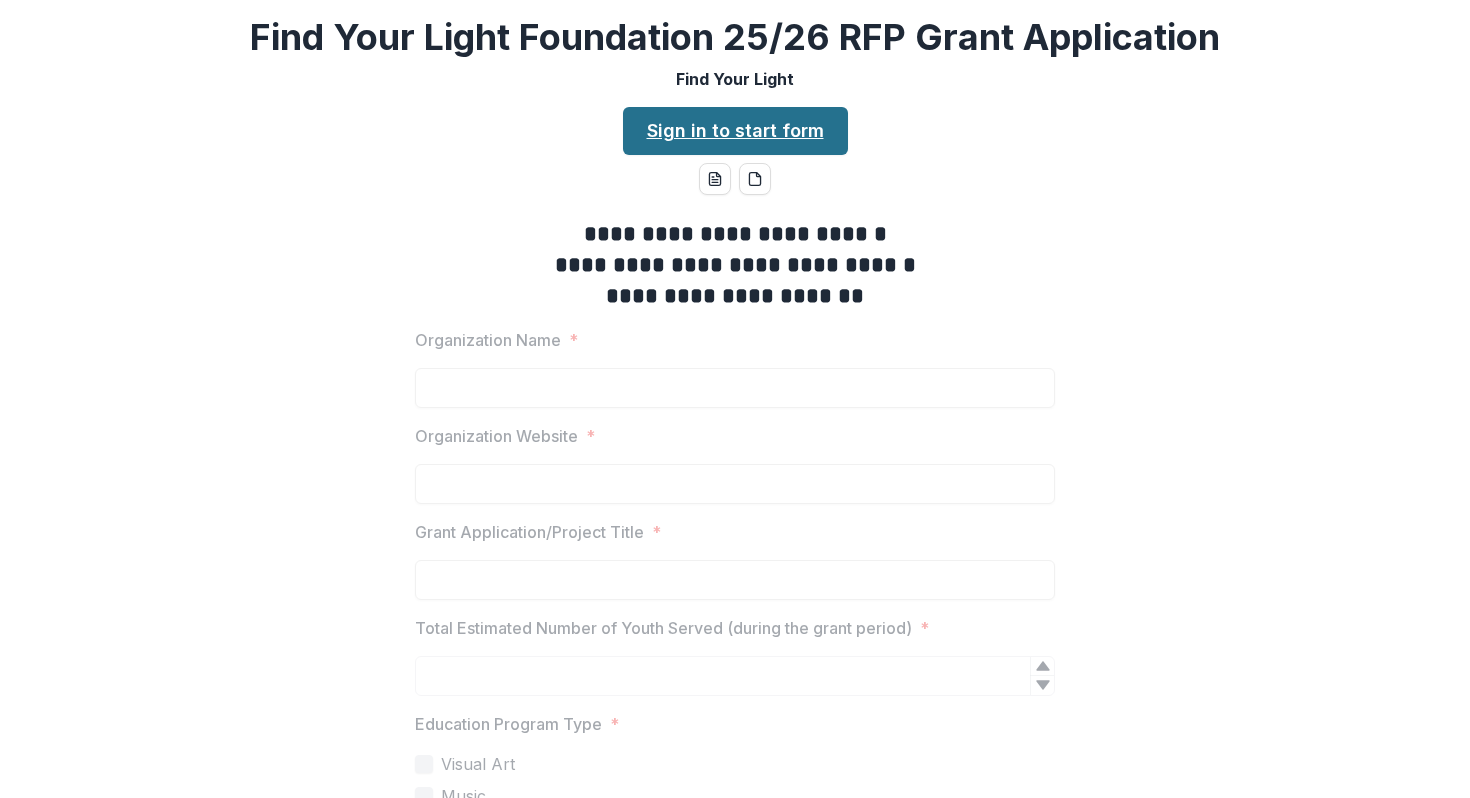click on "Sign in to start form" at bounding box center (735, 131) 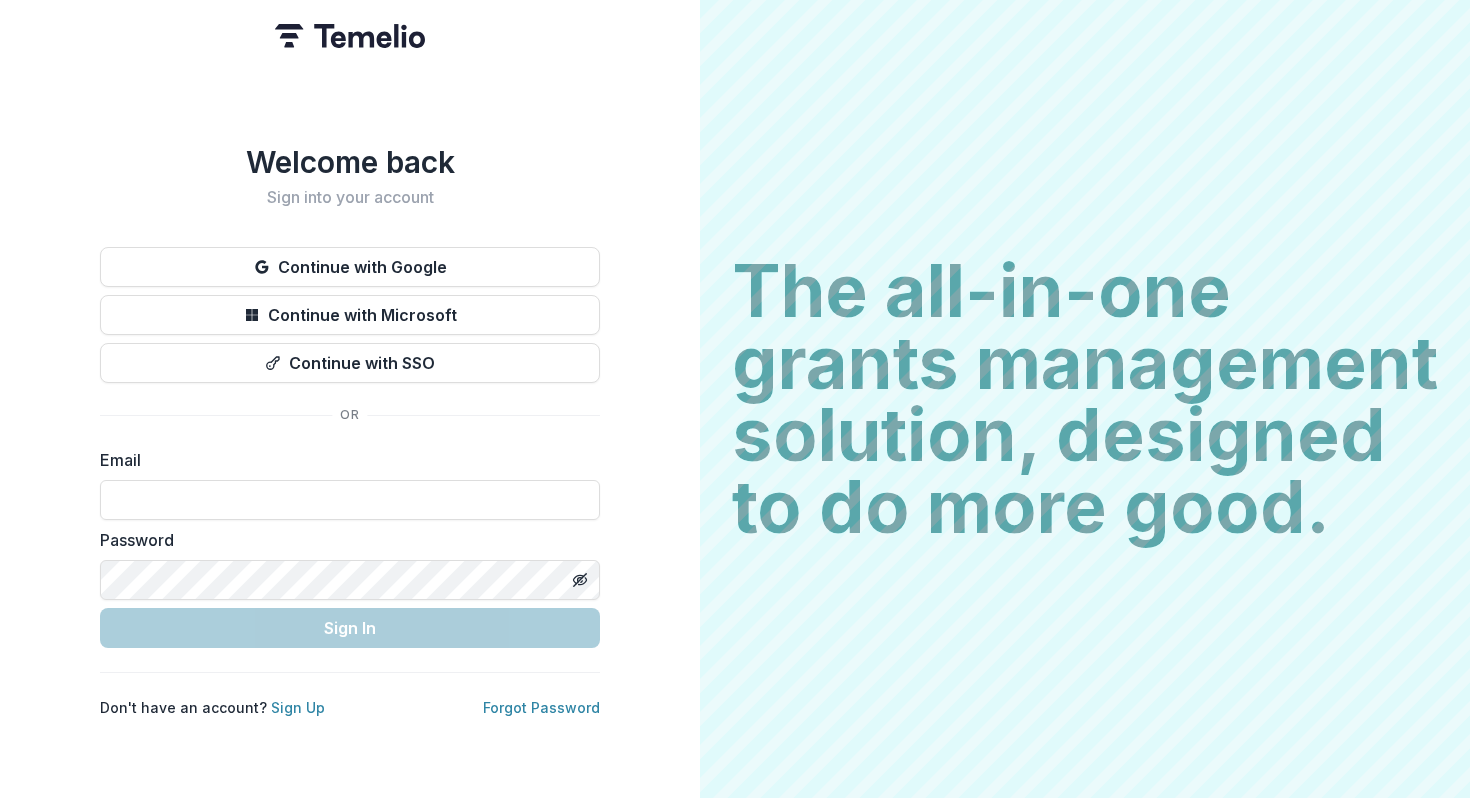 scroll, scrollTop: 0, scrollLeft: 0, axis: both 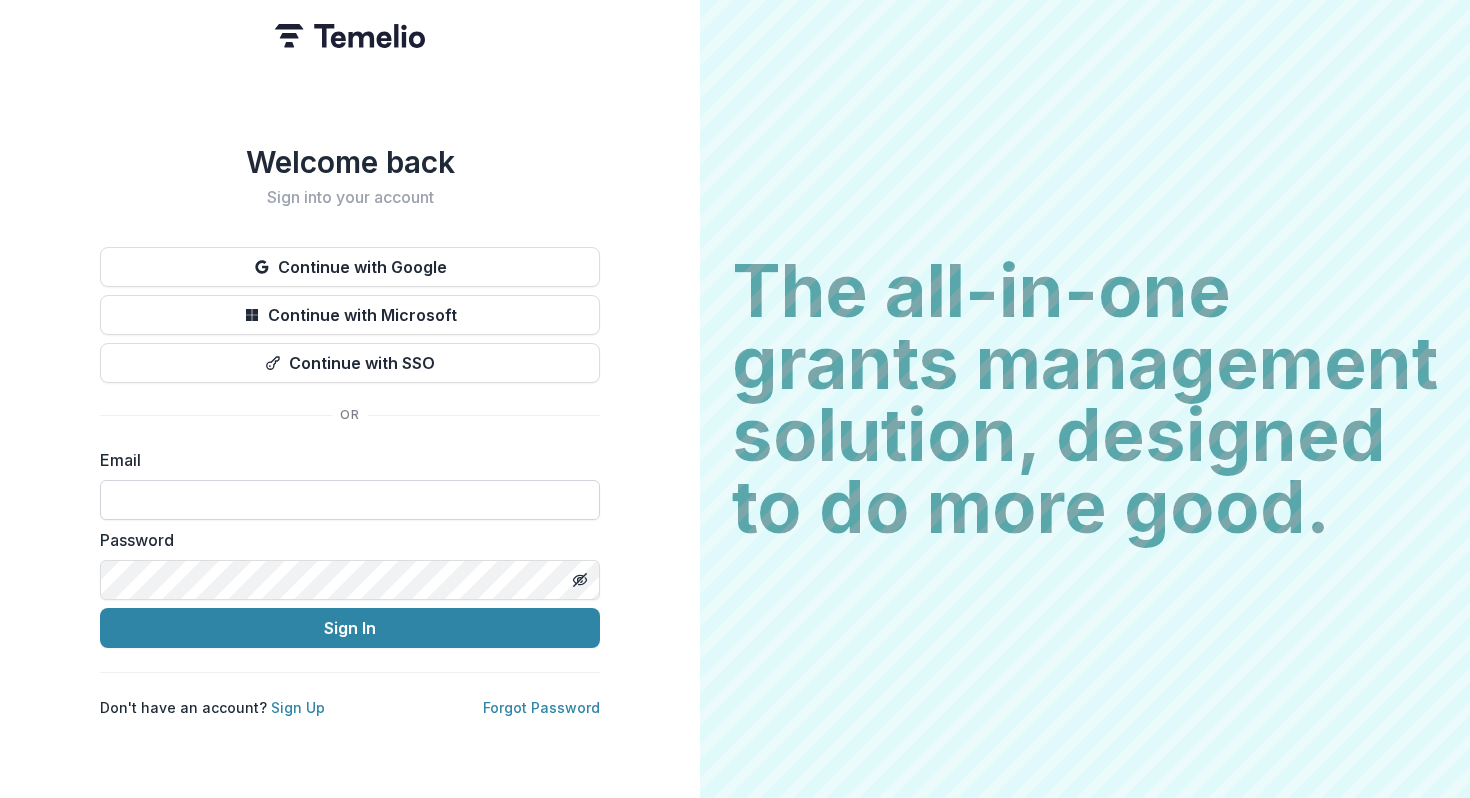 click at bounding box center (350, 500) 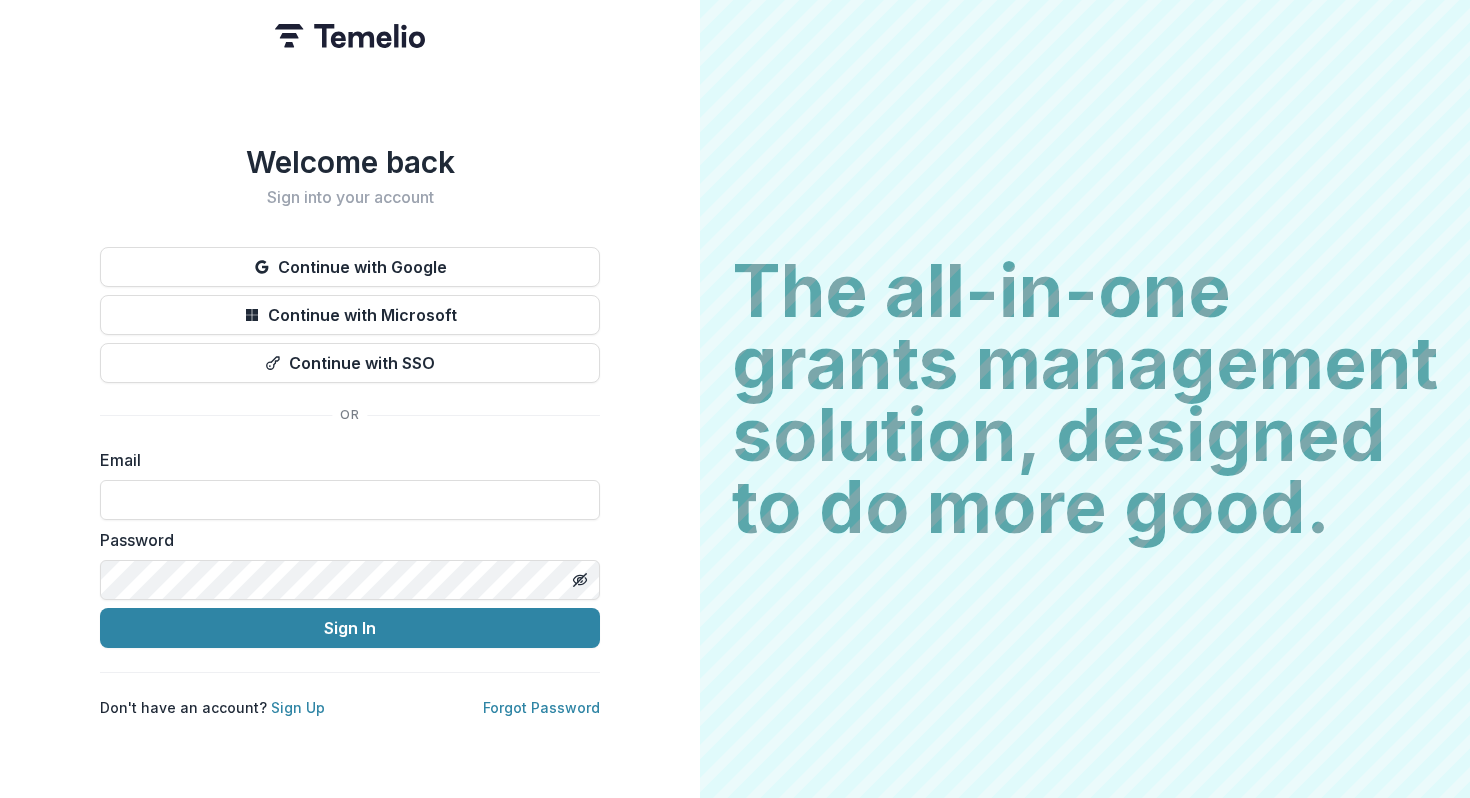 type on "**********" 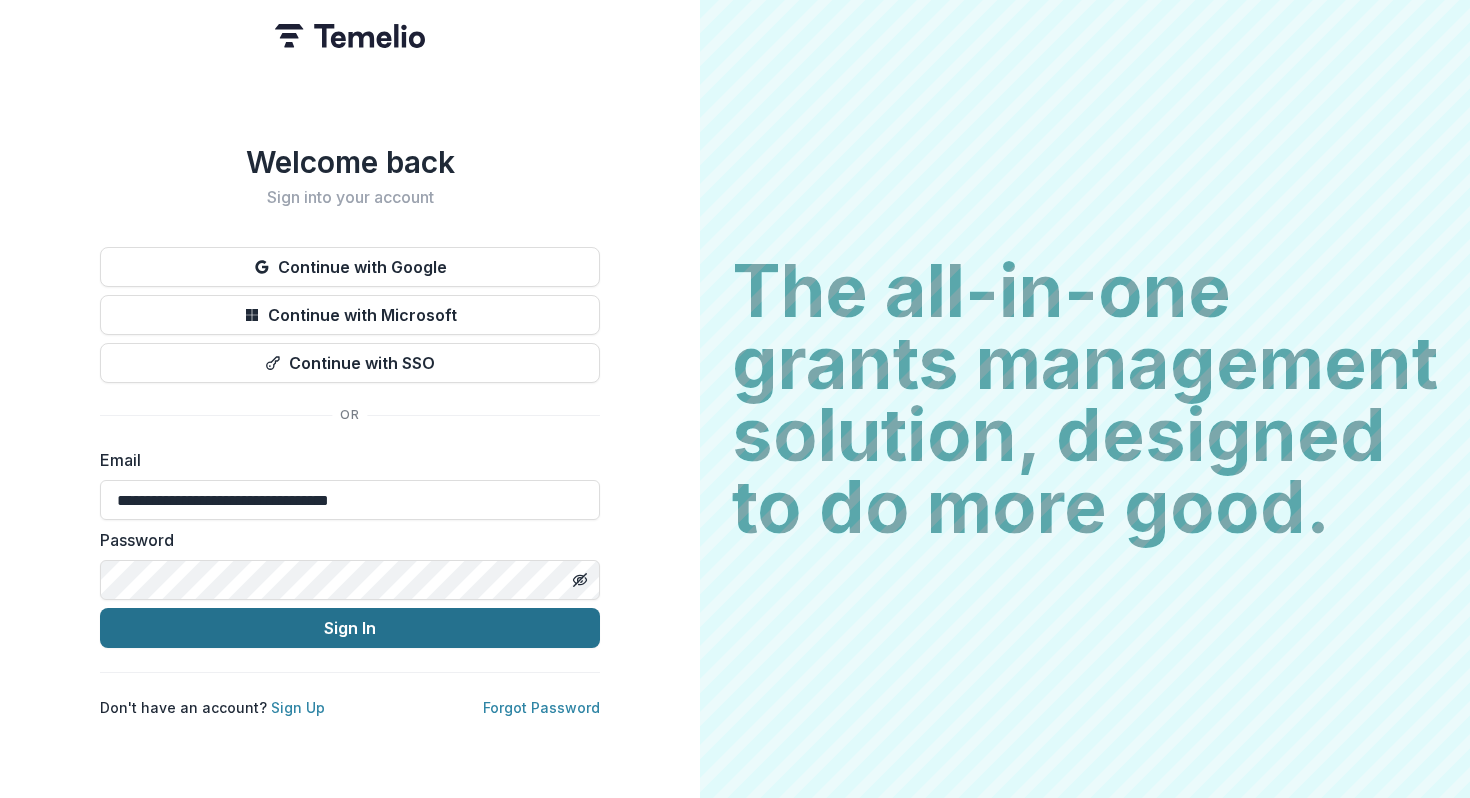 click on "Sign In" at bounding box center (350, 628) 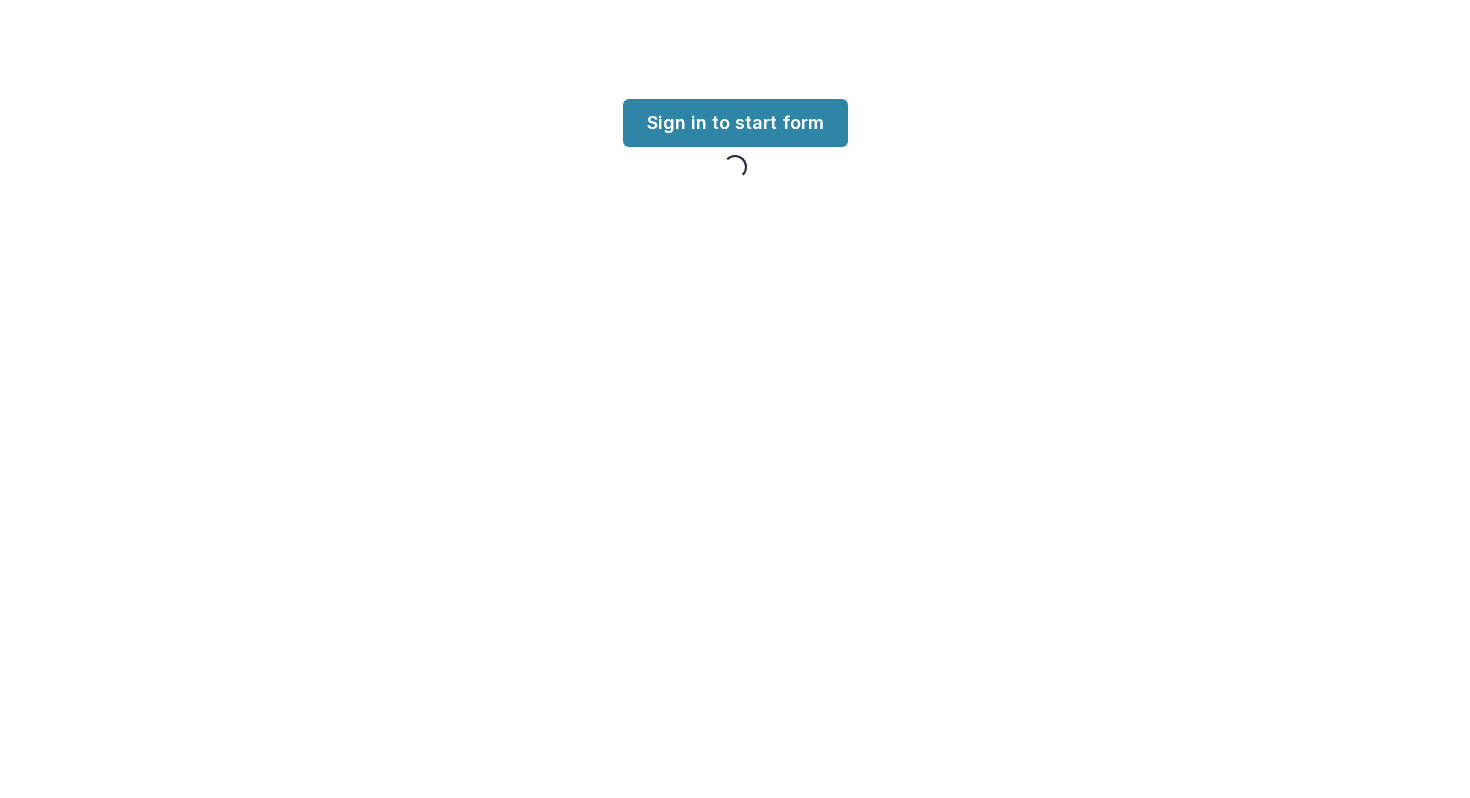 scroll, scrollTop: 0, scrollLeft: 0, axis: both 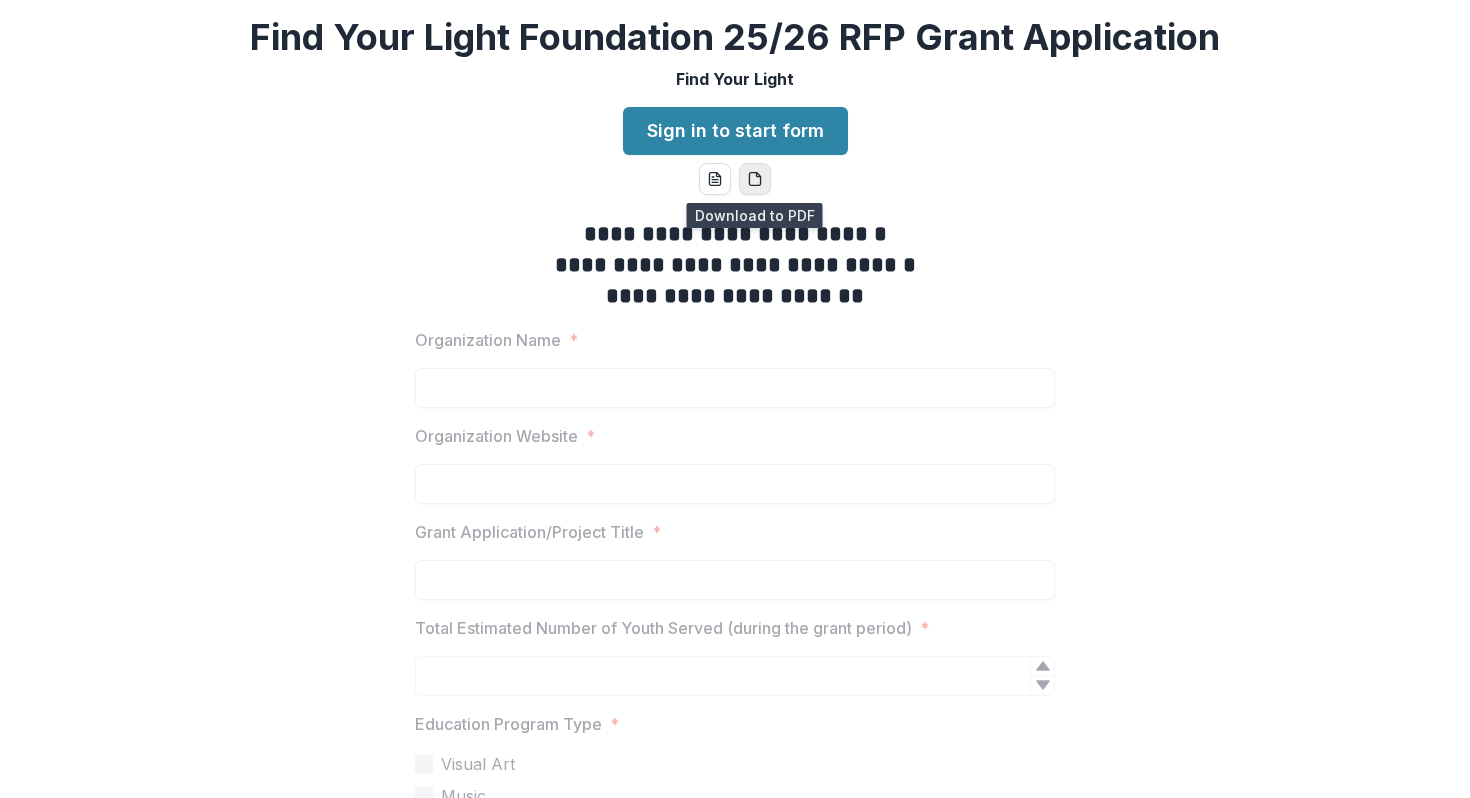 click 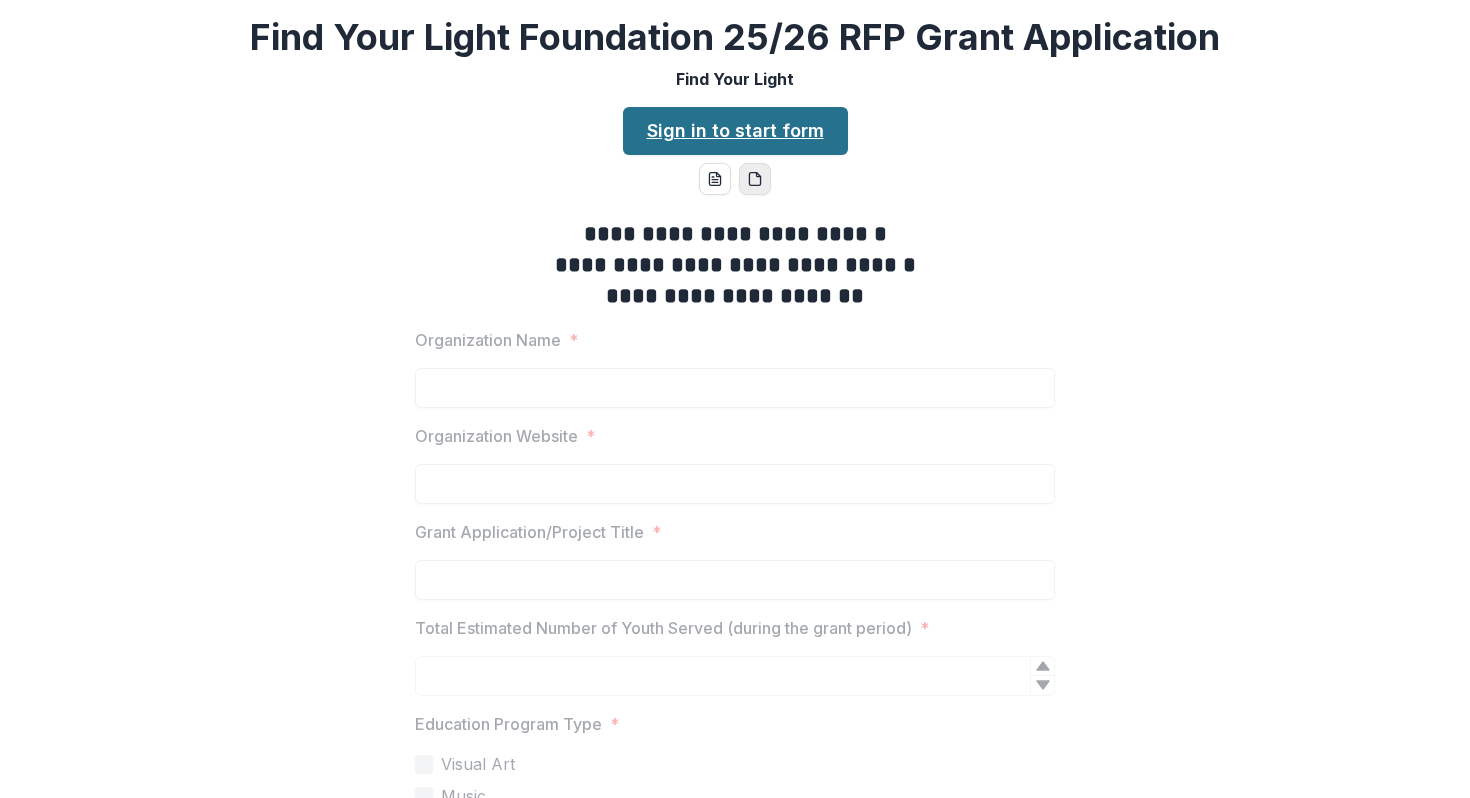 click on "Sign in to start form" at bounding box center (735, 131) 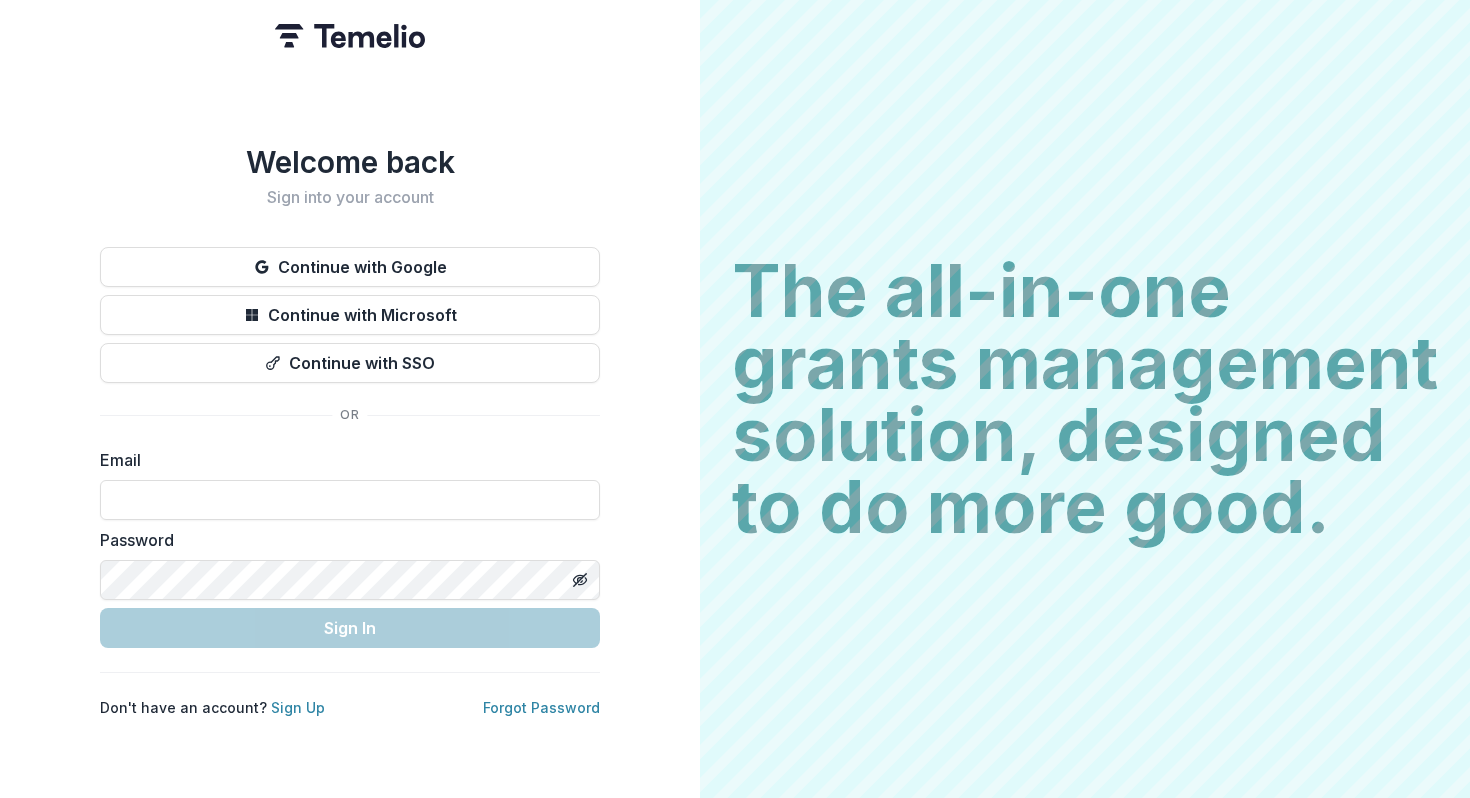 scroll, scrollTop: 0, scrollLeft: 0, axis: both 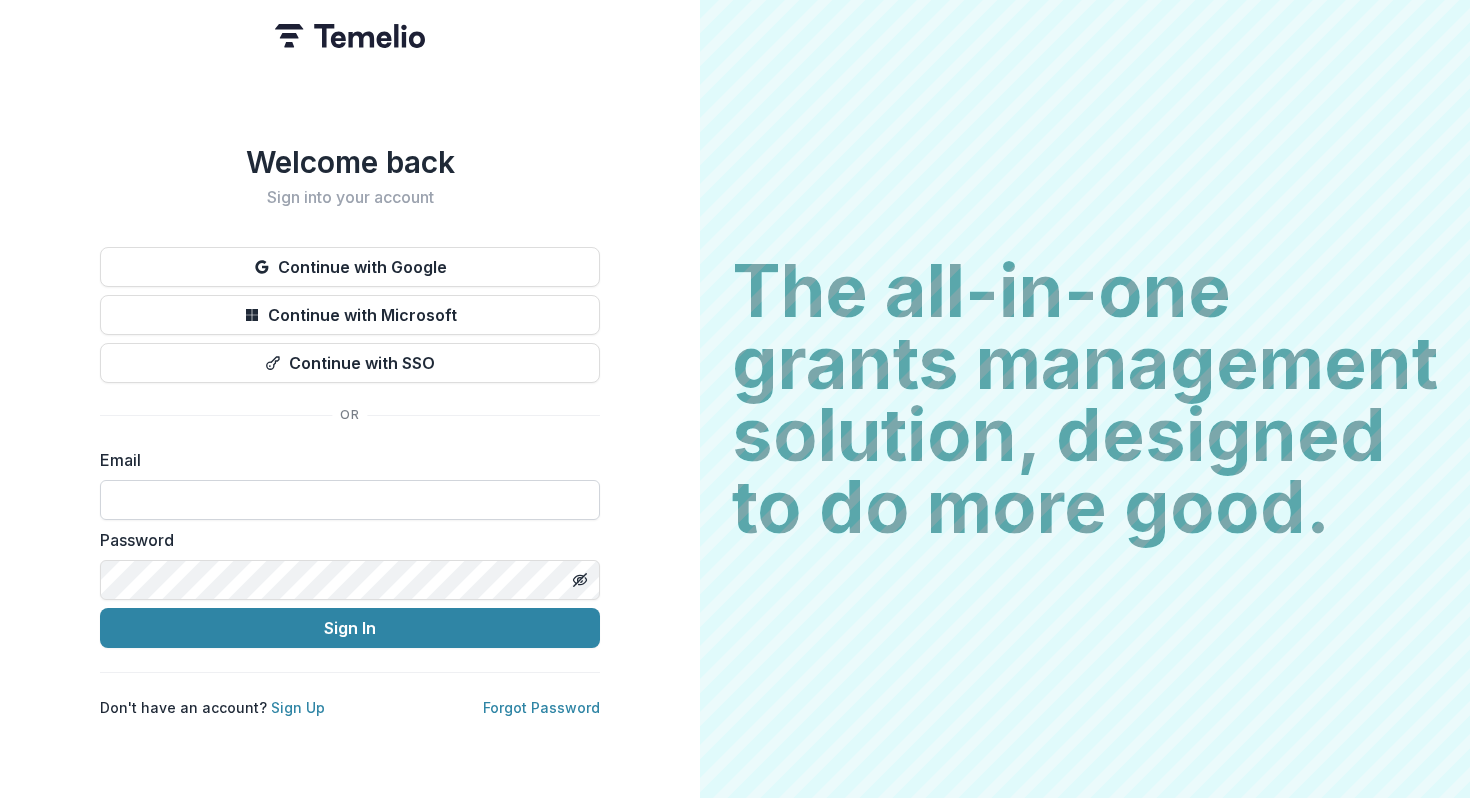 click at bounding box center [350, 500] 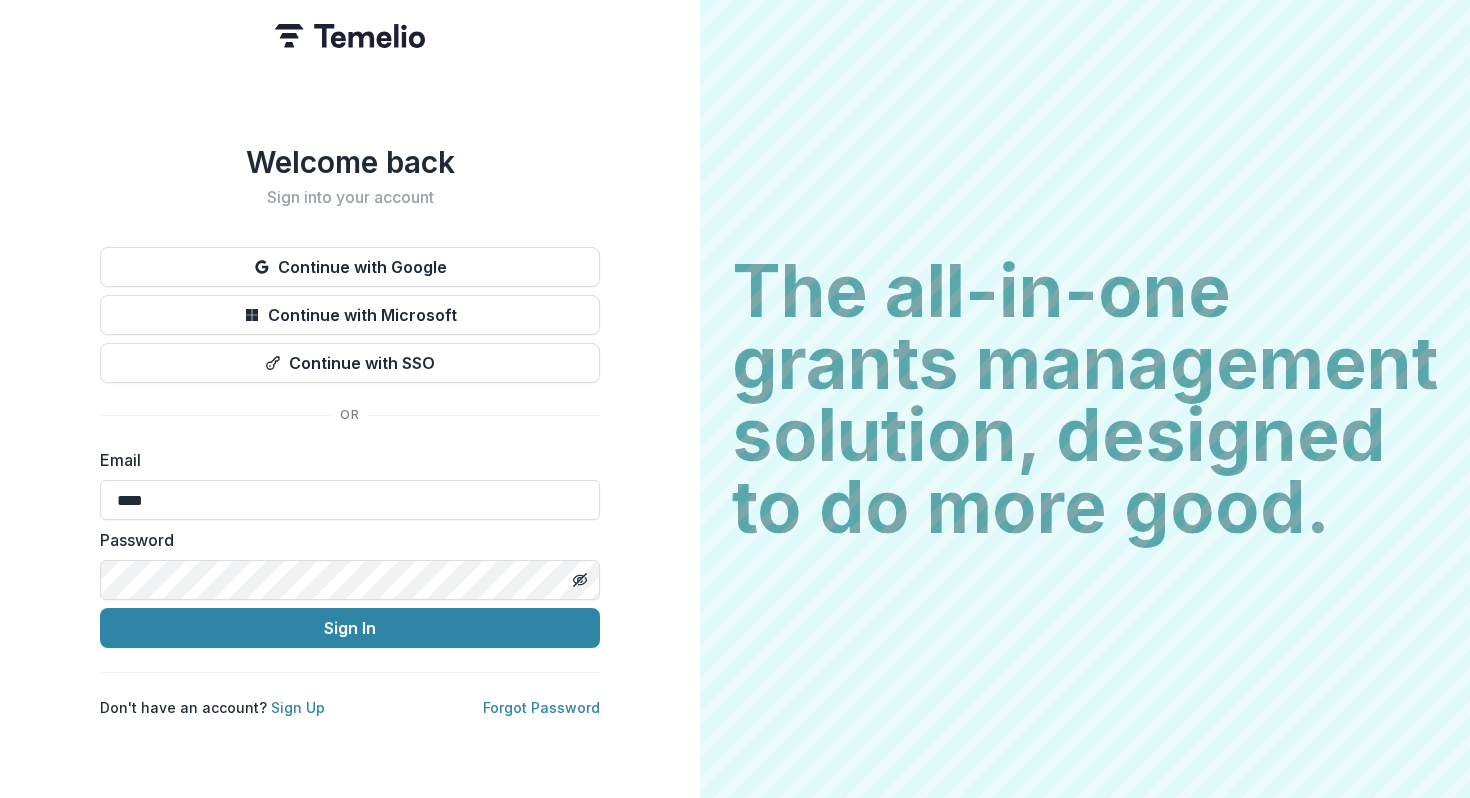 type on "**********" 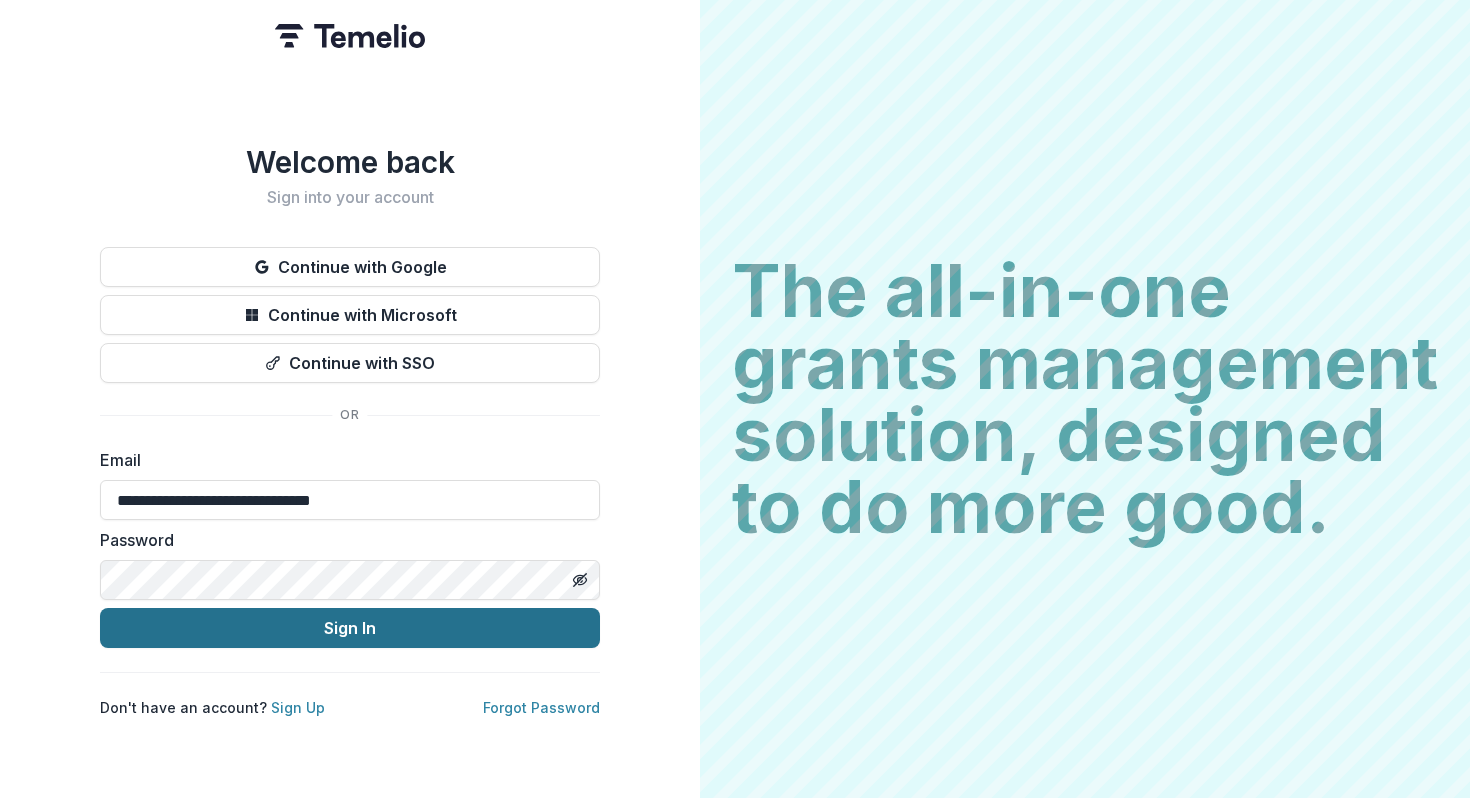 click on "Sign In" at bounding box center [350, 628] 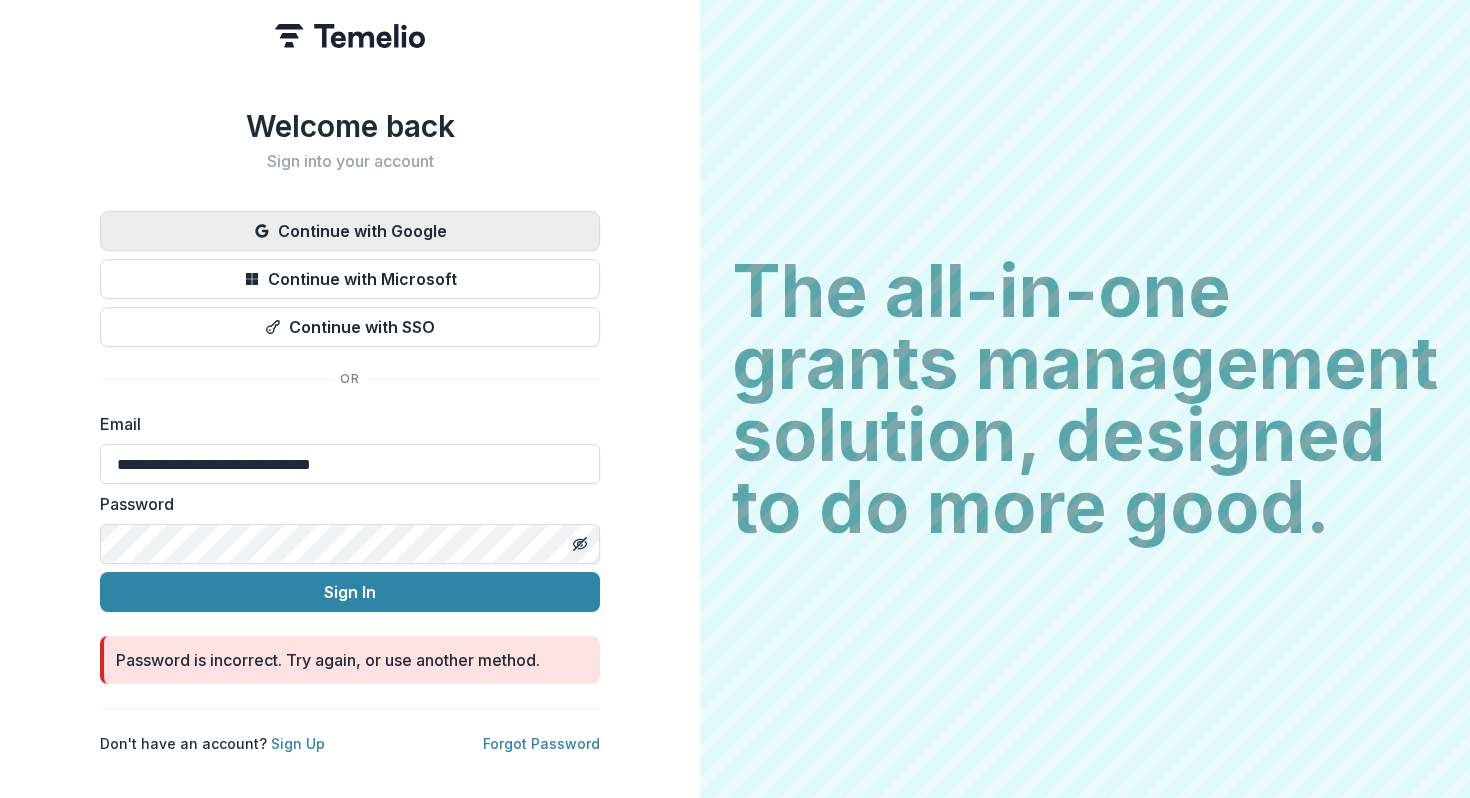 click on "Continue with Google" at bounding box center [350, 231] 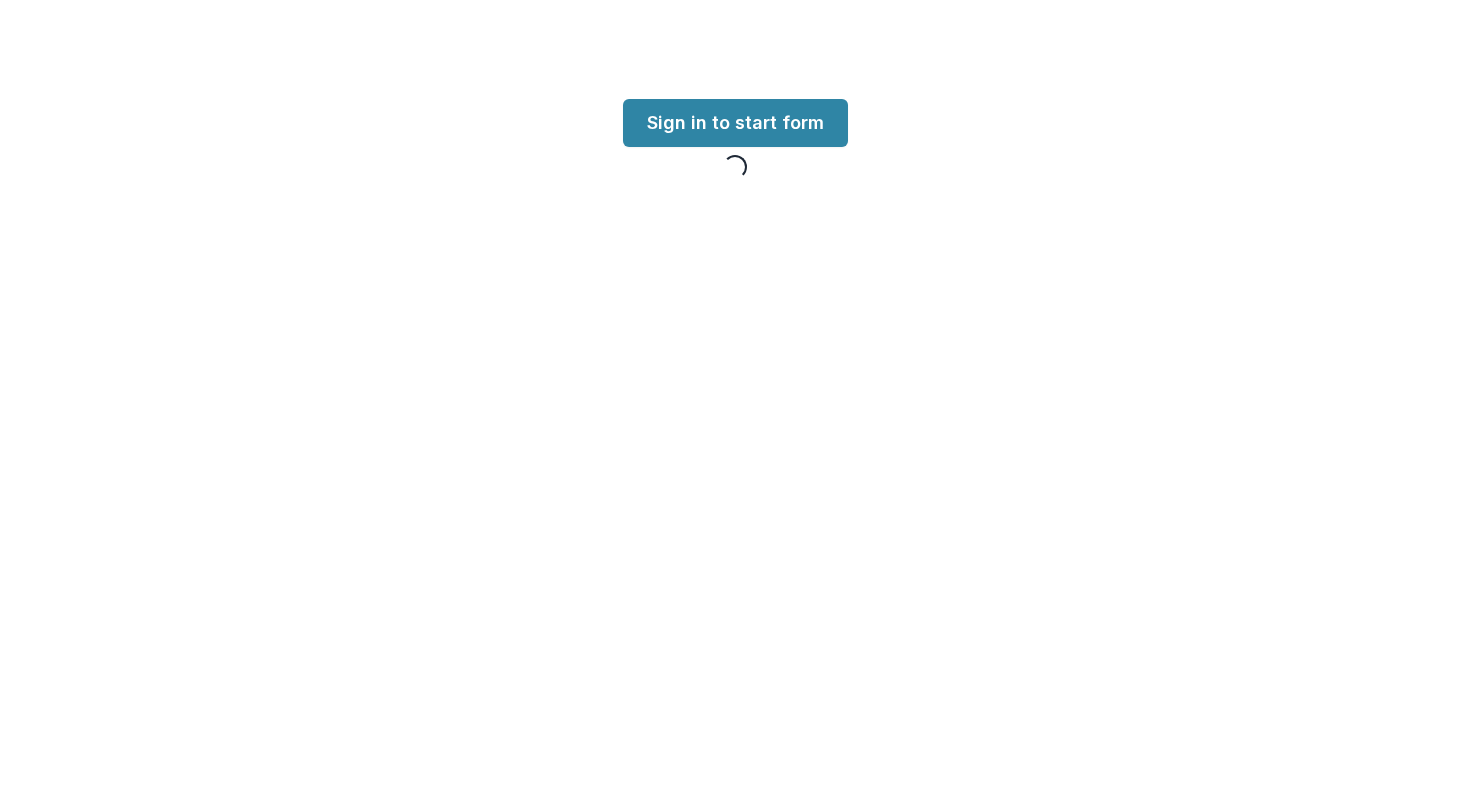 scroll, scrollTop: 0, scrollLeft: 0, axis: both 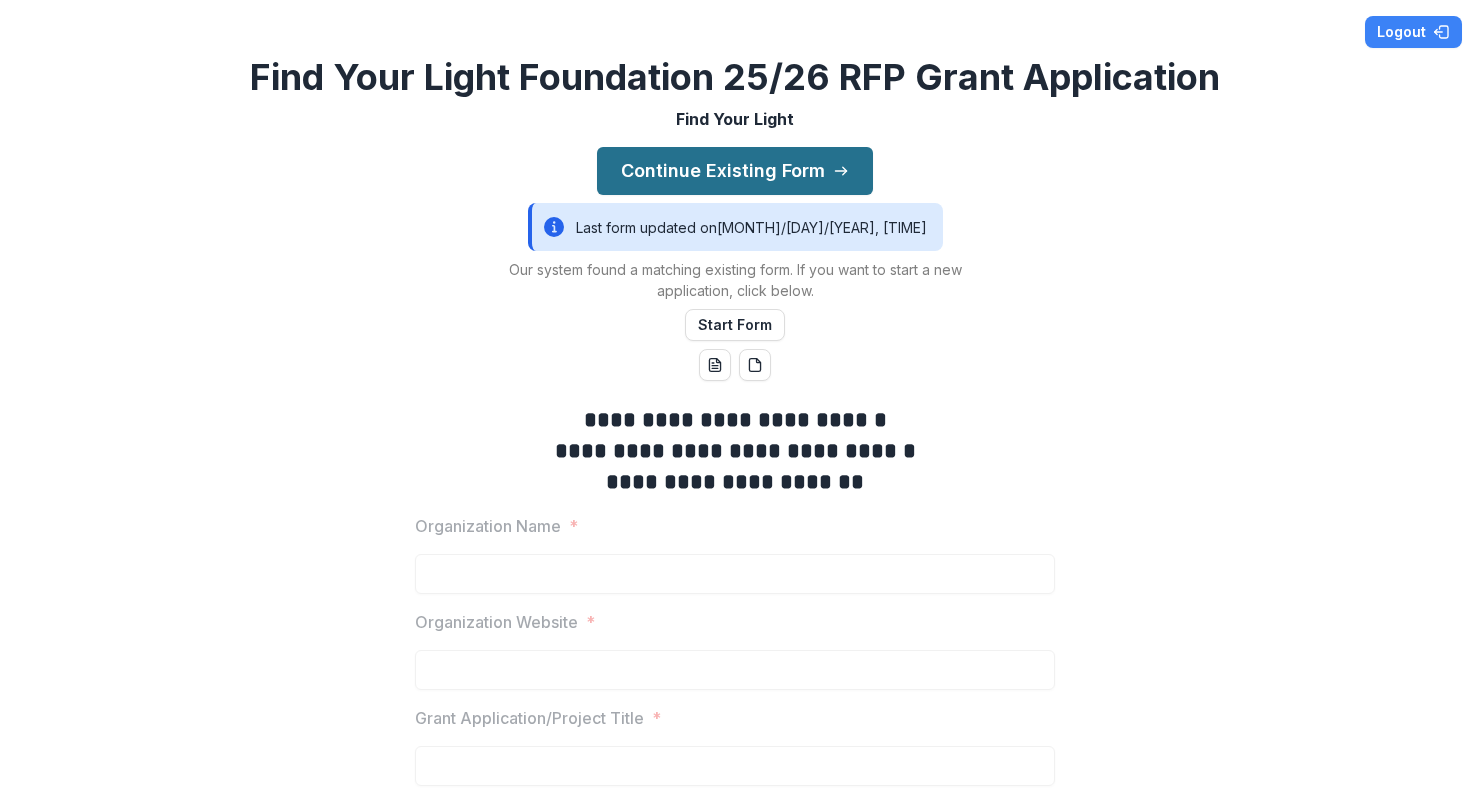 click on "Continue Existing Form" at bounding box center [735, 171] 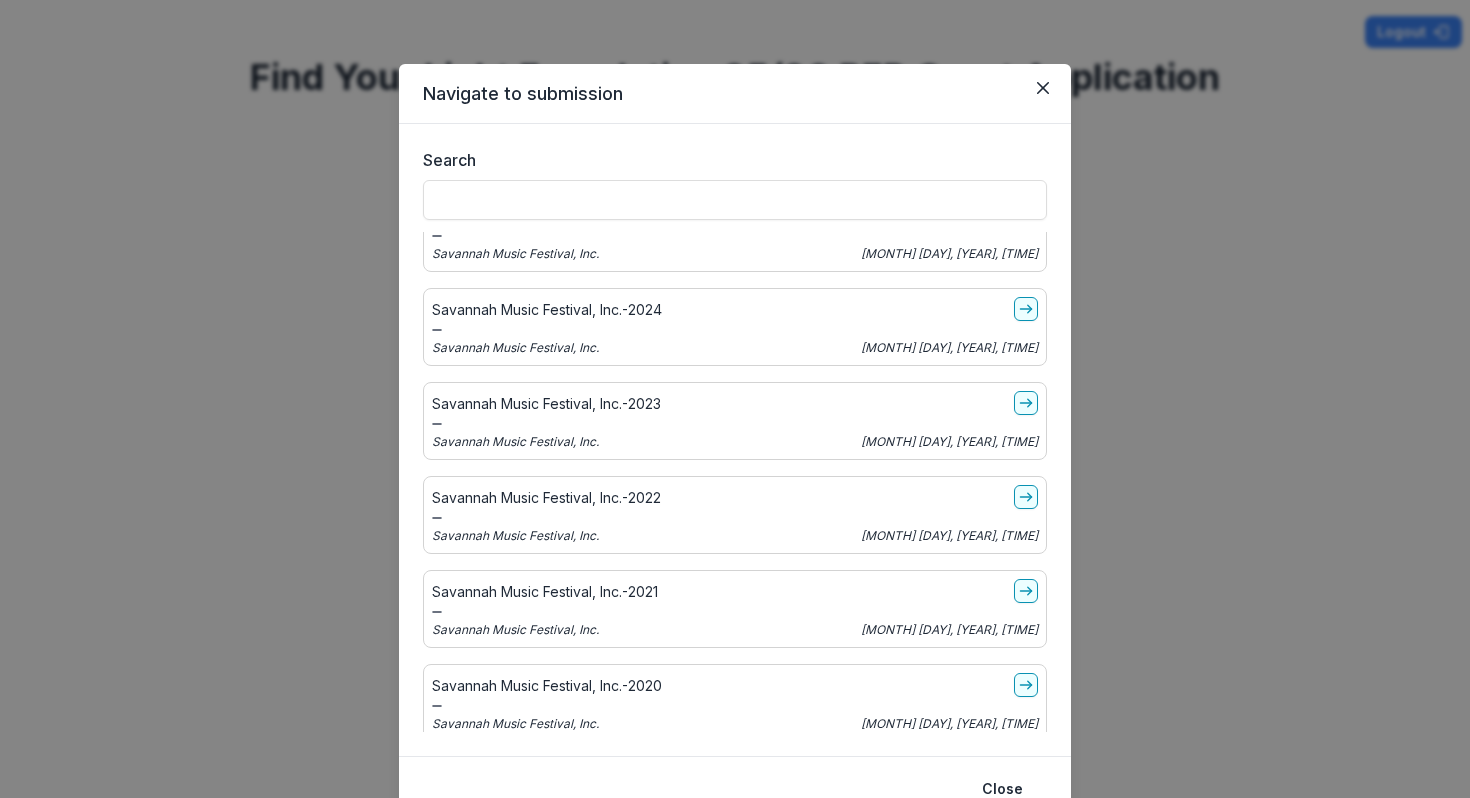 scroll, scrollTop: 194, scrollLeft: 0, axis: vertical 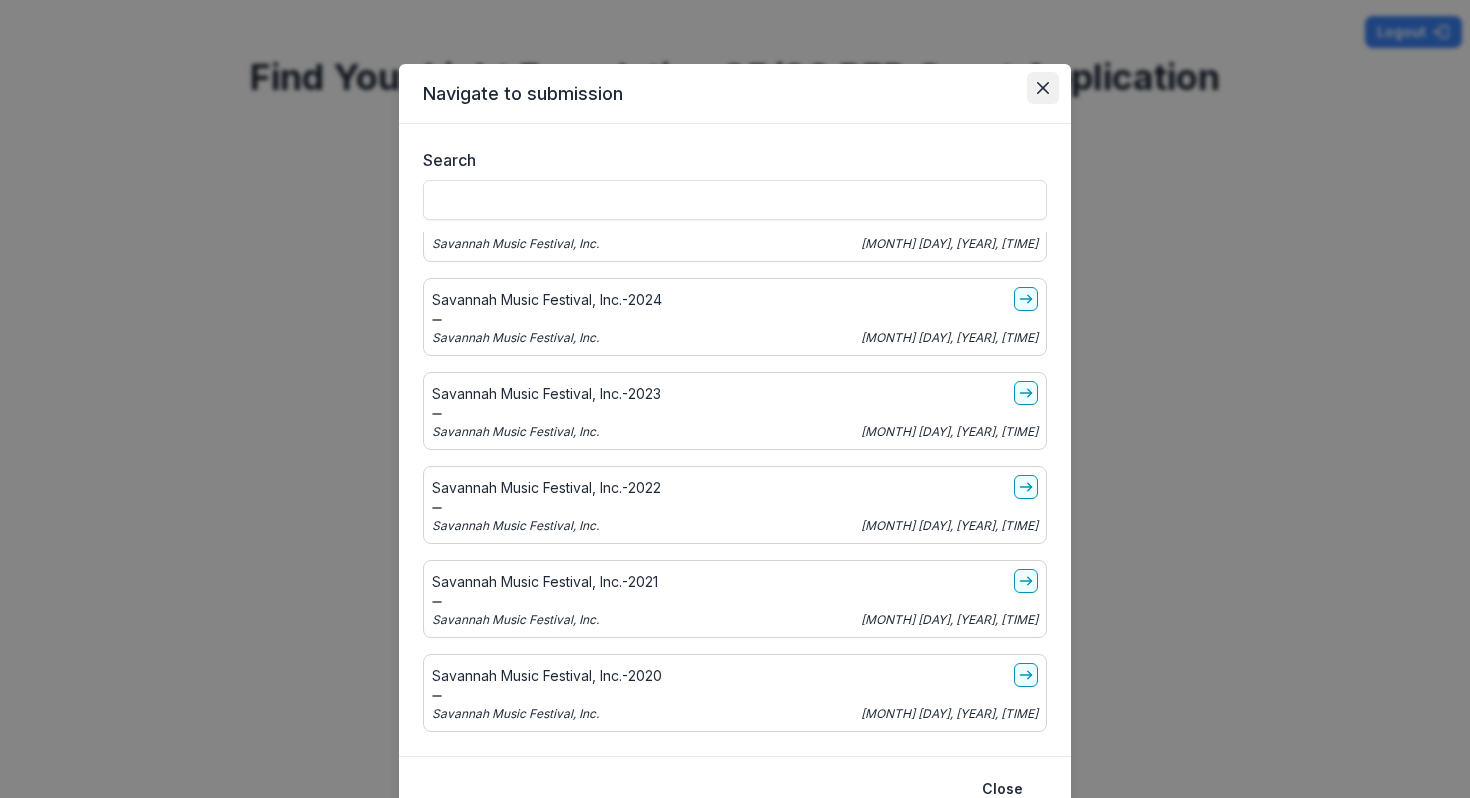 click 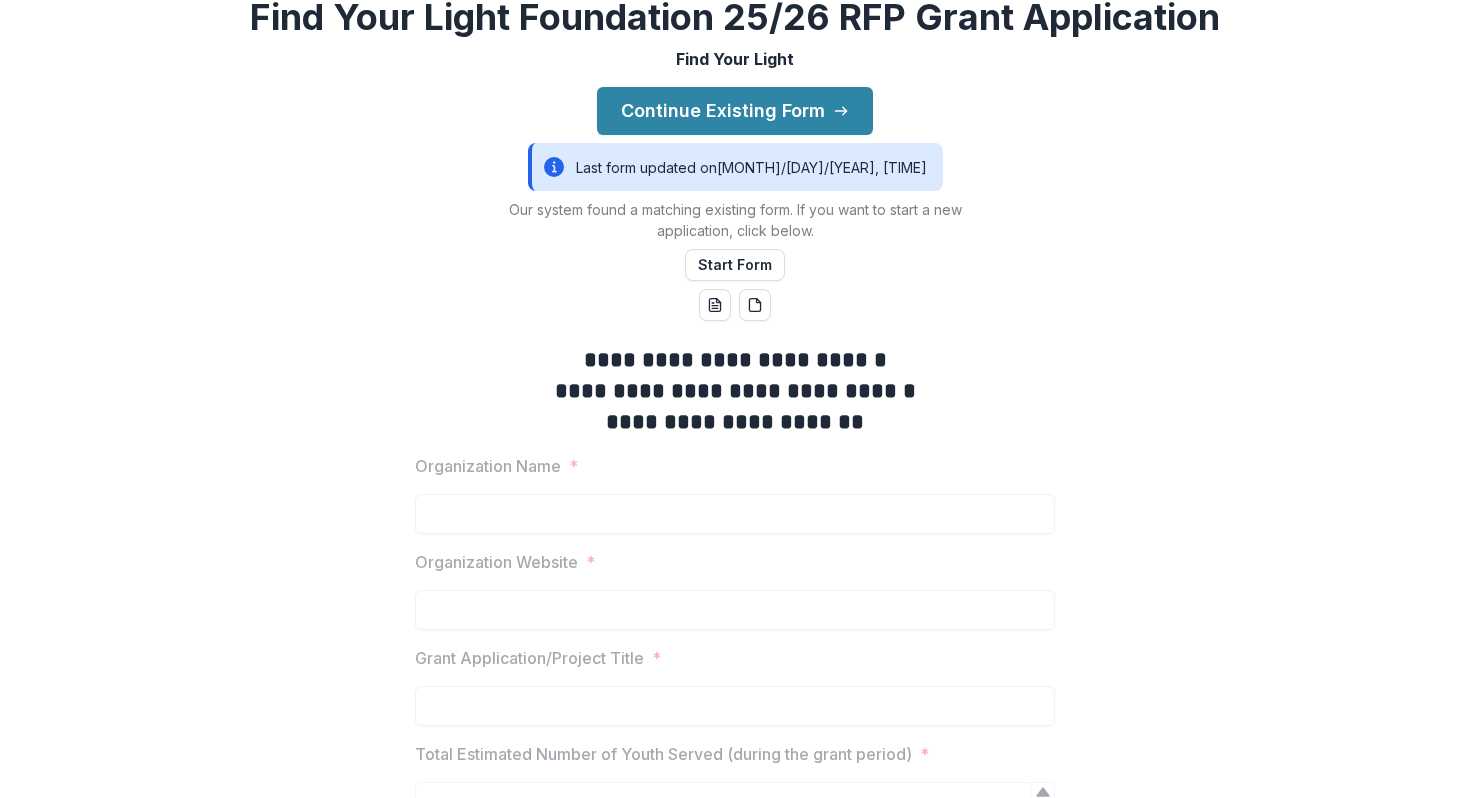 scroll, scrollTop: 0, scrollLeft: 0, axis: both 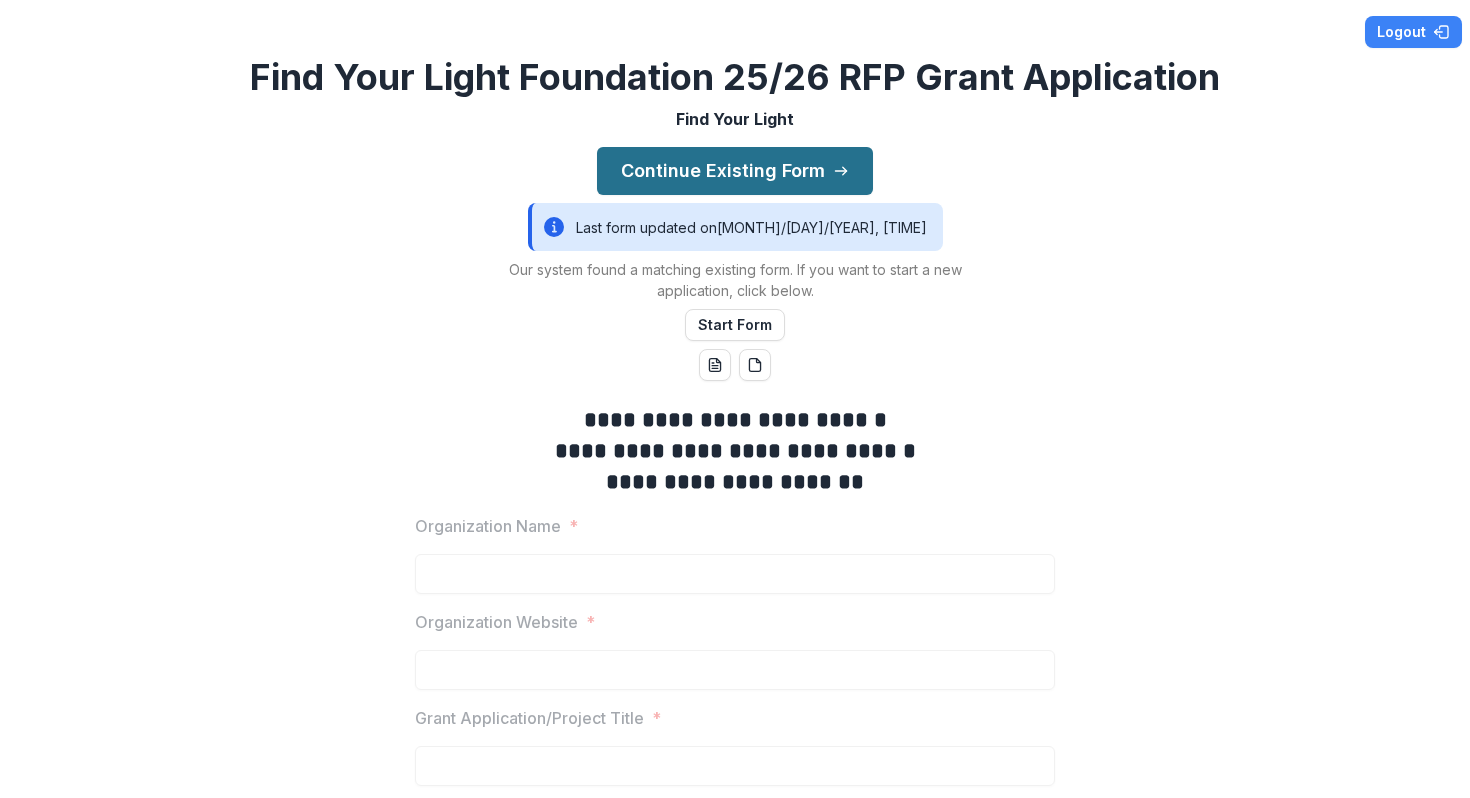 click 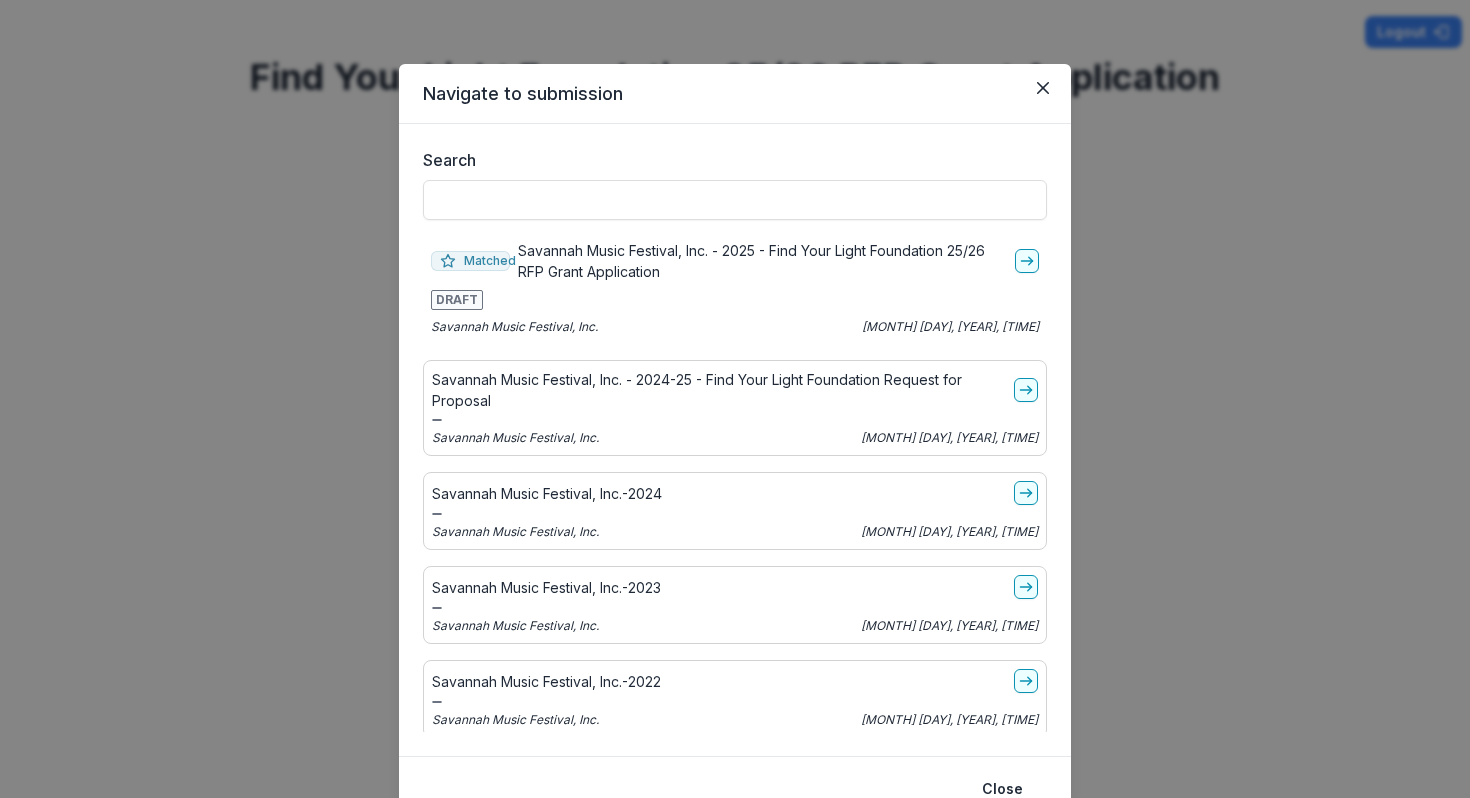 click on "Savannah Music Festival, Inc. - 2025 - Find Your Light Foundation 25/26 RFP Grant Application" at bounding box center (762, 261) 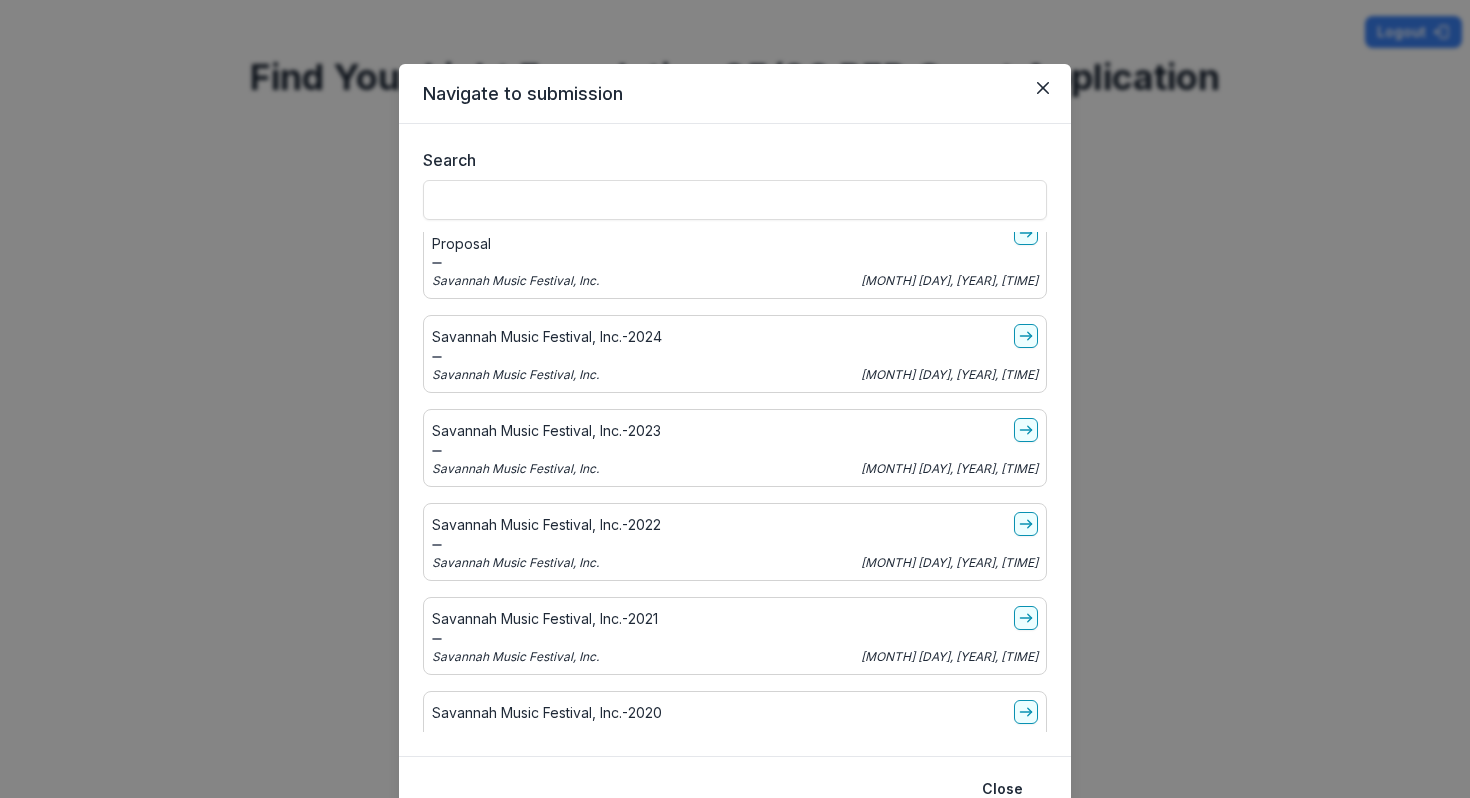 scroll, scrollTop: 194, scrollLeft: 0, axis: vertical 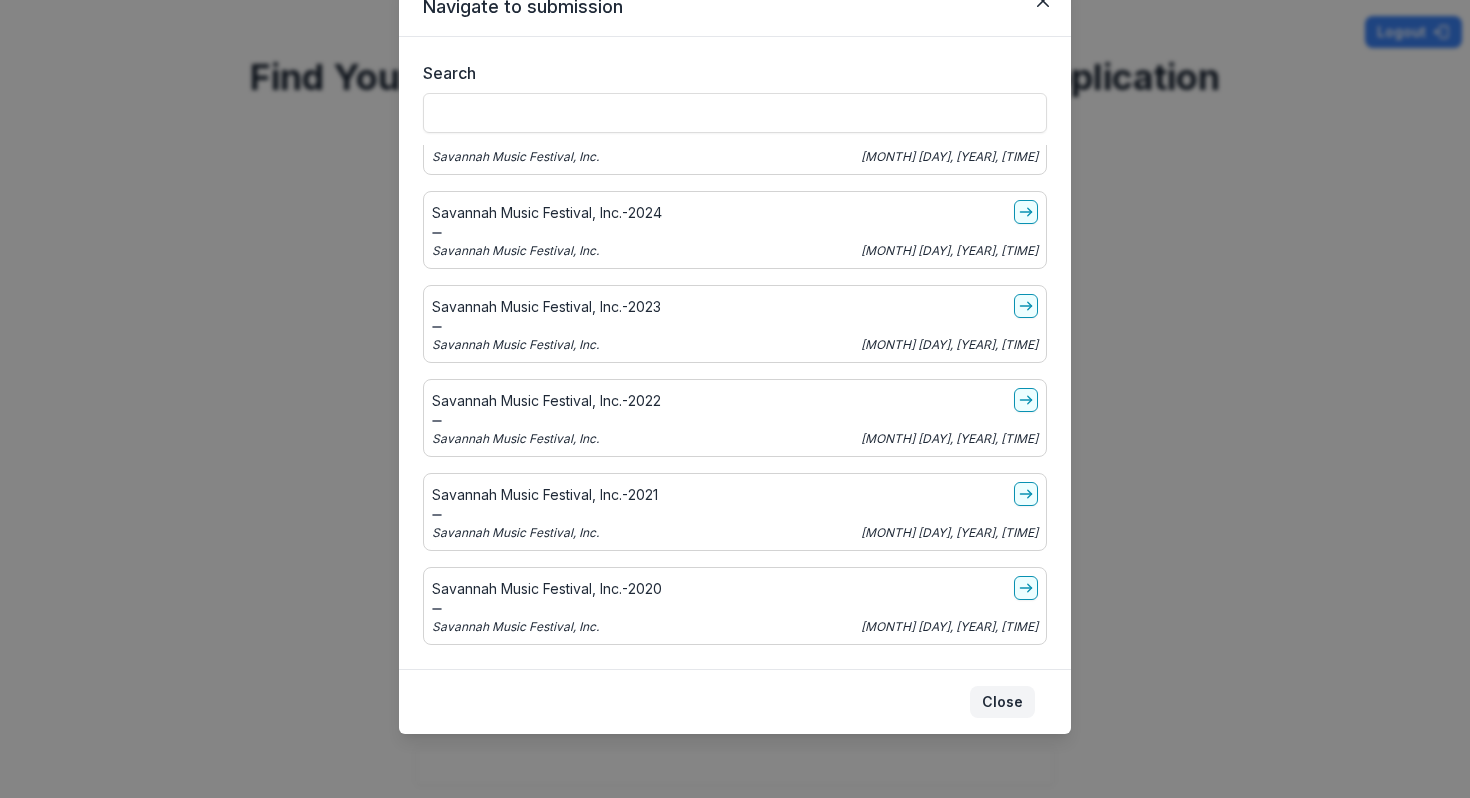 click on "Close" at bounding box center [1002, 702] 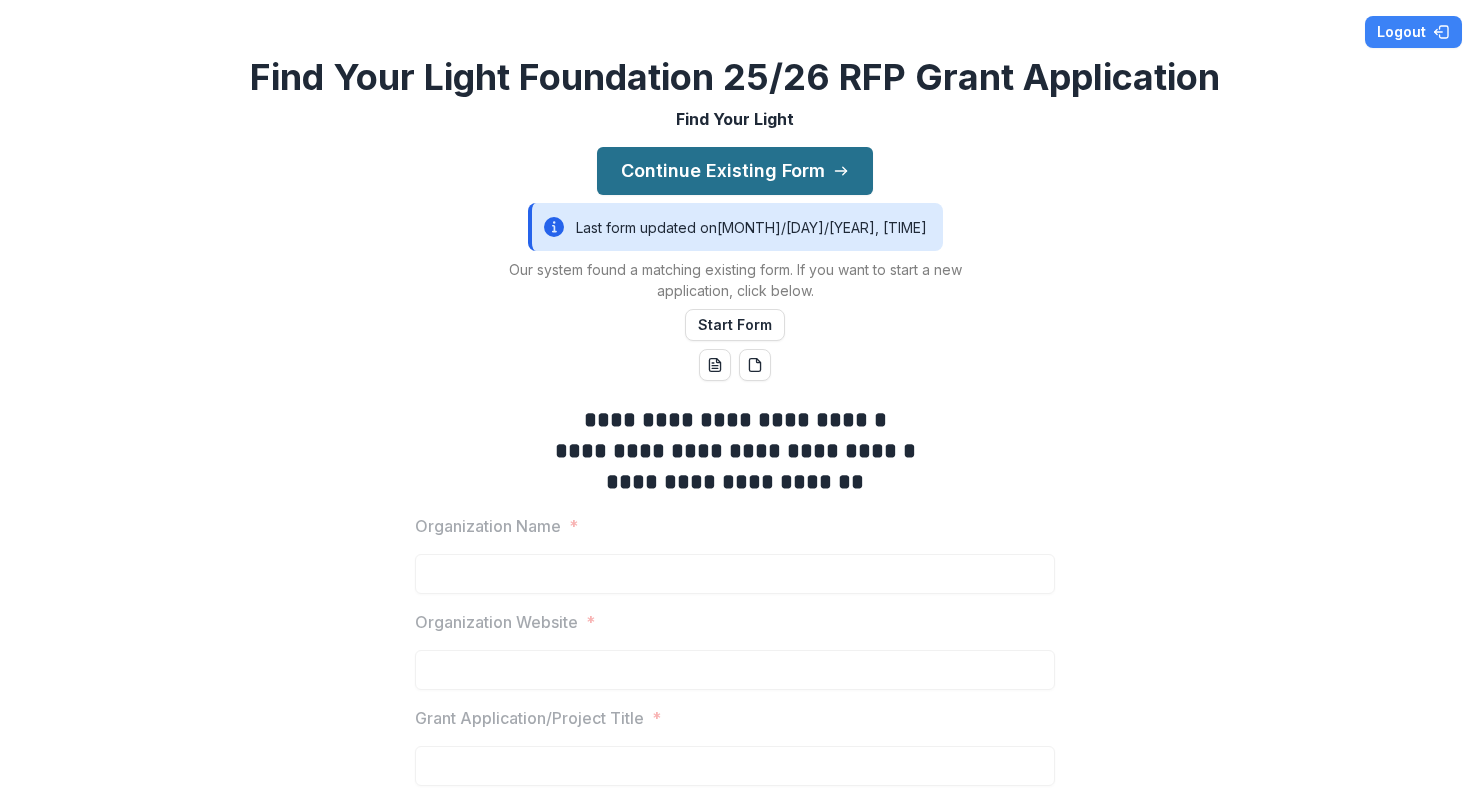 click on "Continue Existing Form" at bounding box center [735, 171] 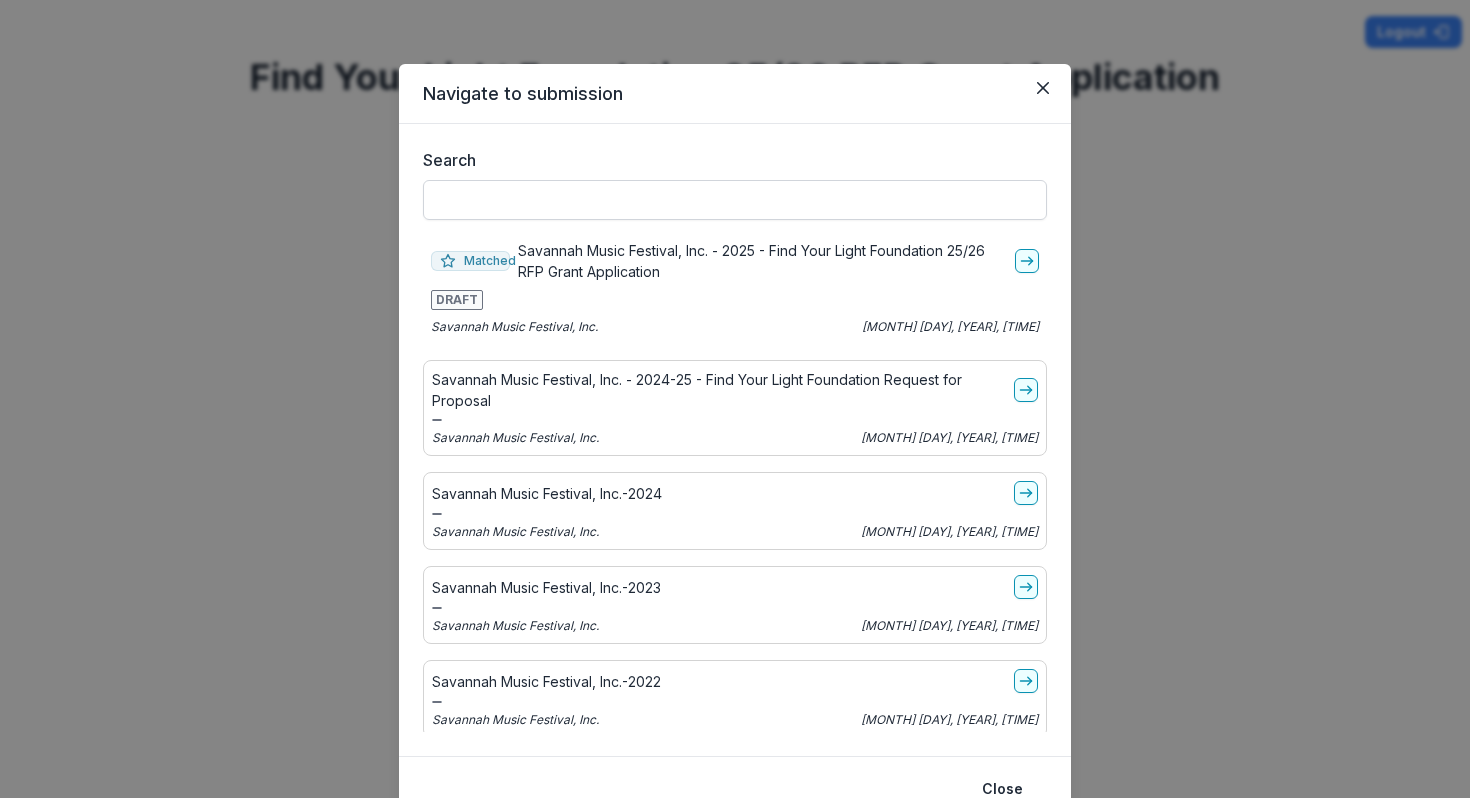 click on "Search" at bounding box center (735, 200) 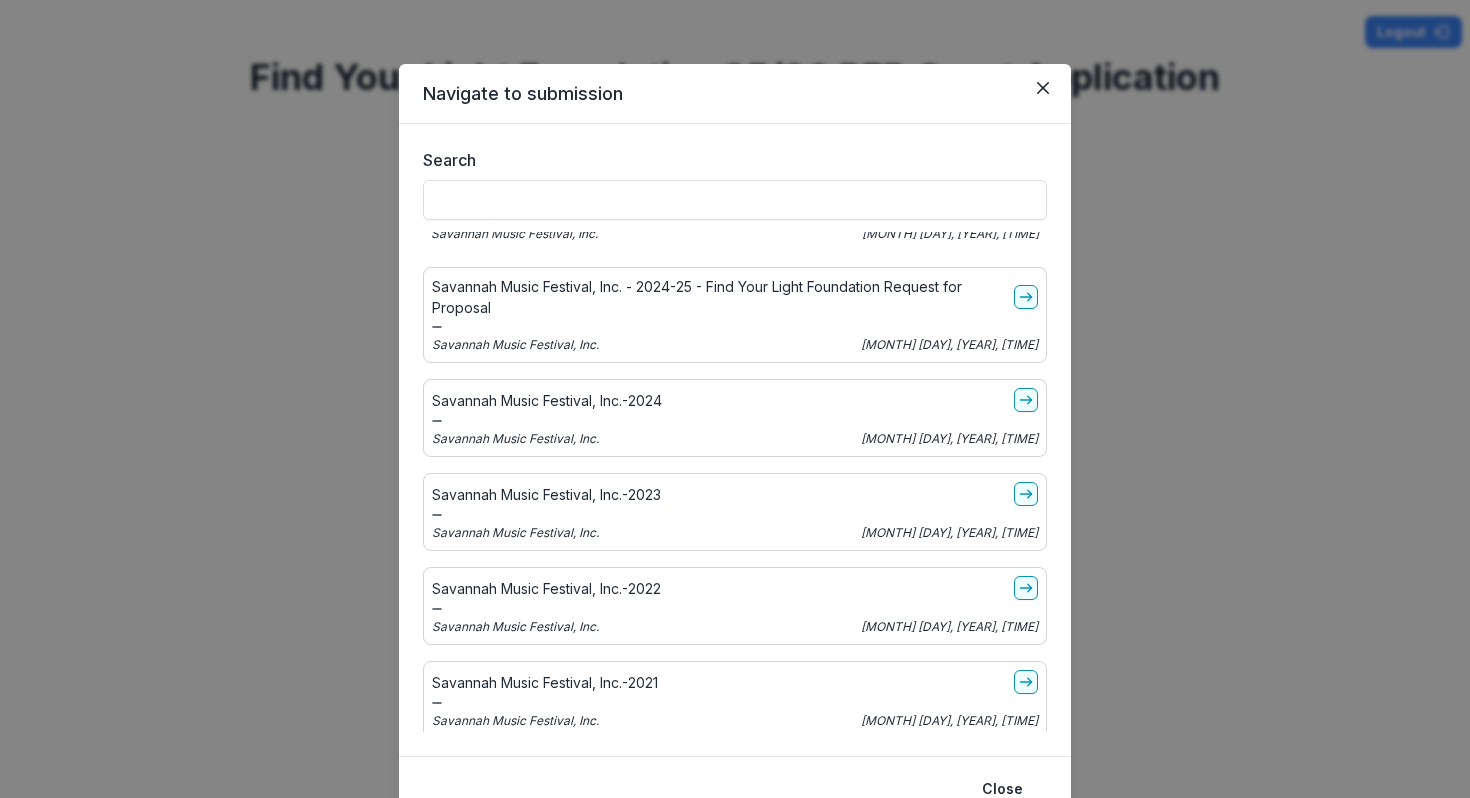 scroll, scrollTop: 0, scrollLeft: 0, axis: both 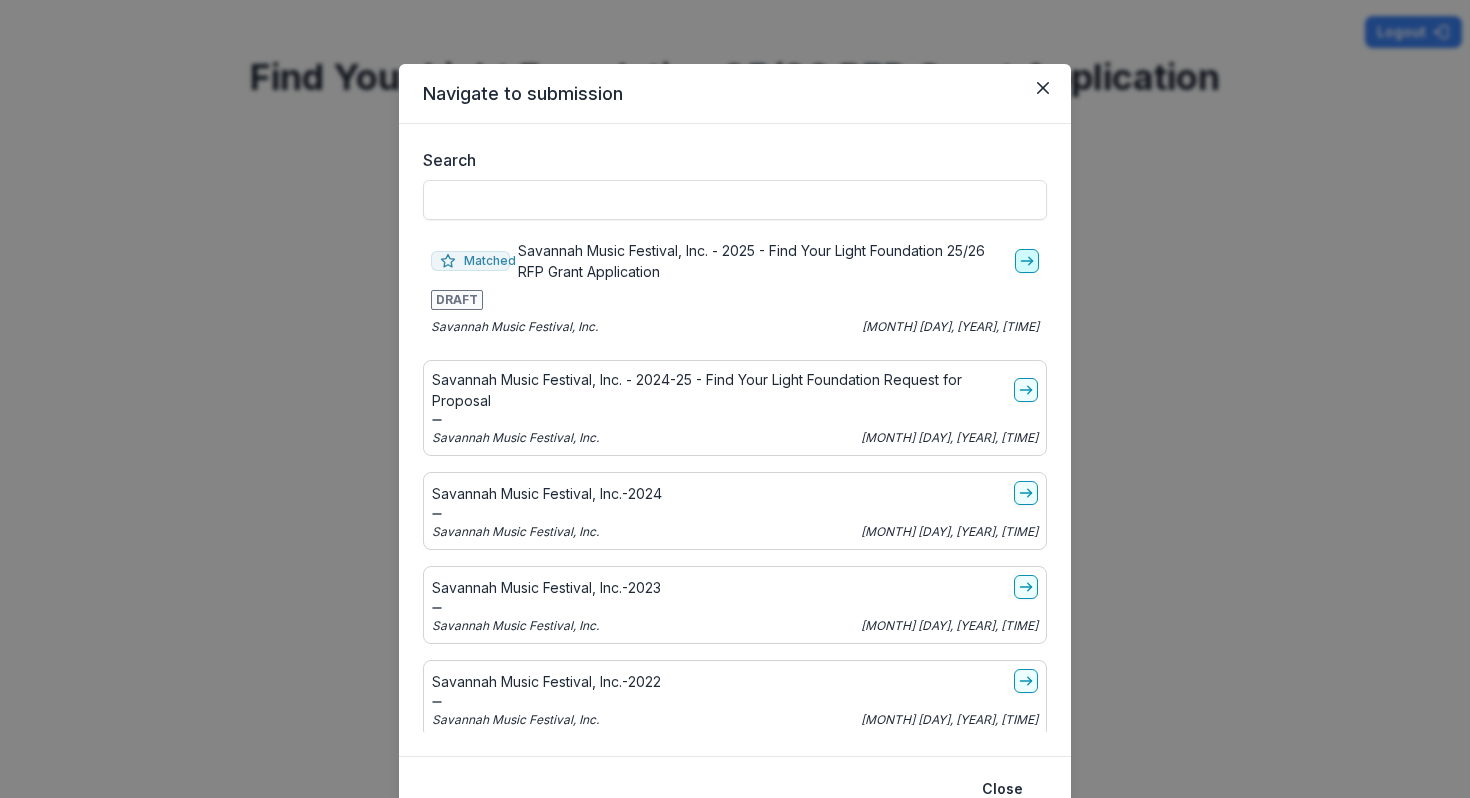 click 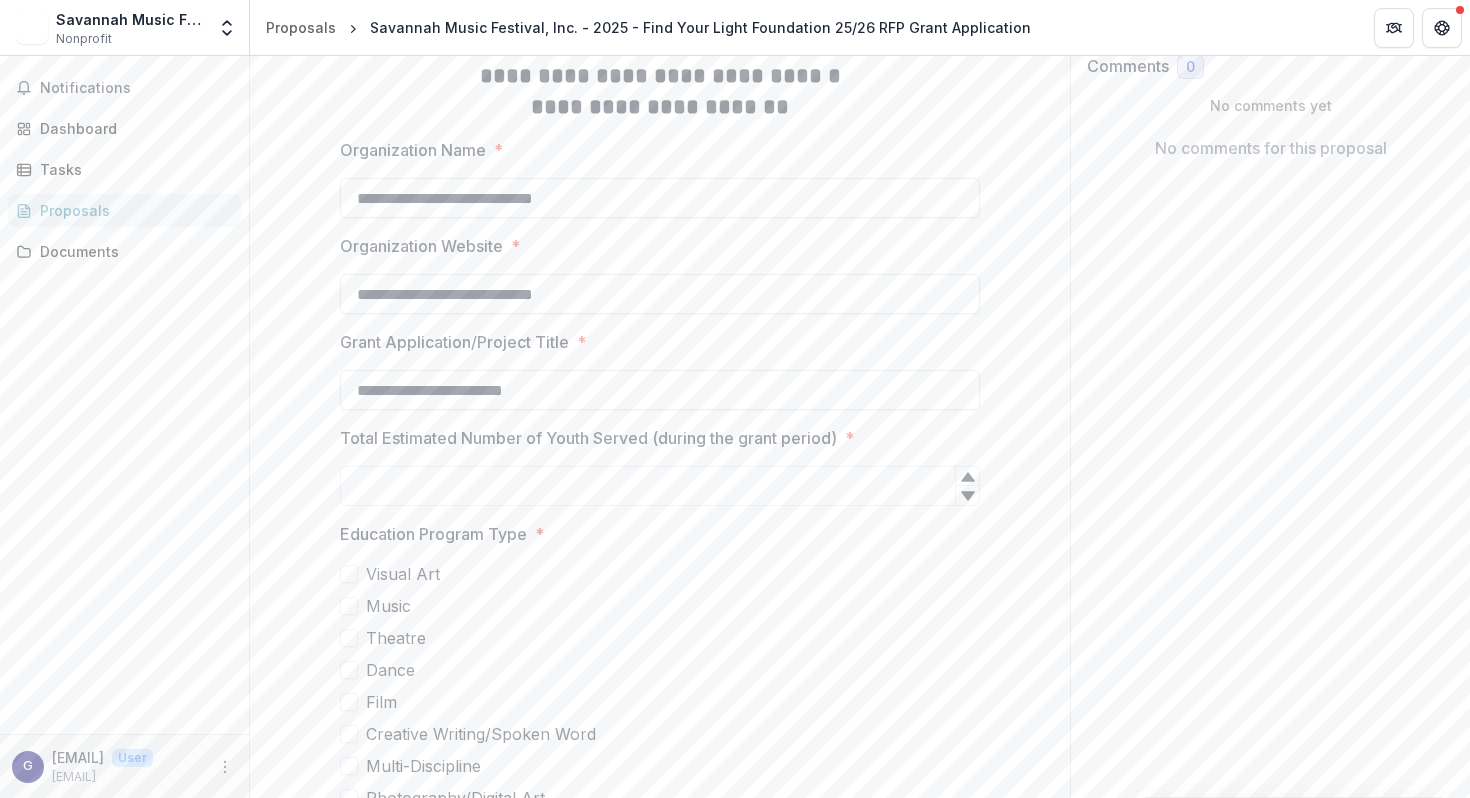 scroll, scrollTop: 378, scrollLeft: 0, axis: vertical 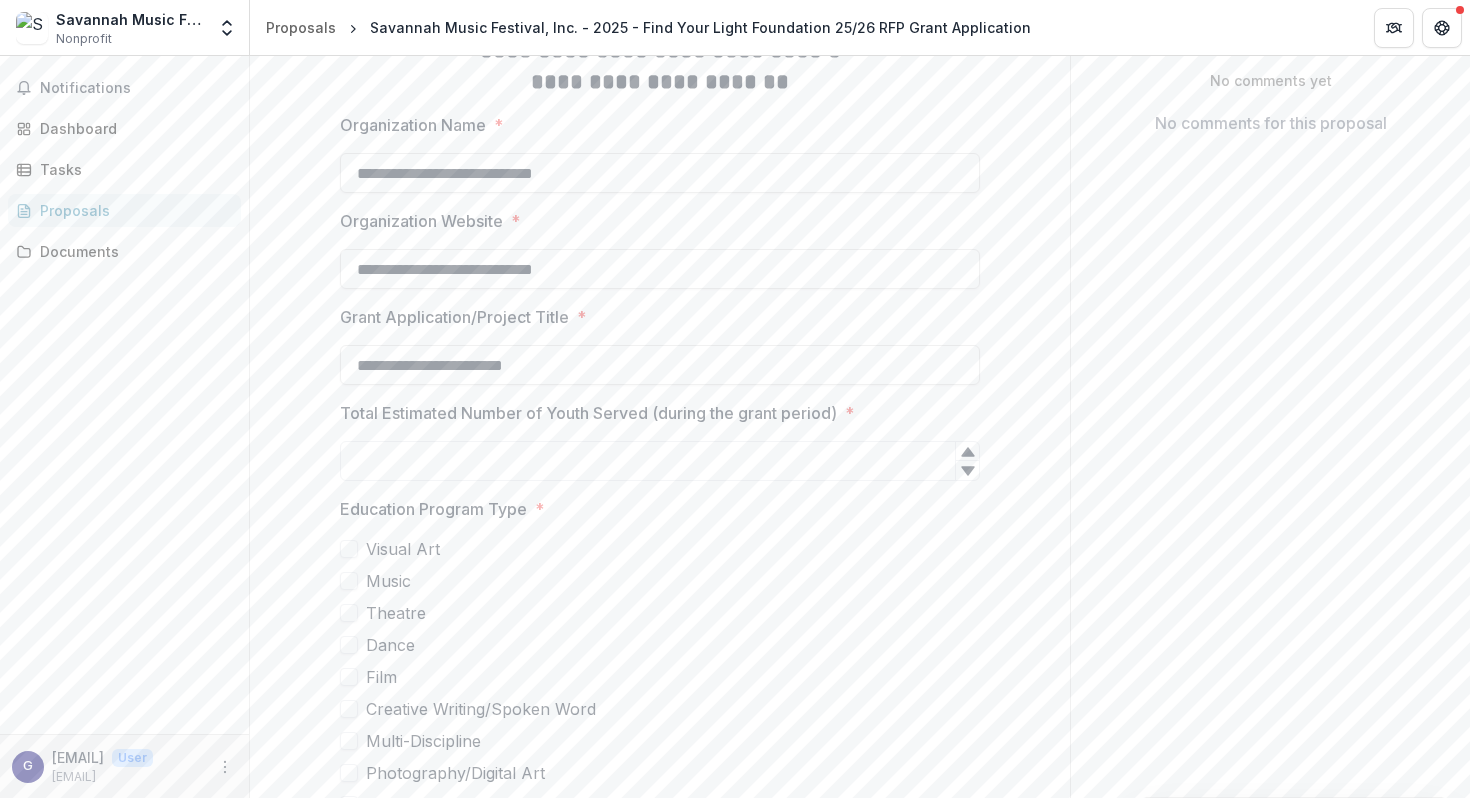 drag, startPoint x: 582, startPoint y: 361, endPoint x: 294, endPoint y: 361, distance: 288 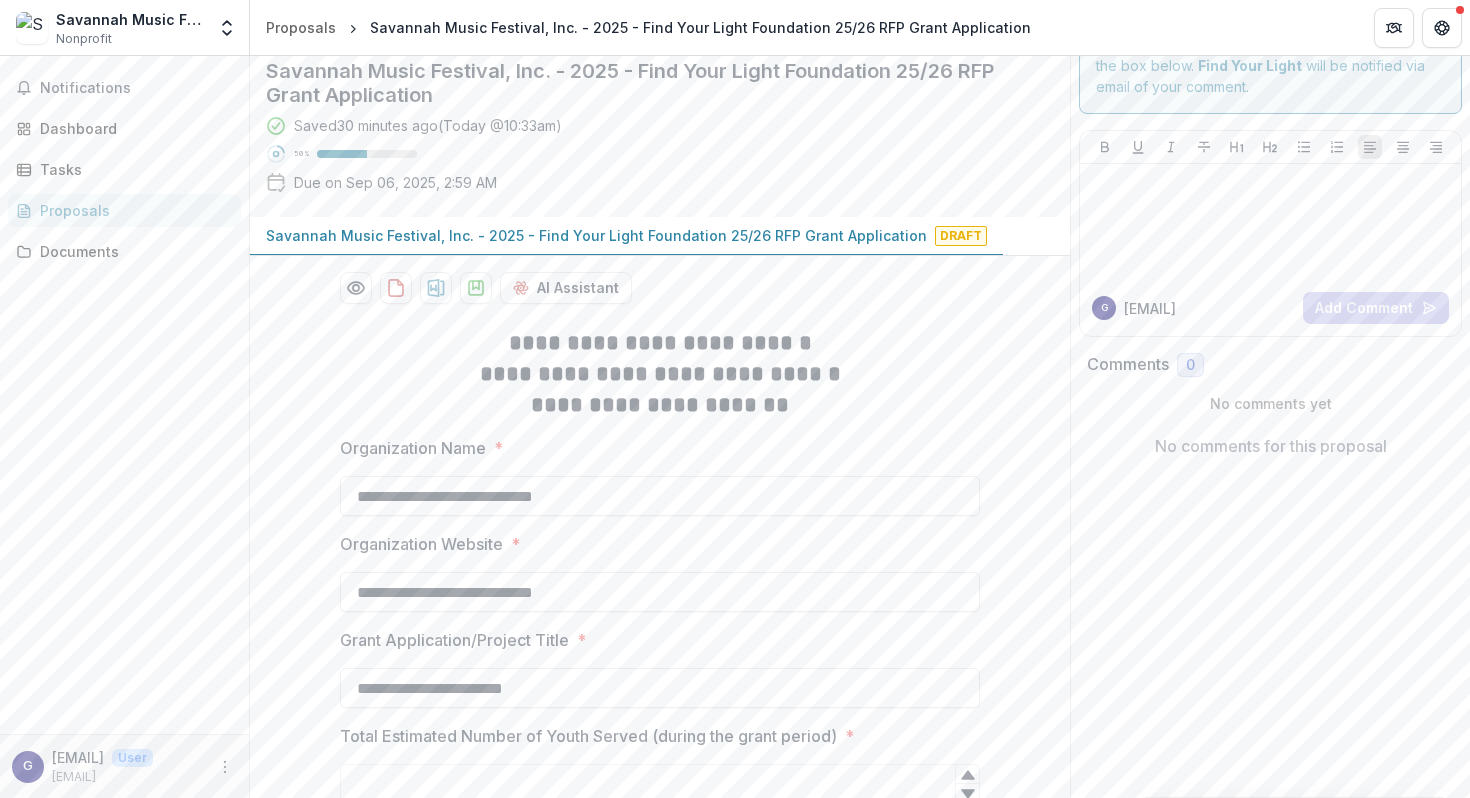 scroll, scrollTop: 0, scrollLeft: 0, axis: both 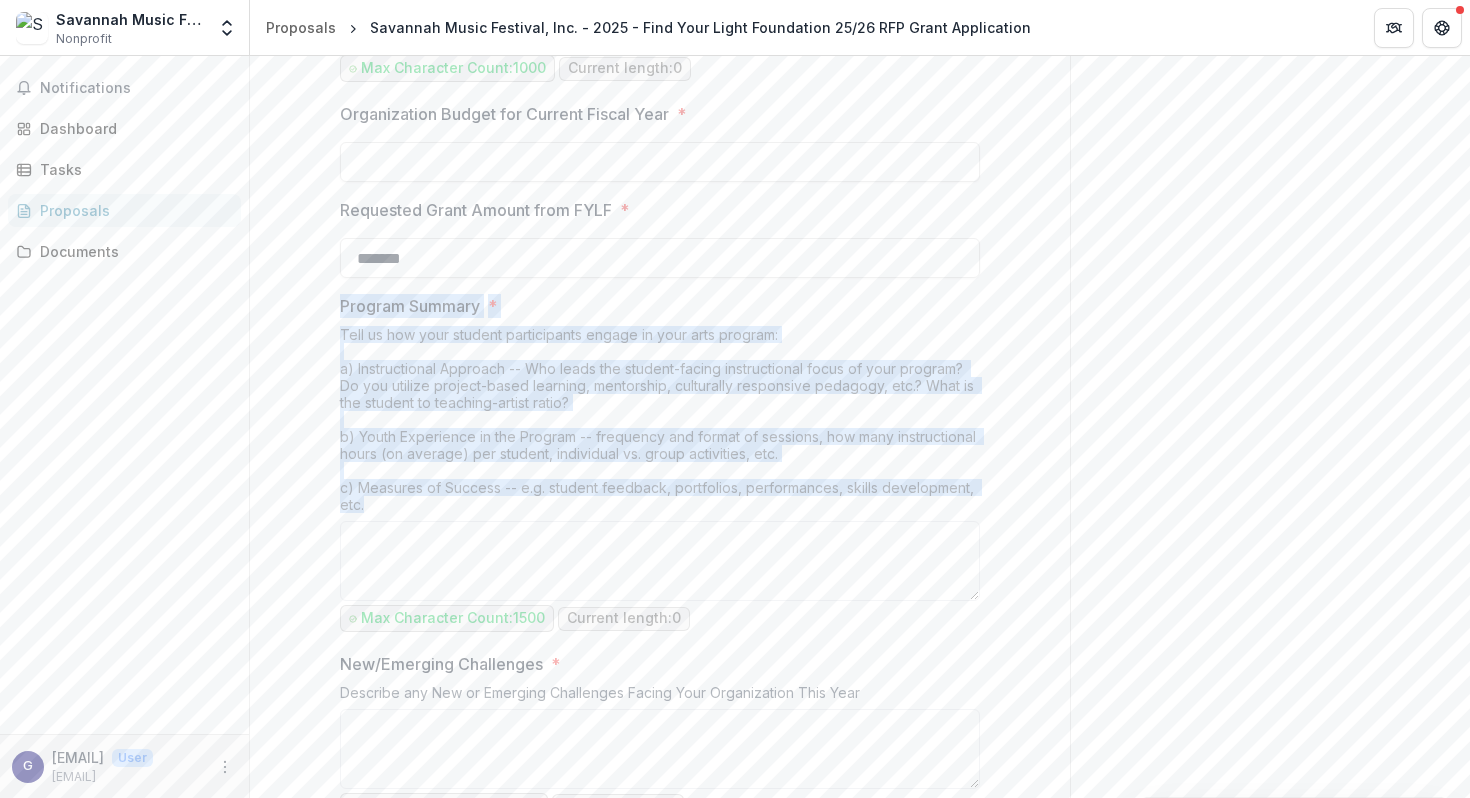 drag, startPoint x: 375, startPoint y: 500, endPoint x: 326, endPoint y: 307, distance: 199.12308 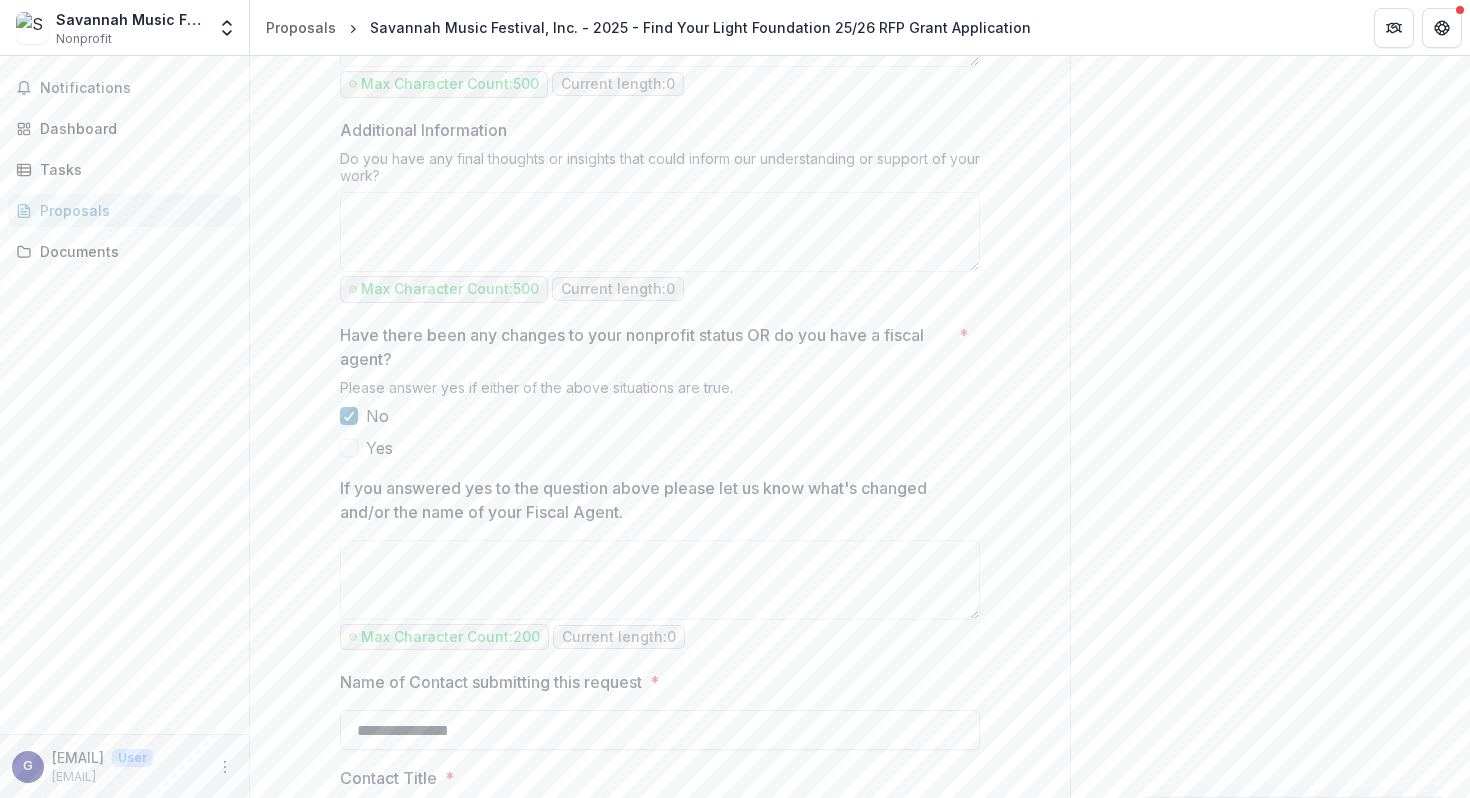 scroll, scrollTop: 2276, scrollLeft: 0, axis: vertical 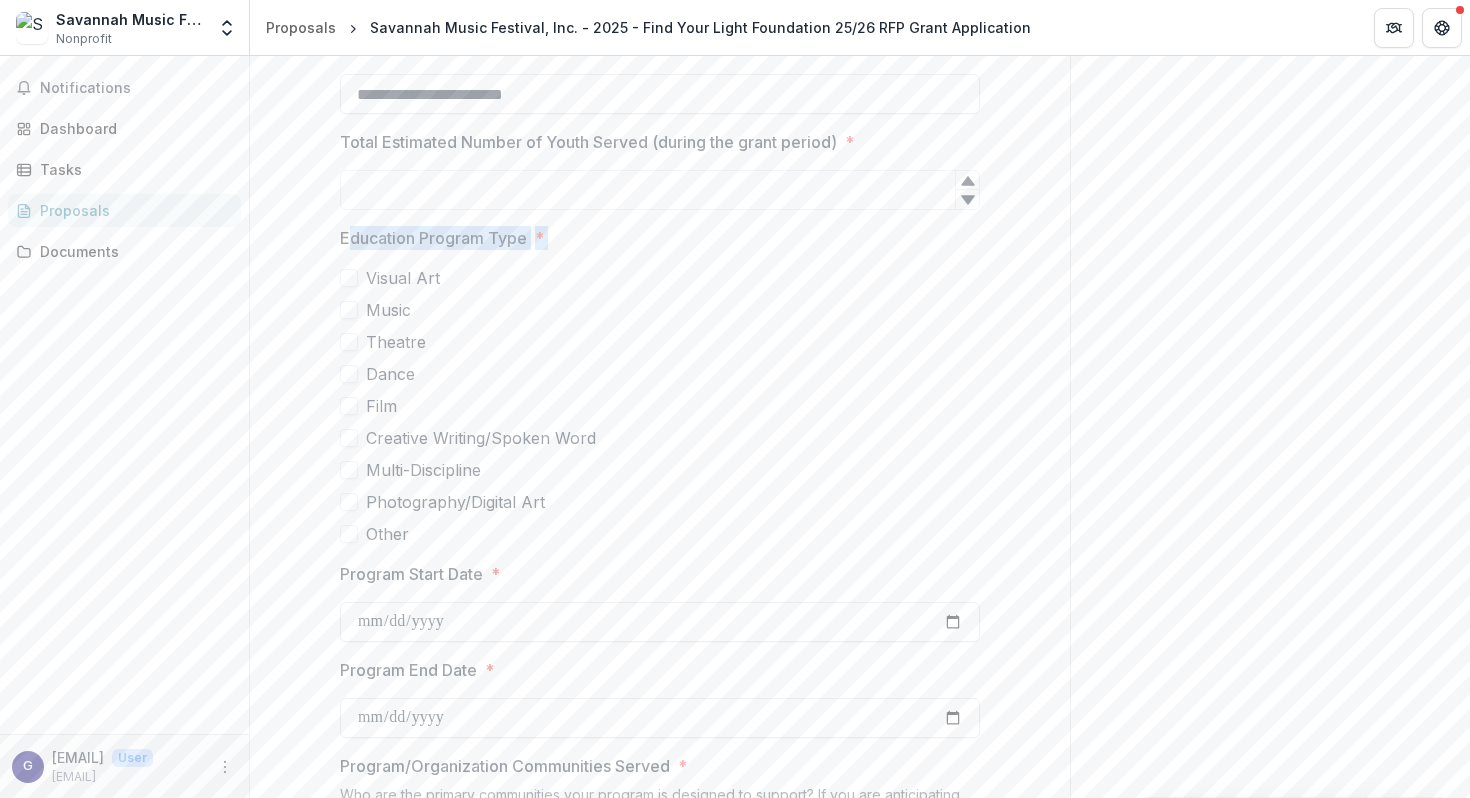 drag, startPoint x: 434, startPoint y: 527, endPoint x: 343, endPoint y: 229, distance: 311.58466 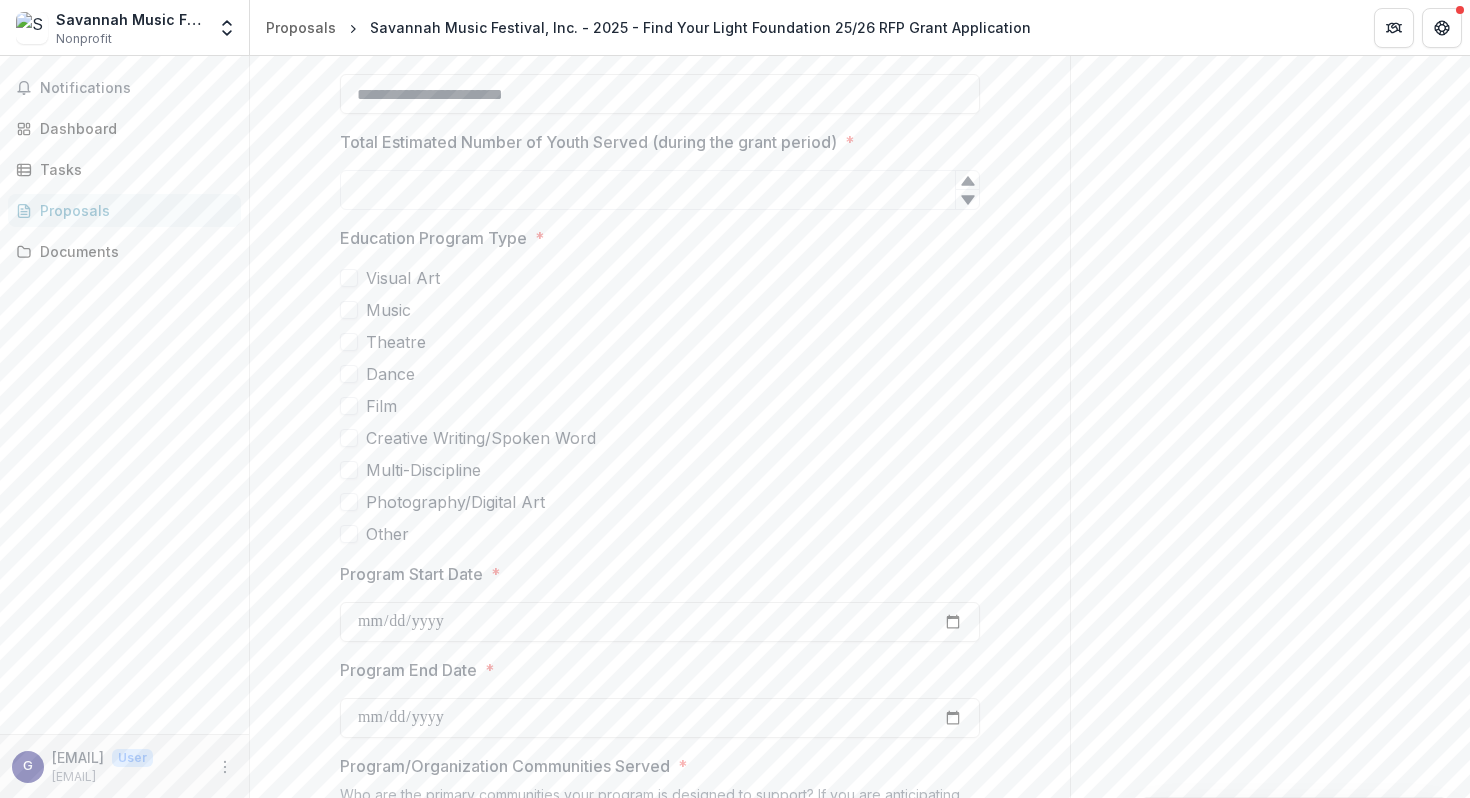 click on "**********" at bounding box center (660, 1223) 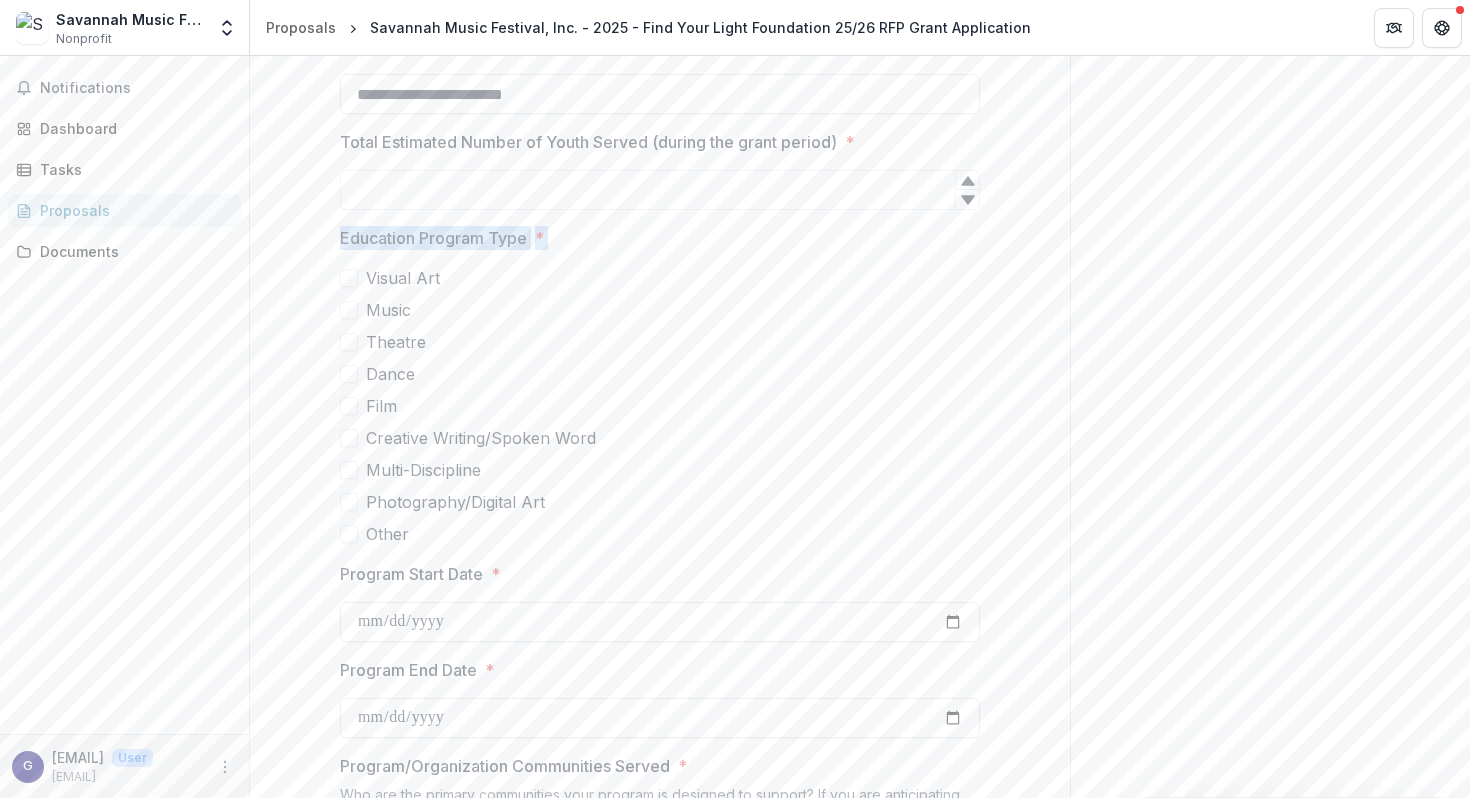 drag, startPoint x: 331, startPoint y: 234, endPoint x: 441, endPoint y: 534, distance: 319.5309 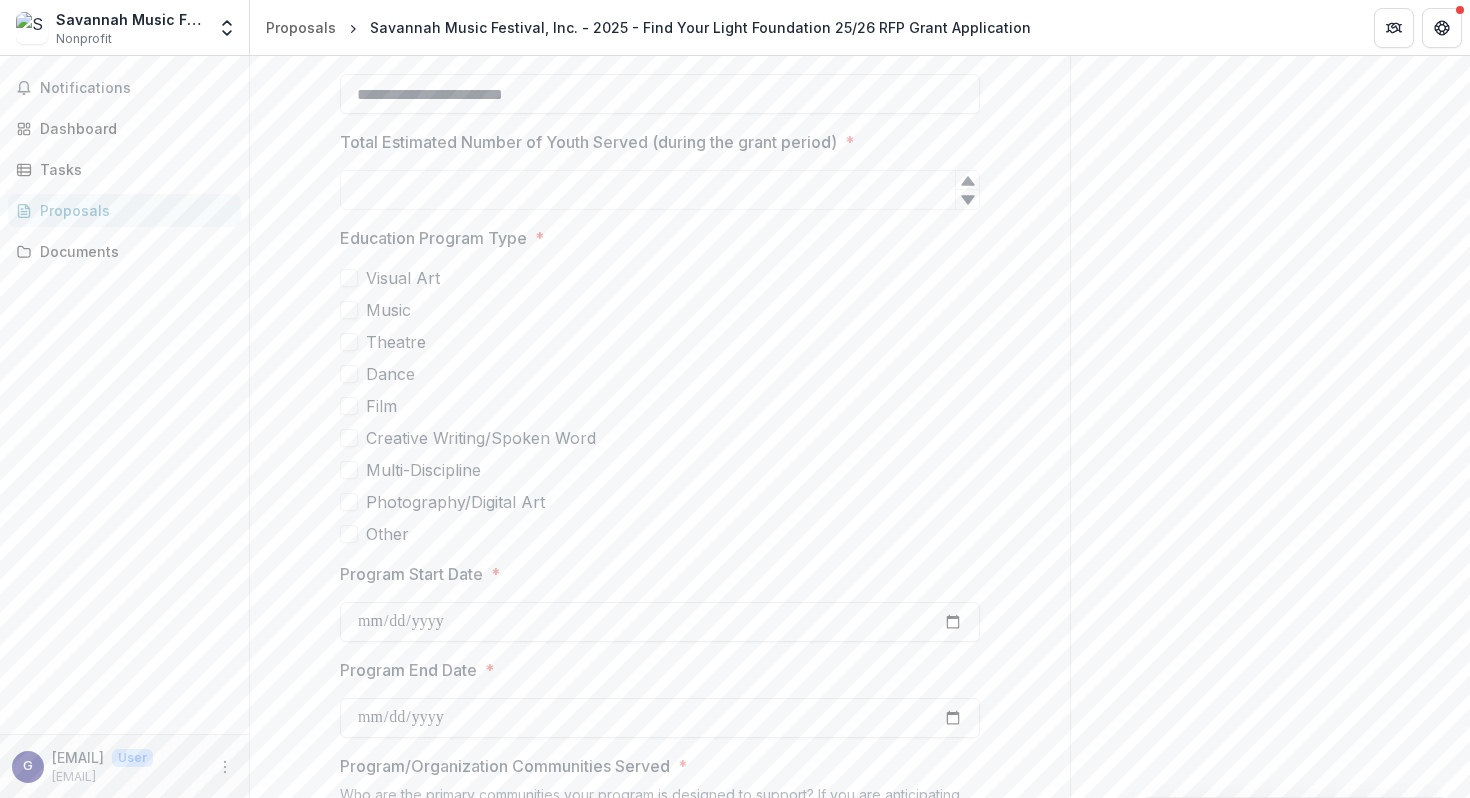 click on "Other" at bounding box center [660, 534] 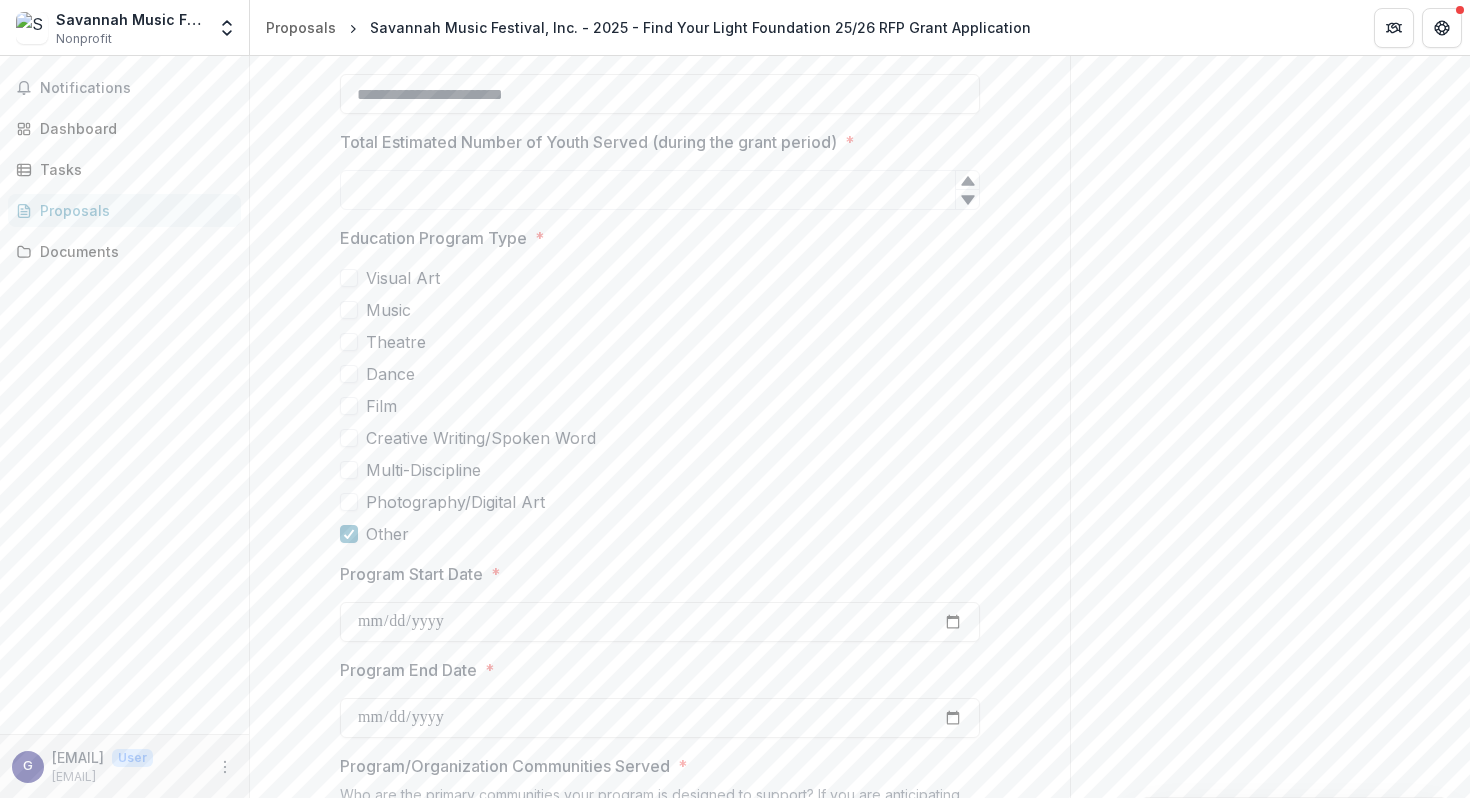 click on "Visual Art" at bounding box center [660, 278] 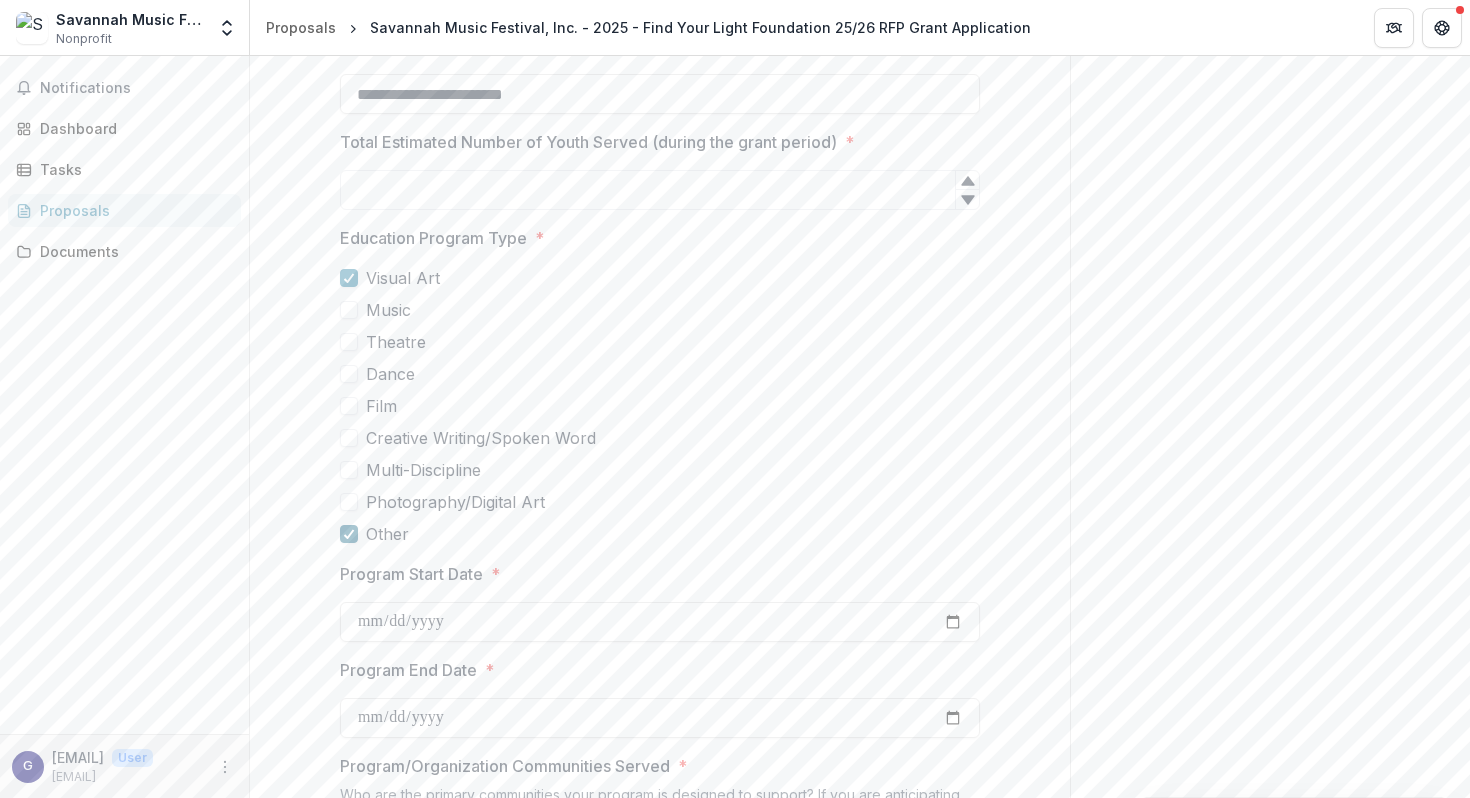 click at bounding box center [349, 534] 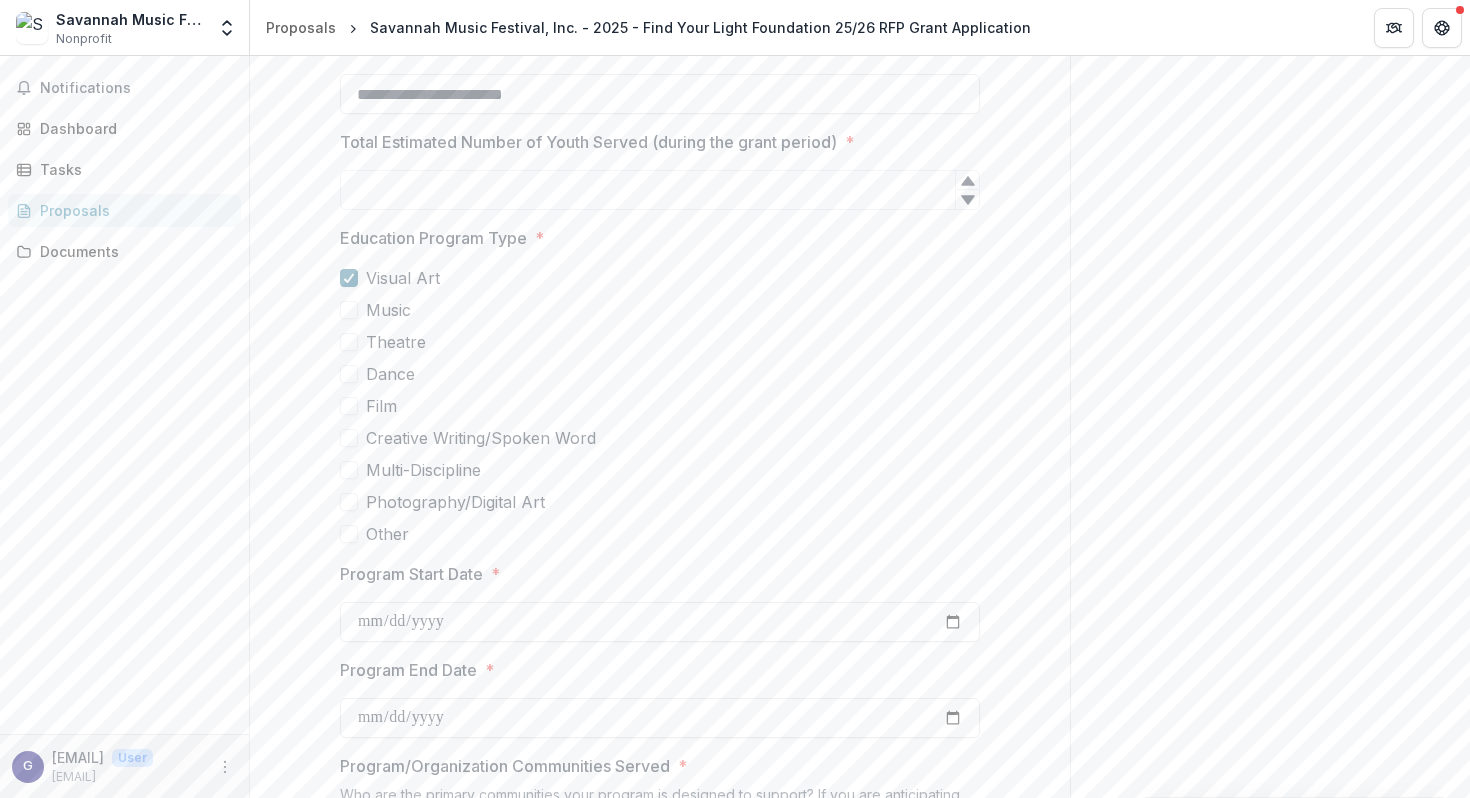 click 